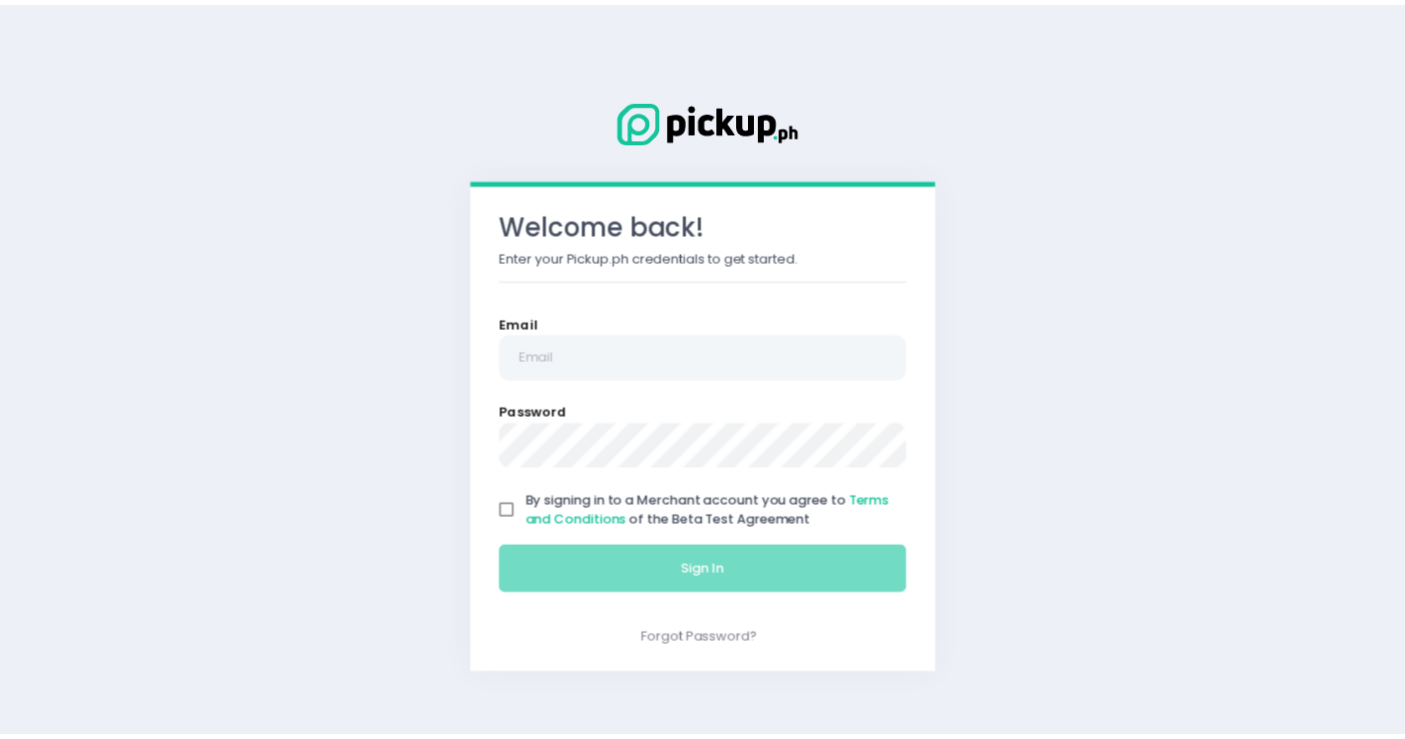 scroll, scrollTop: 0, scrollLeft: 0, axis: both 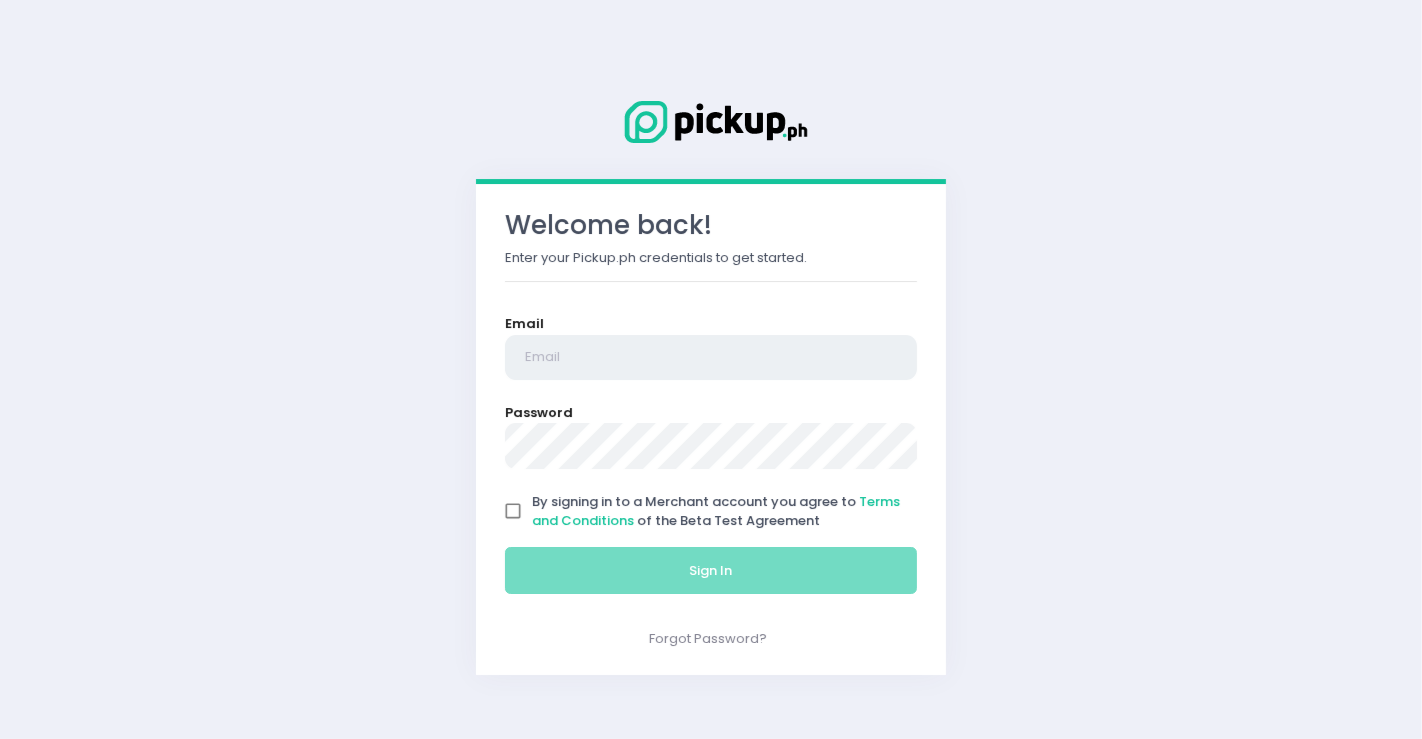 click at bounding box center [711, 358] 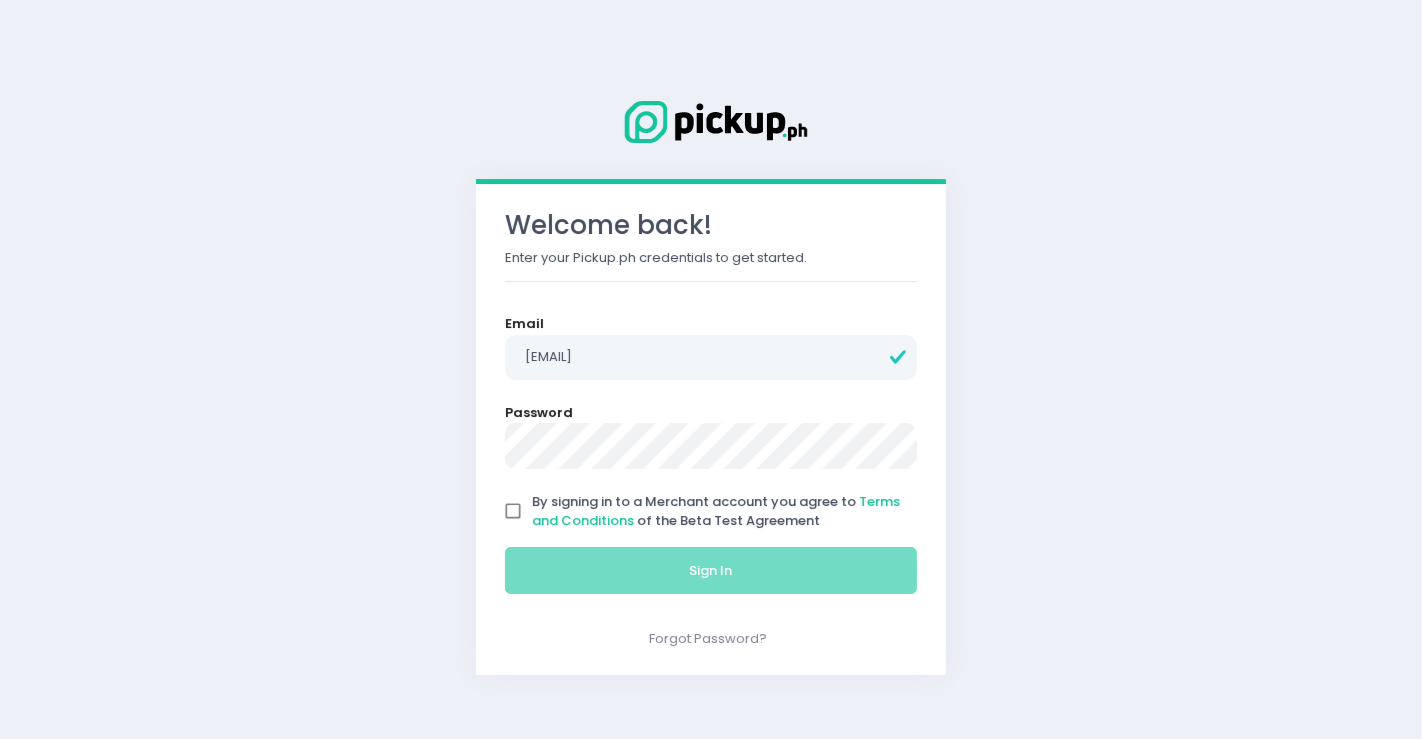 click on "By signing in to a Merchant account you agree to   Terms and Conditions   of the Beta Test Agreement" at bounding box center (513, 511) 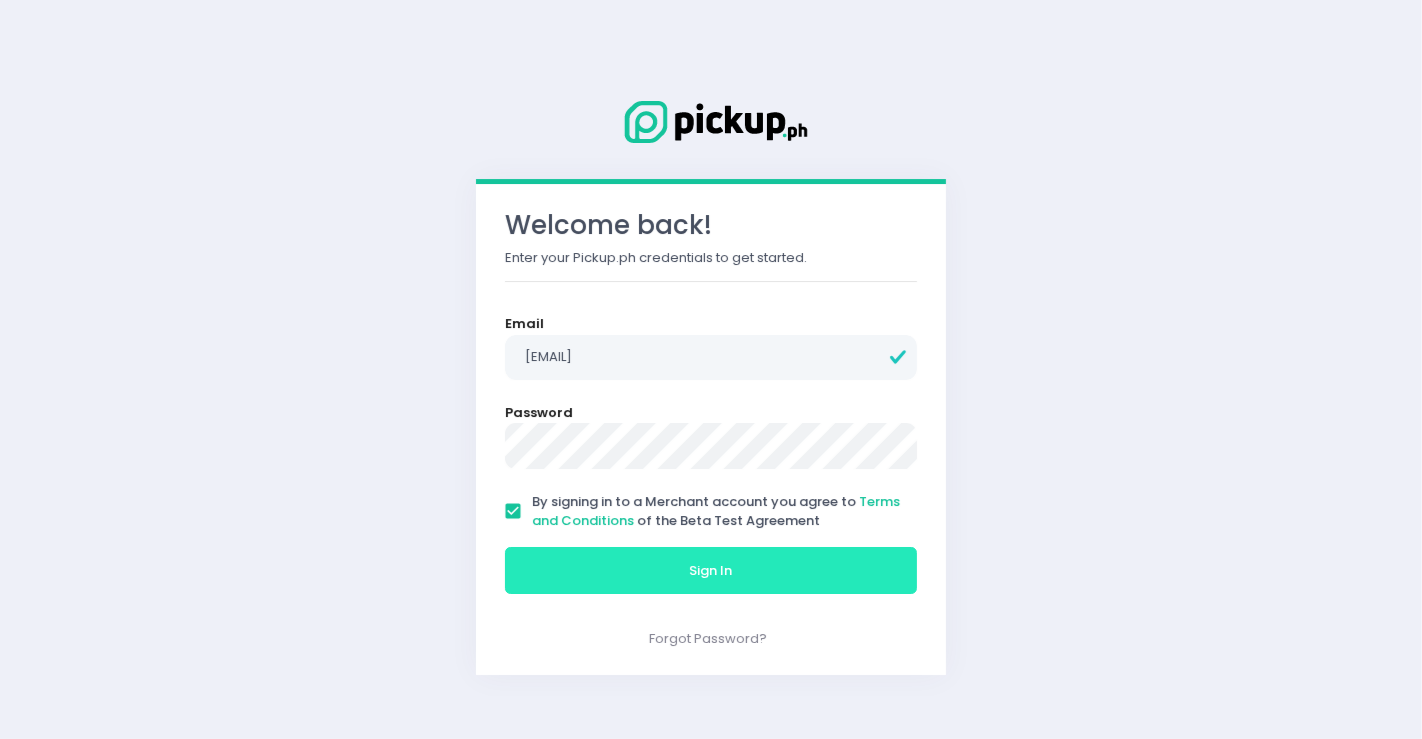 click on "Sign In" at bounding box center [711, 571] 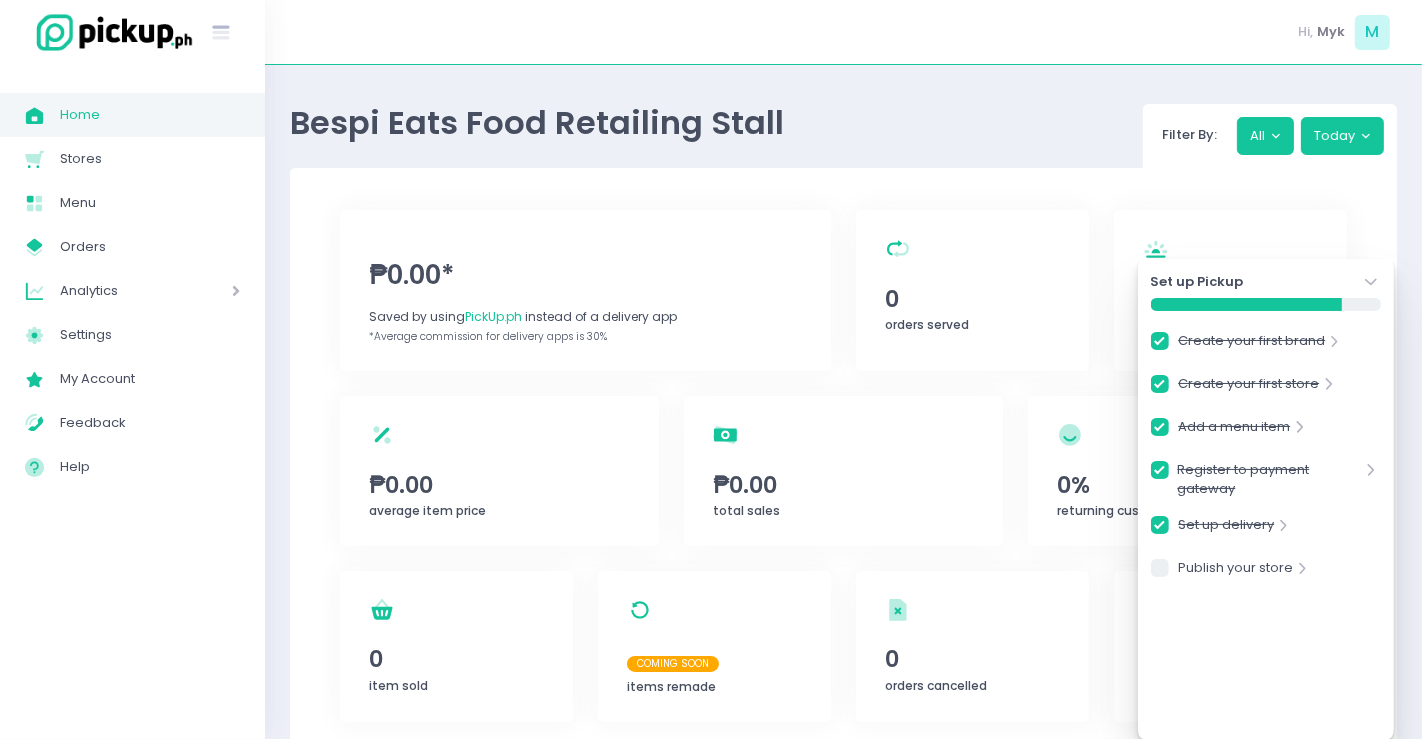 checkbox on "true" 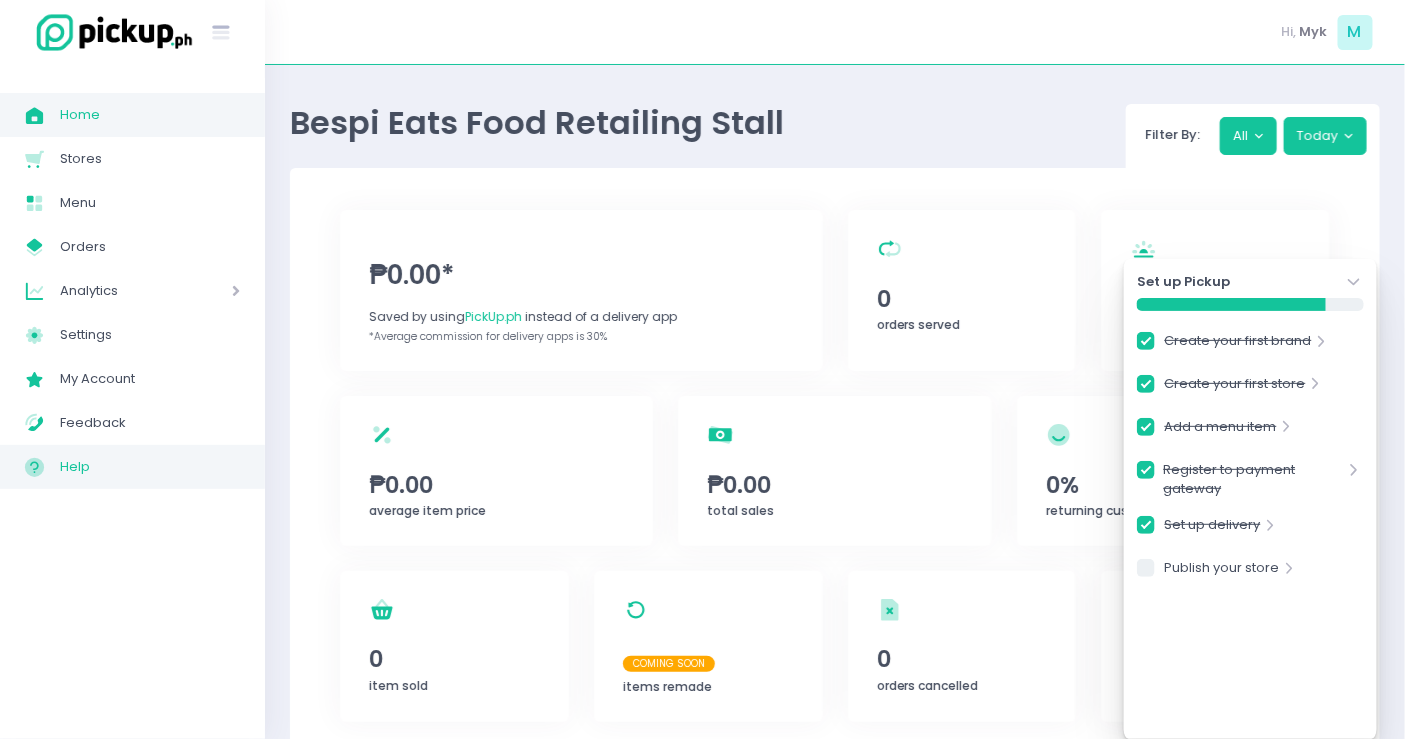 click on "Help" at bounding box center [150, 467] 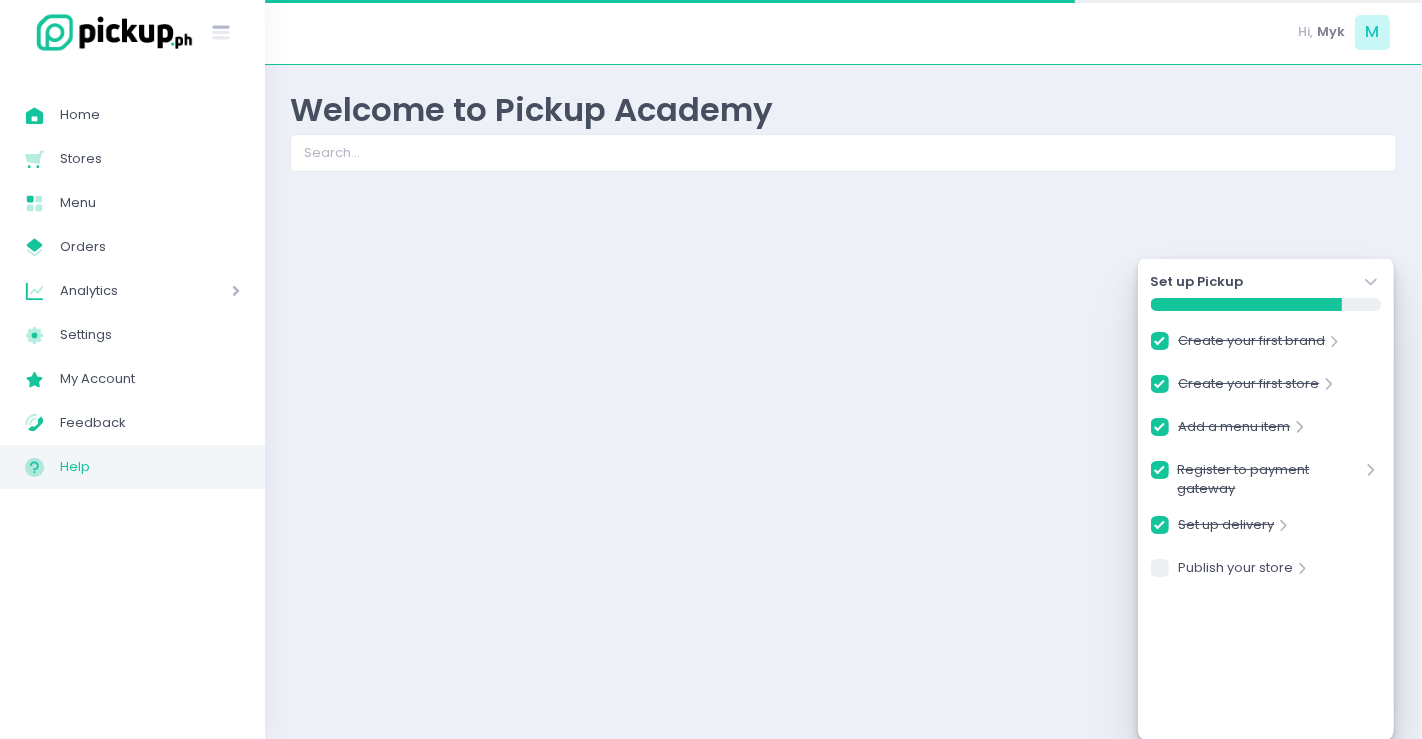 checkbox on "true" 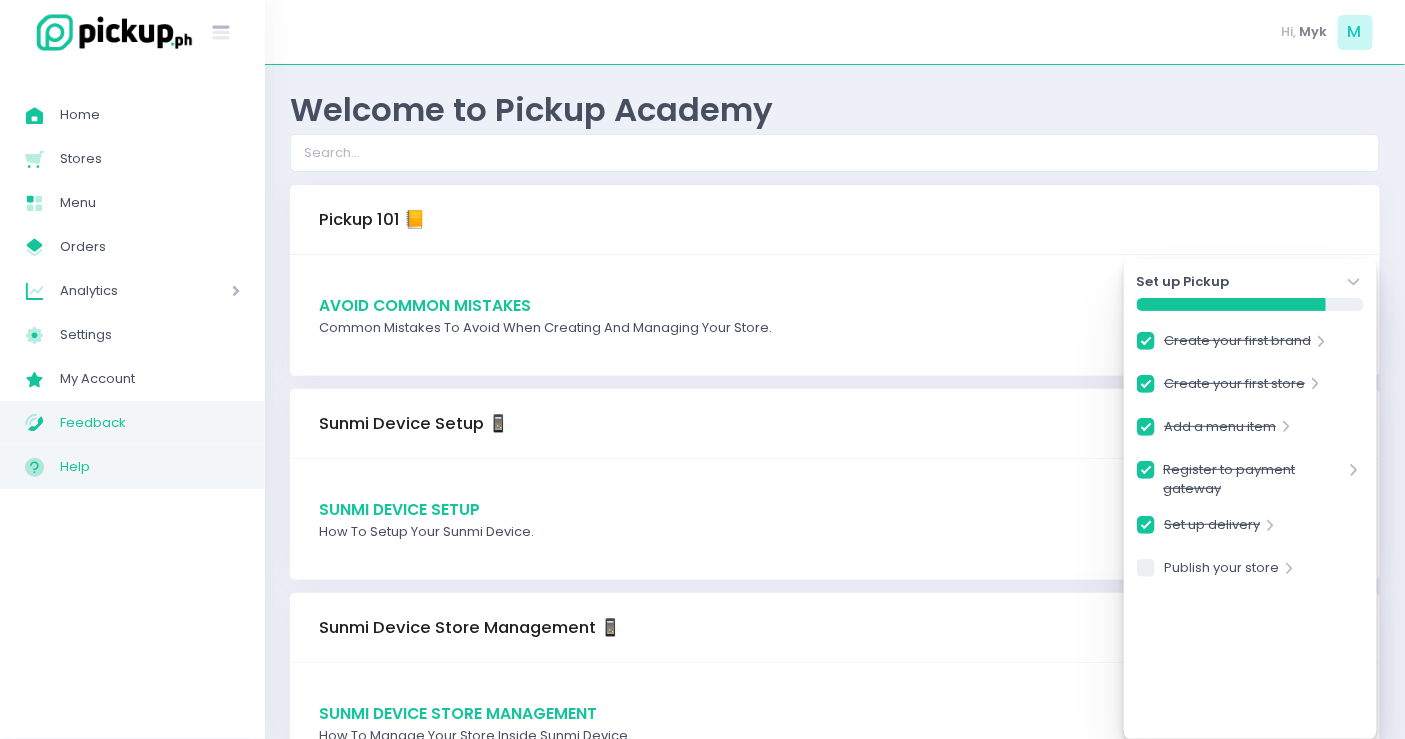click on "Feedback" at bounding box center (150, 423) 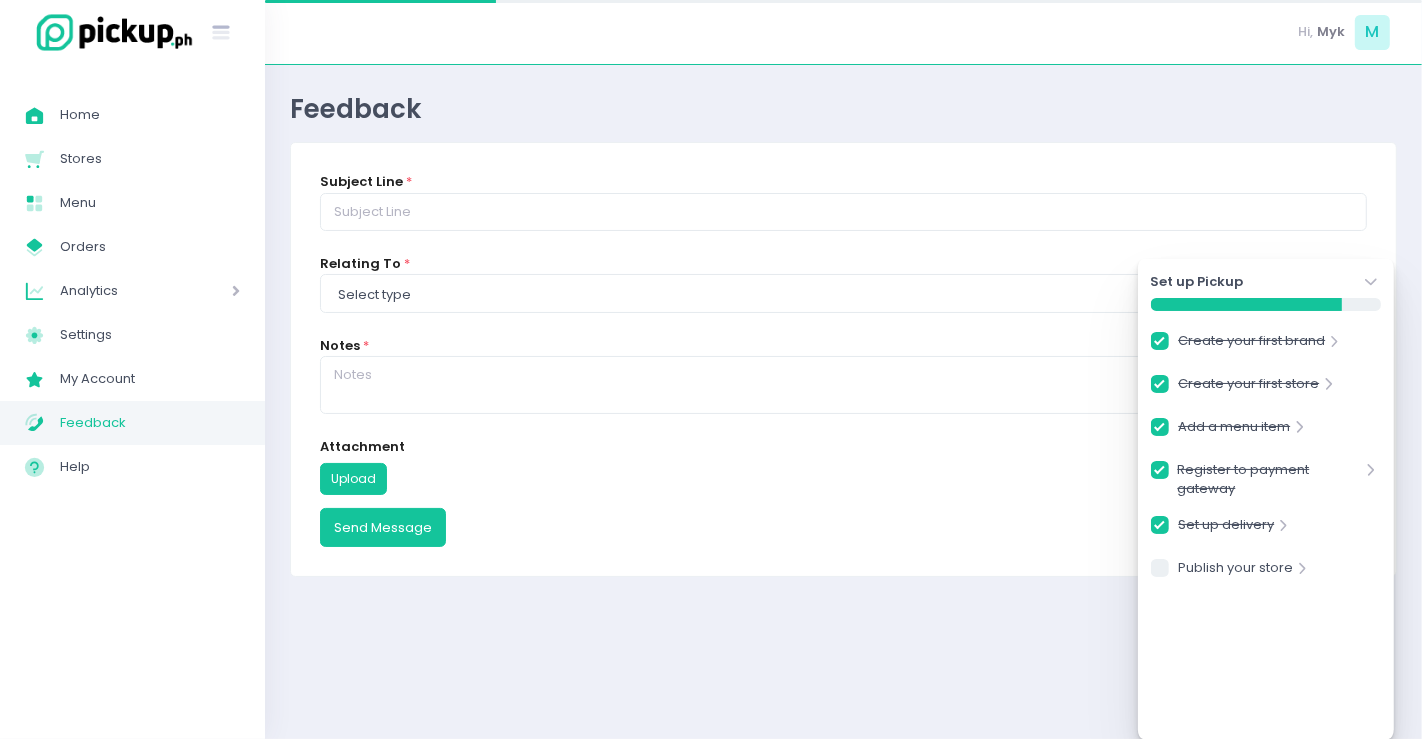checkbox on "true" 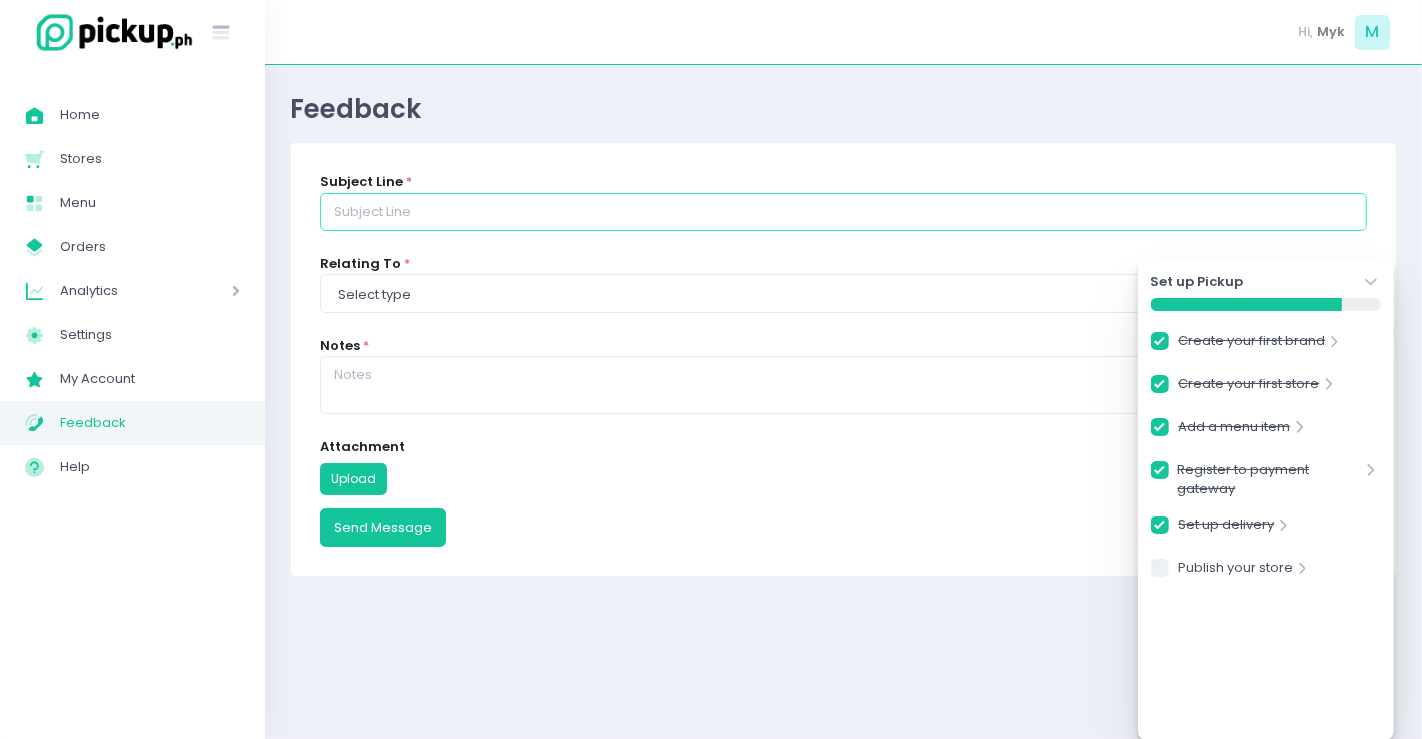click at bounding box center [843, 212] 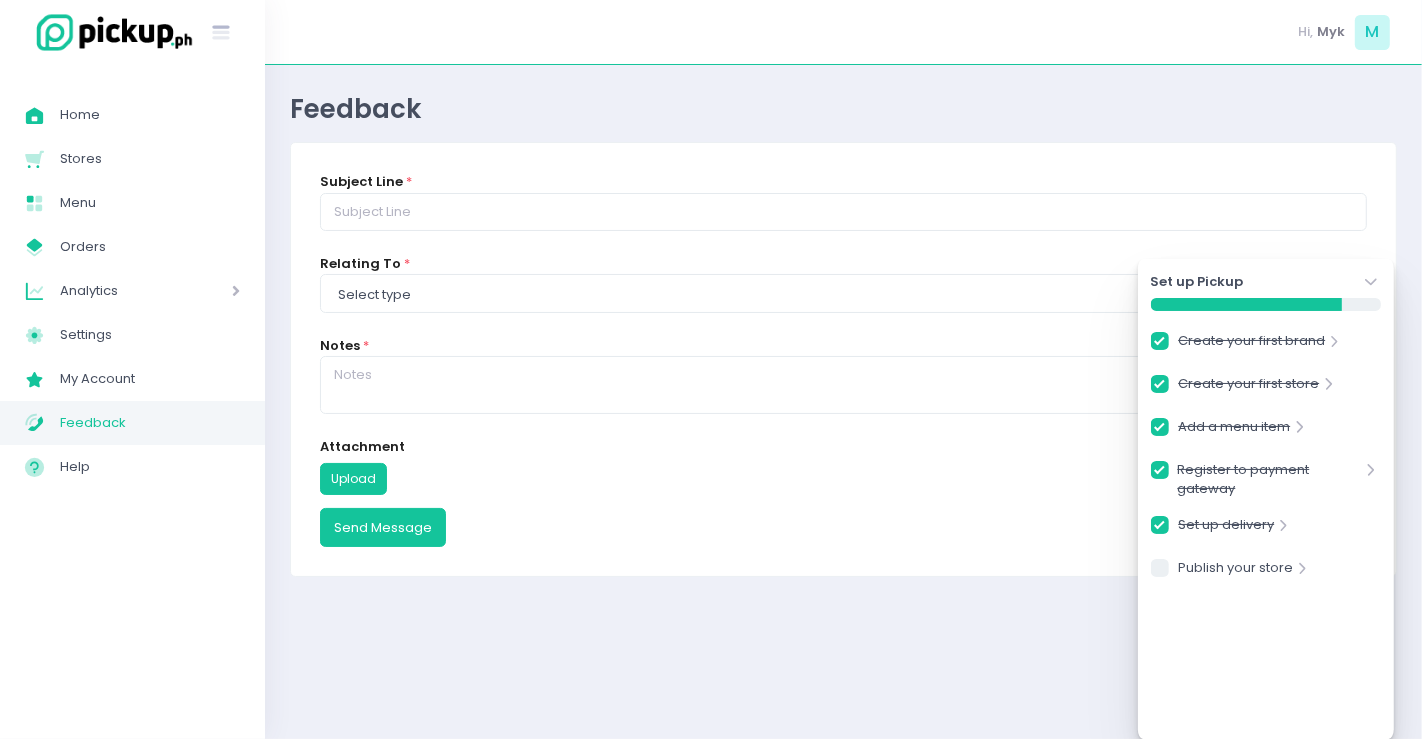 click on "Stockholm-icons / Navigation / Angle-down Created with Sketch." 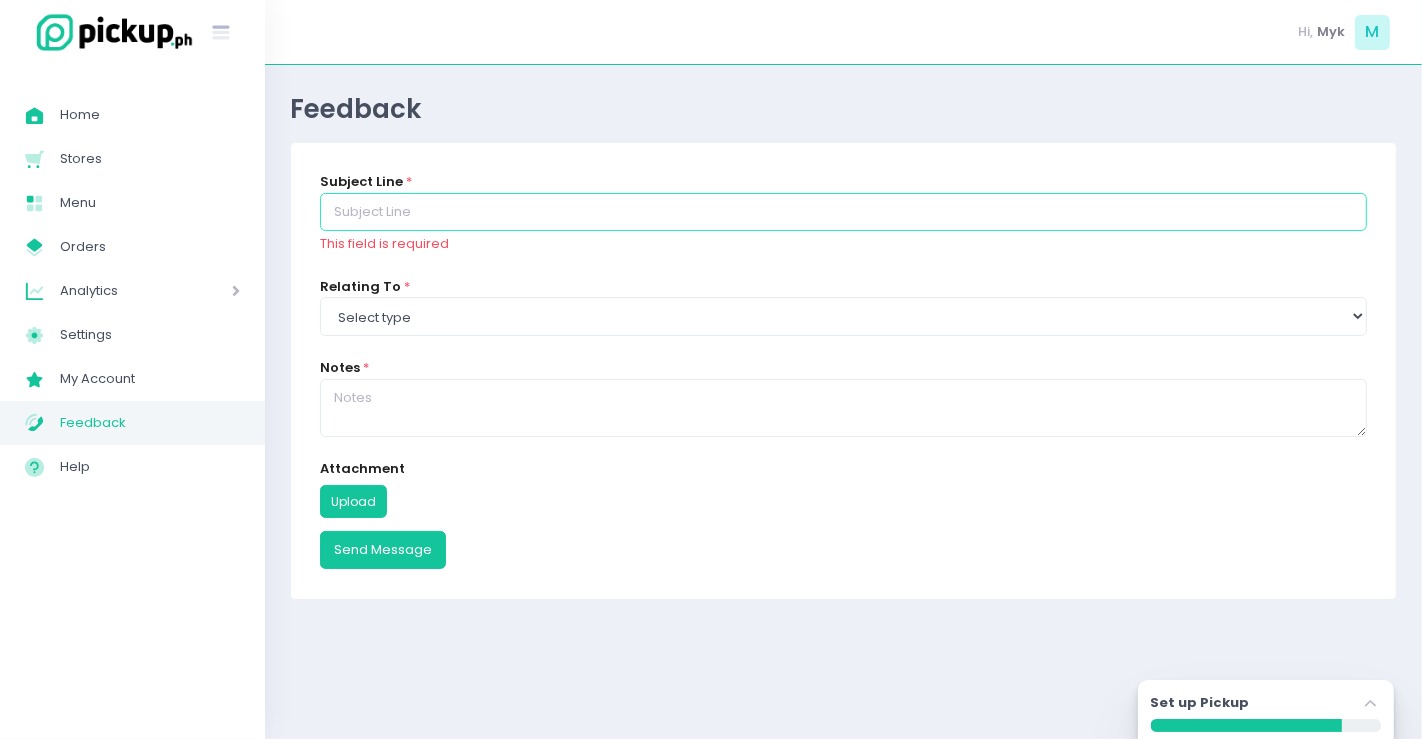 click at bounding box center (843, 212) 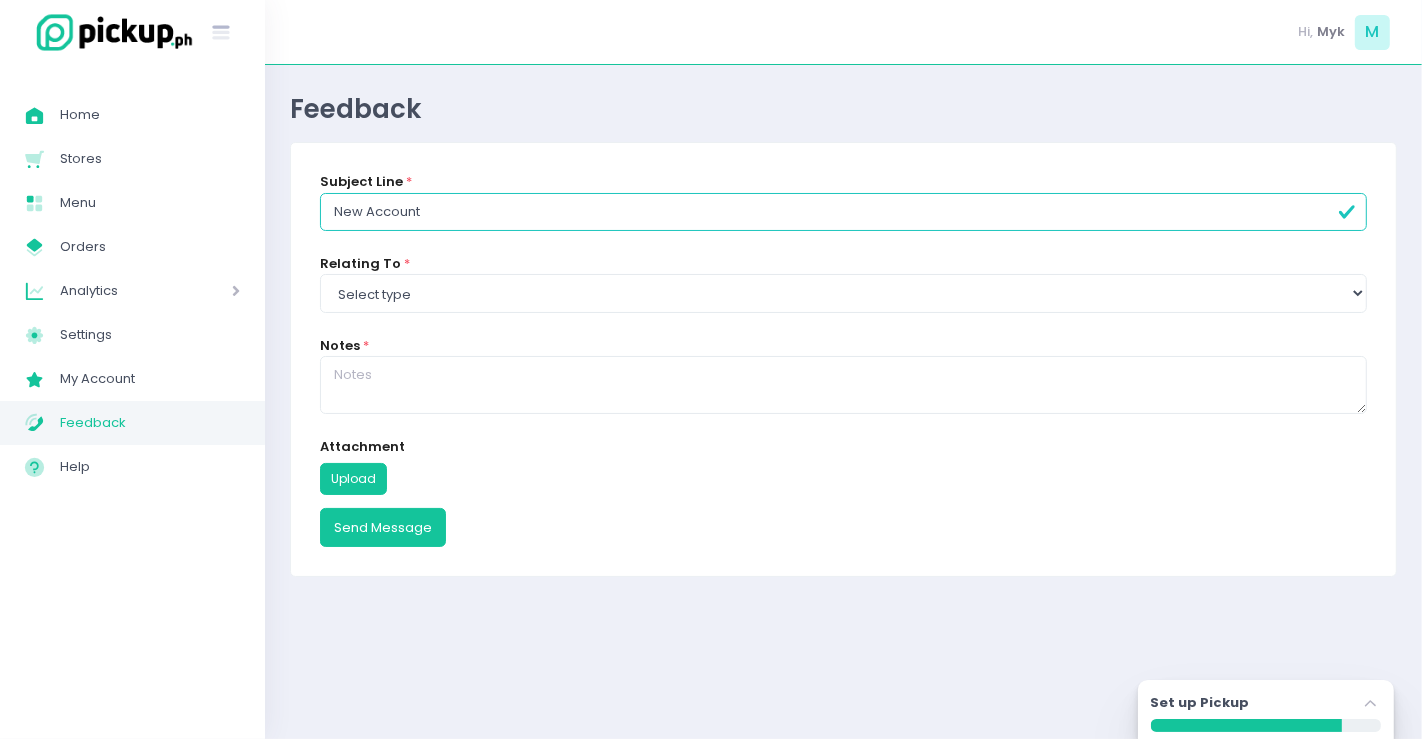type on "New Account" 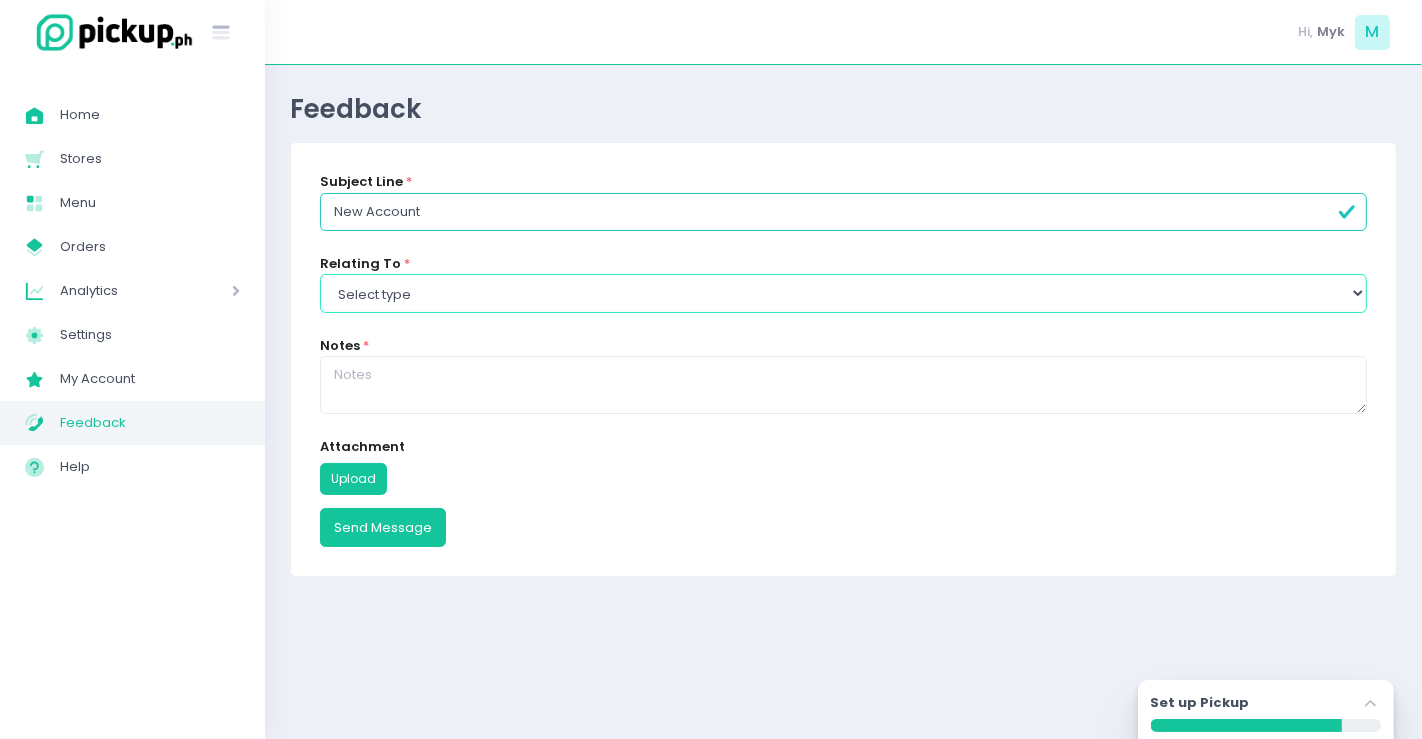 click on "Select type Report a bug Suggest a feature Ask a question" at bounding box center [843, 293] 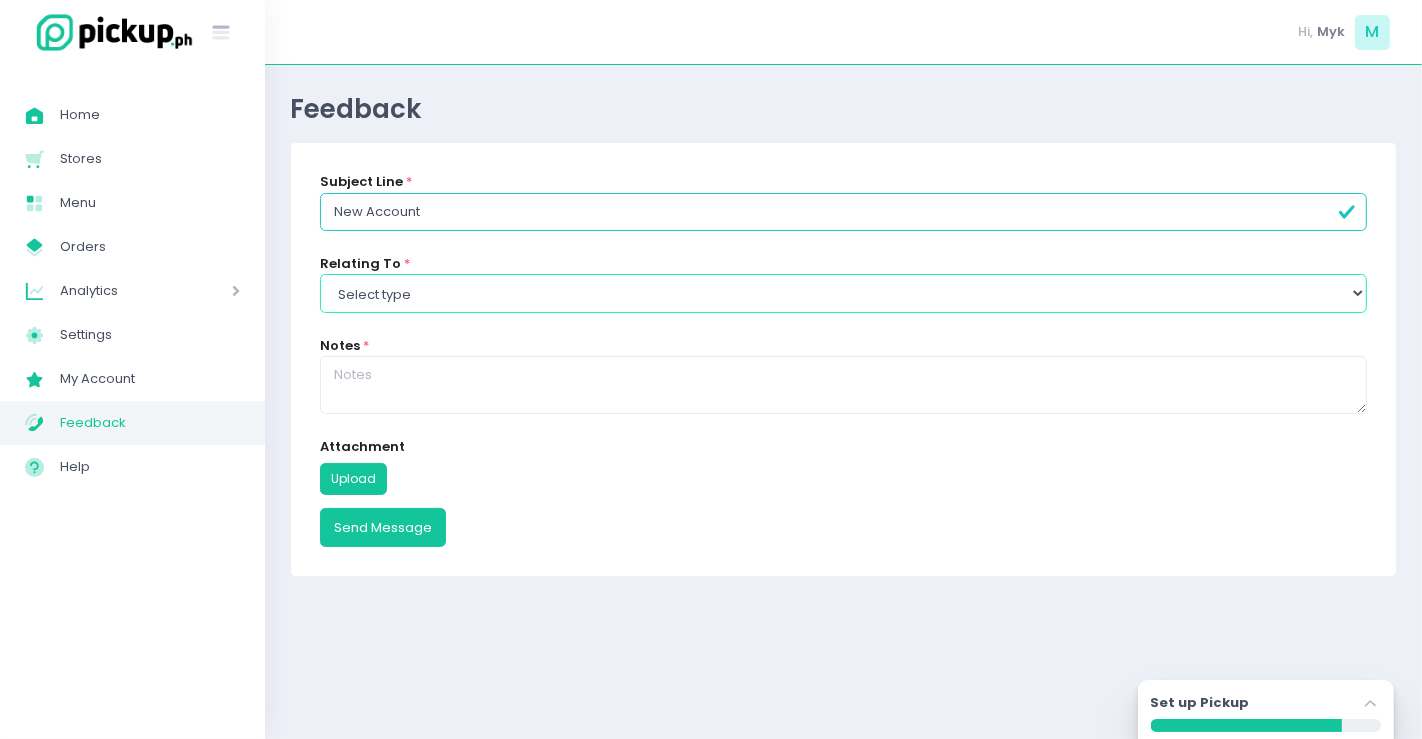select on "Ask a question" 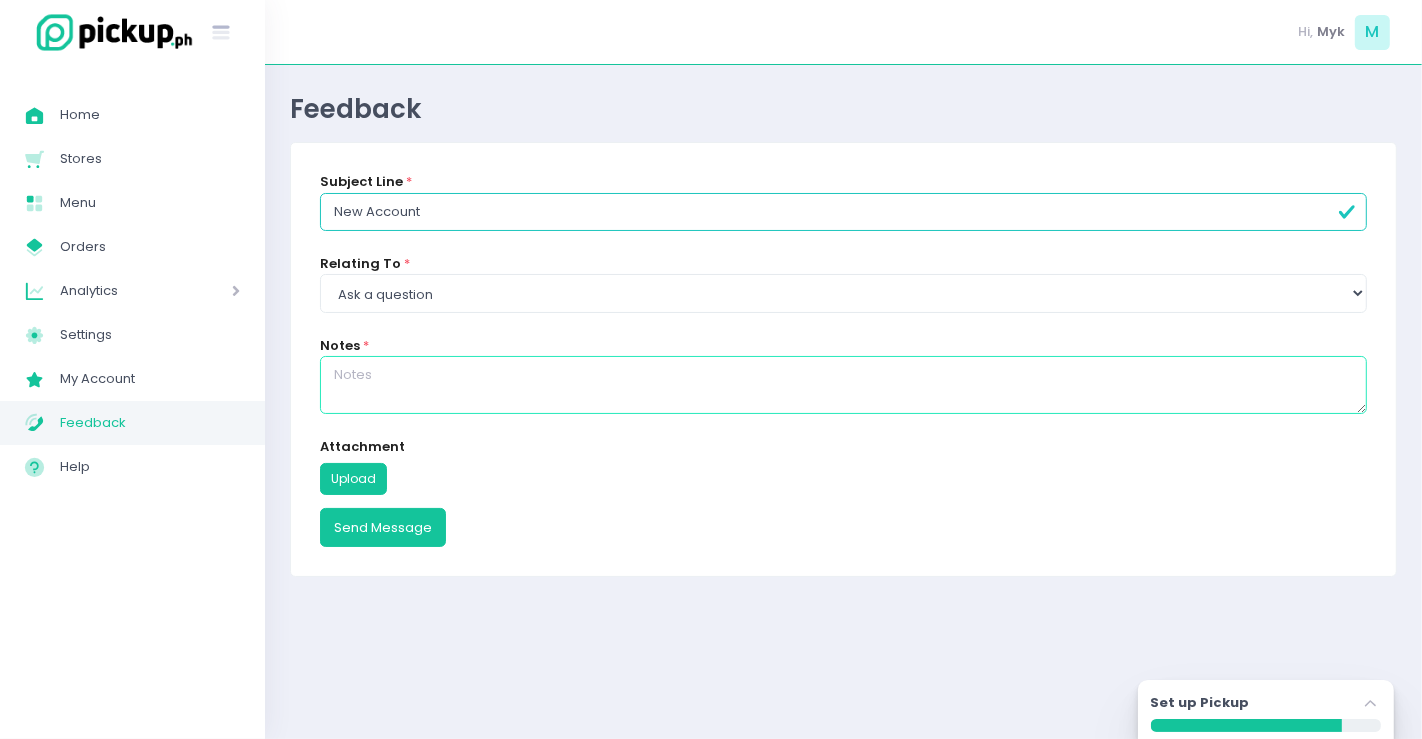 click at bounding box center [843, 385] 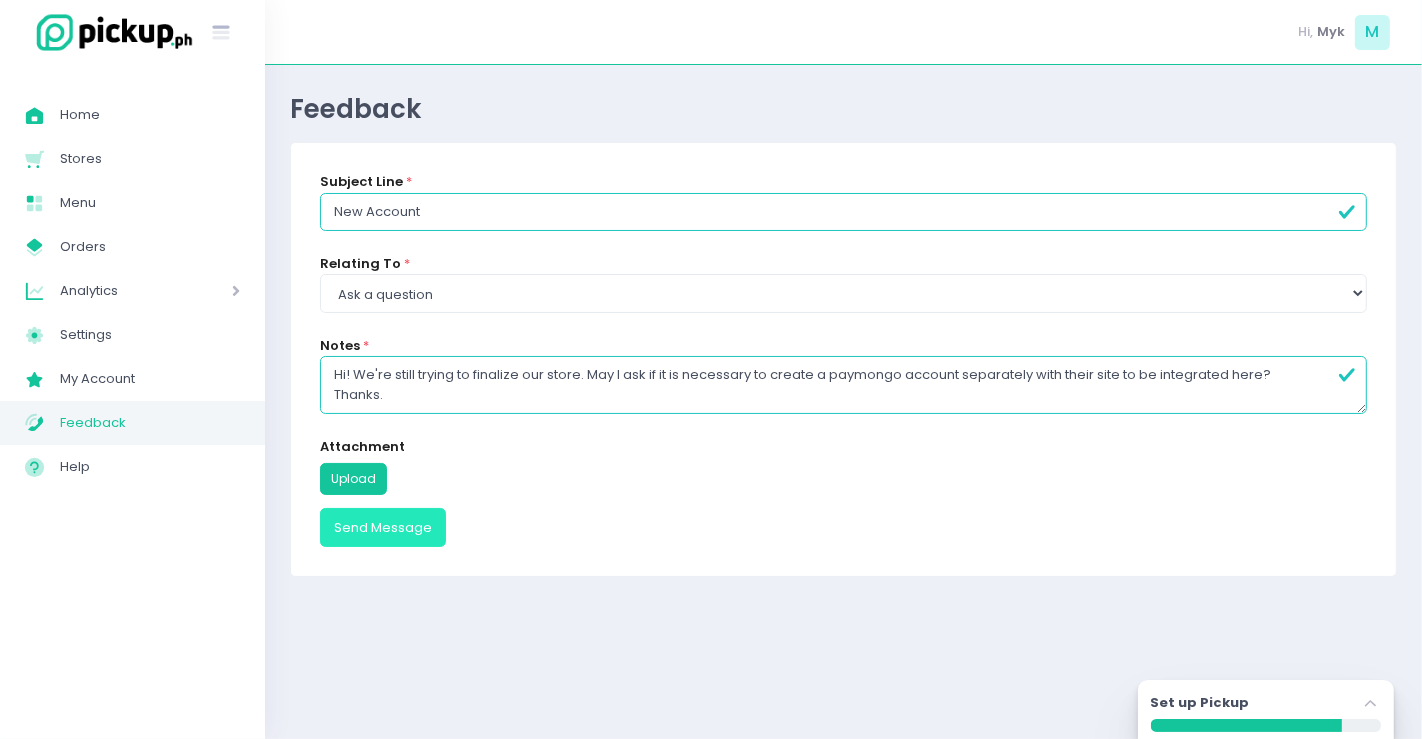 type on "Hi! We're still trying to finalize our store. May I ask if it is necessary to create a paymongo account separately with their site to be integrated here?
Thanks." 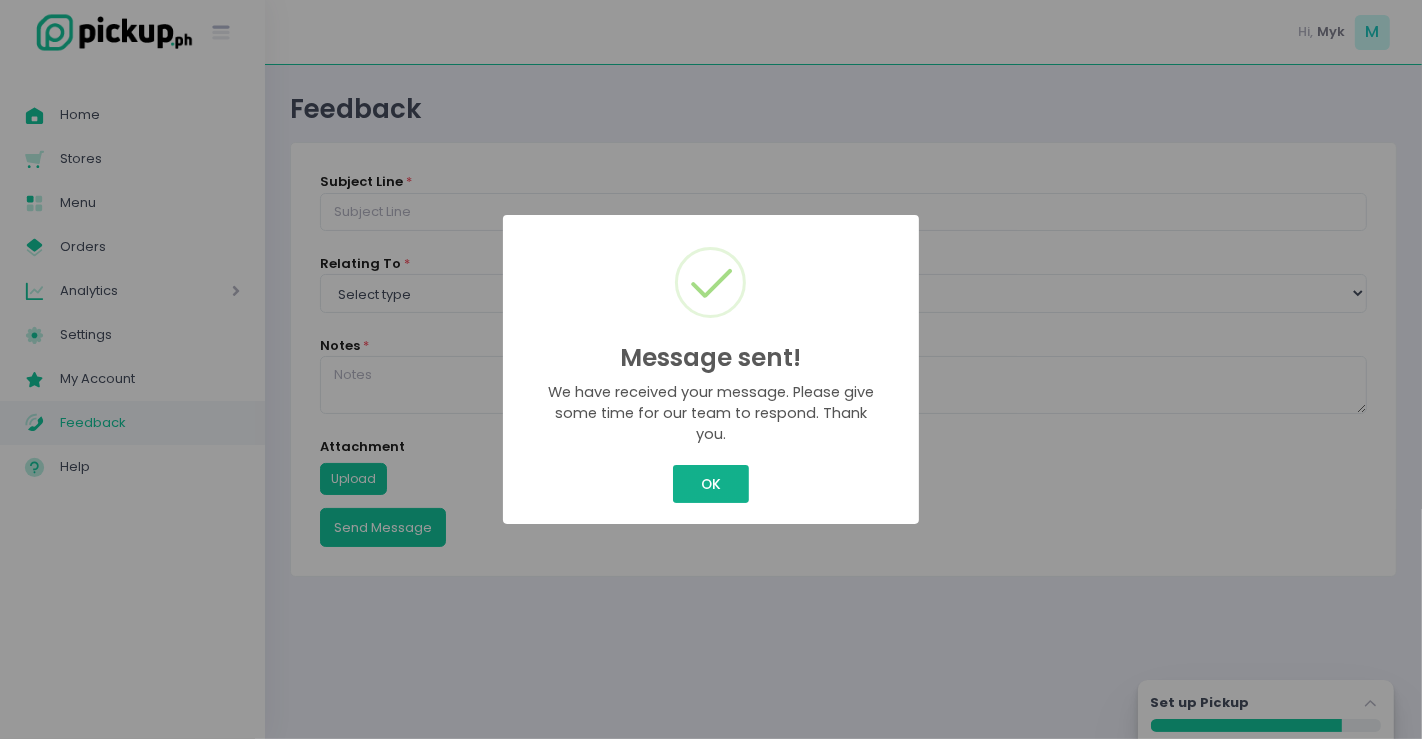 click on "OK" at bounding box center (710, 484) 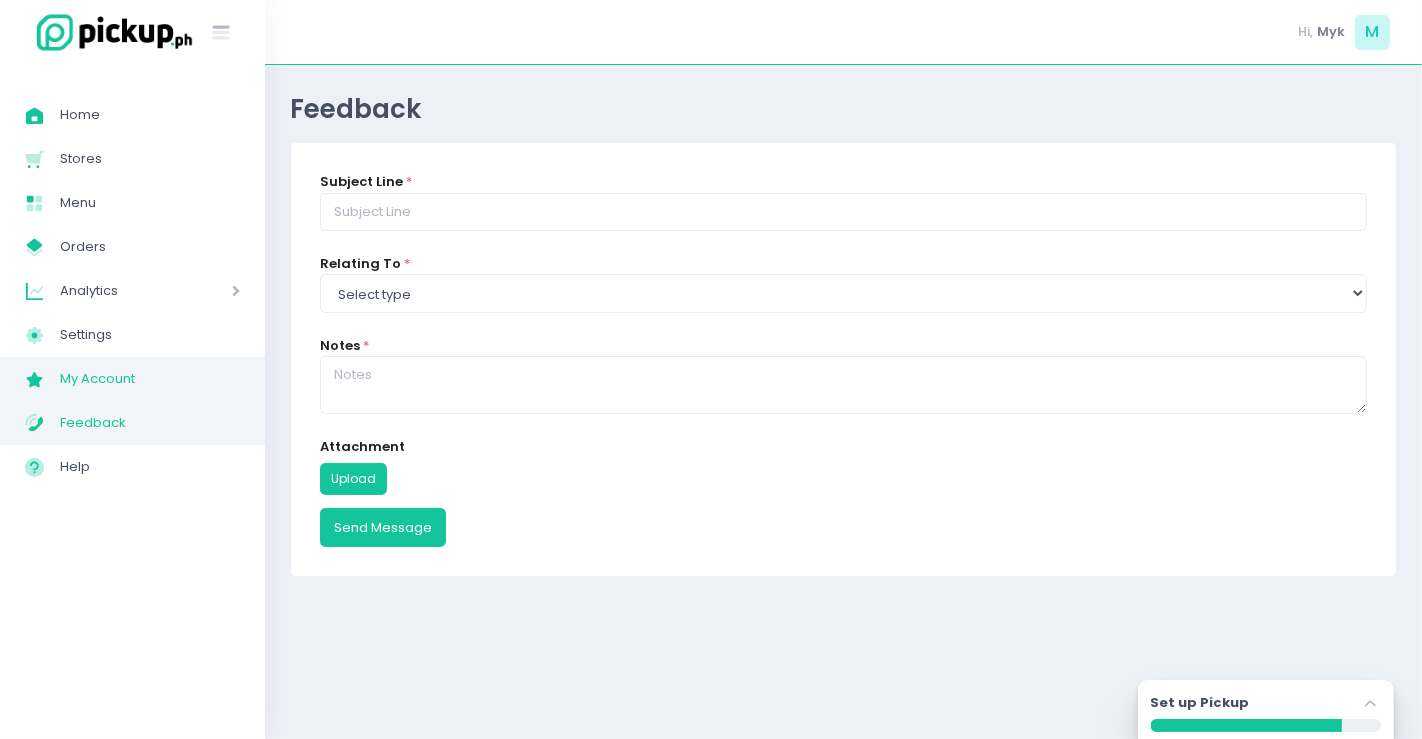 click on "My Account" at bounding box center [150, 379] 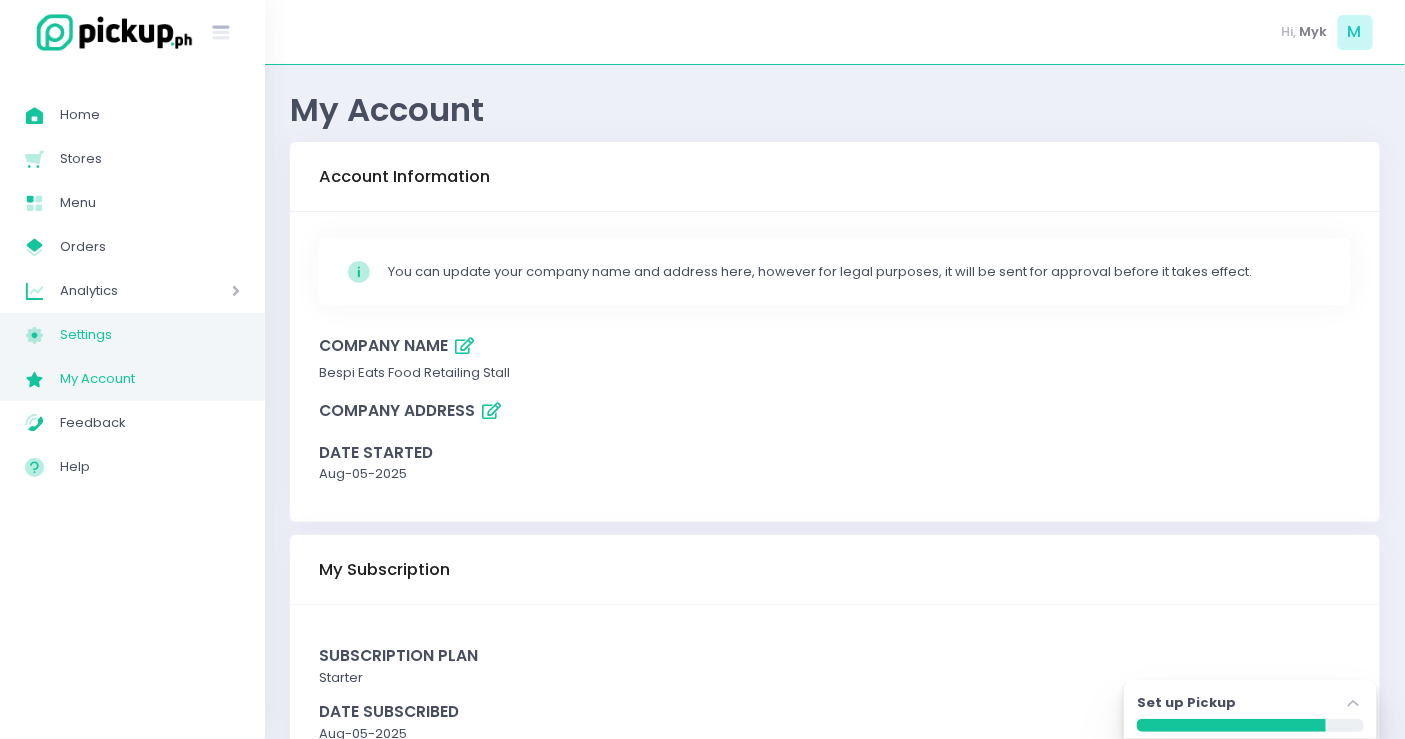 click on "Settings" at bounding box center [150, 335] 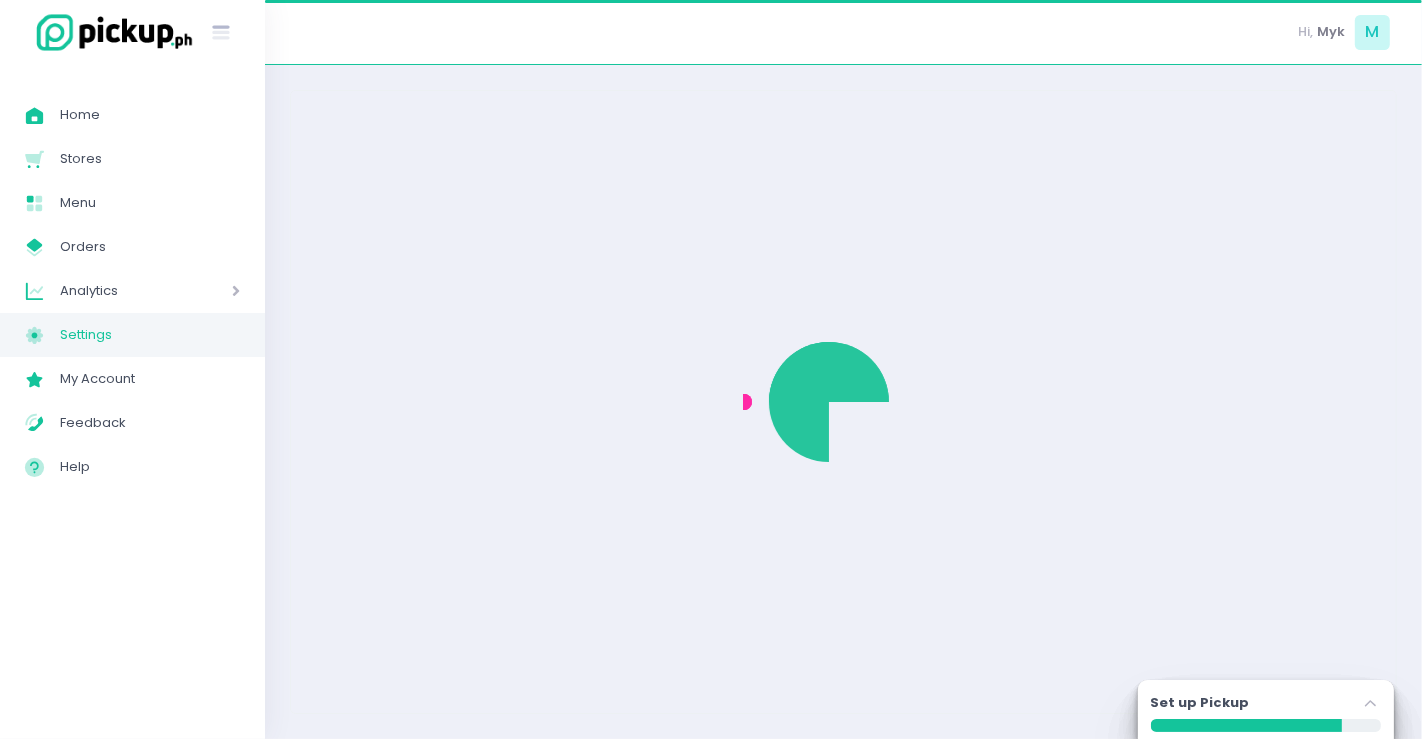 select on "active" 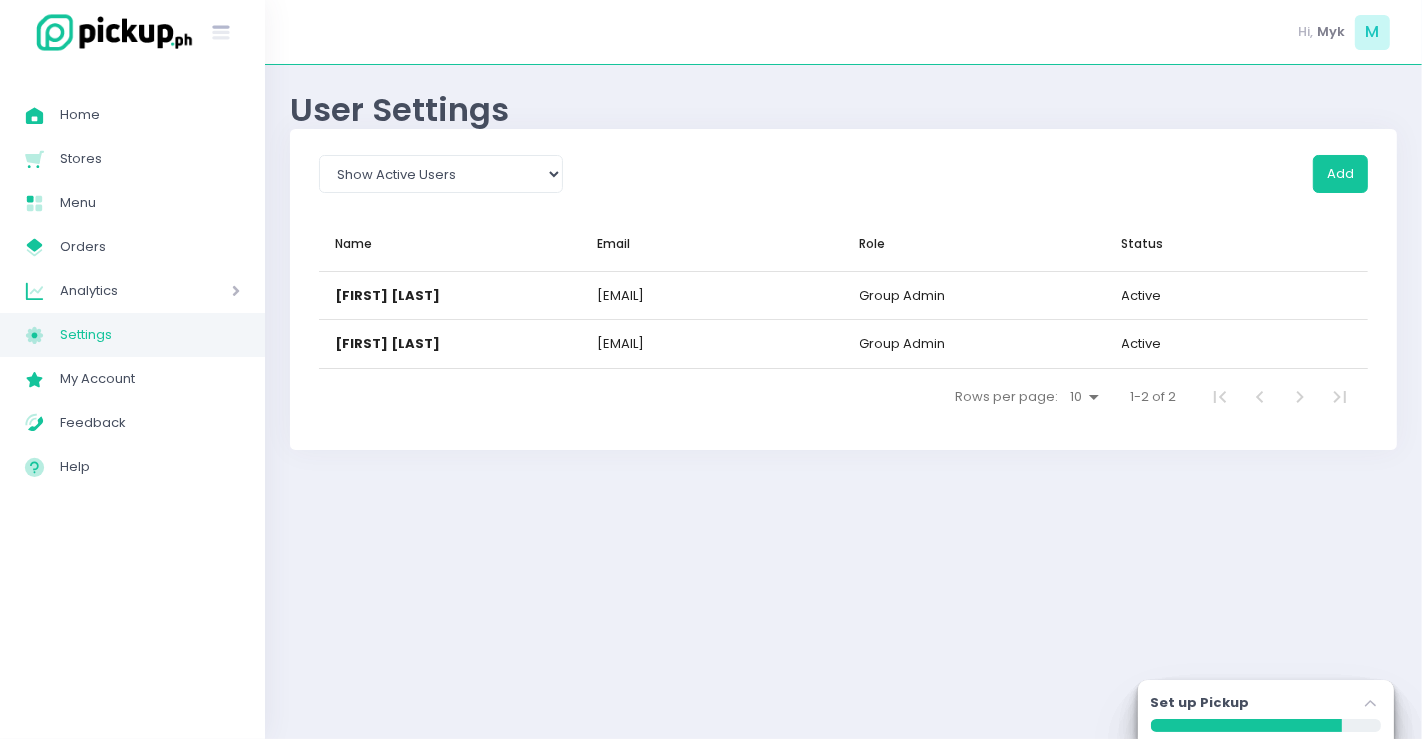 click on "Analytics" at bounding box center [117, 291] 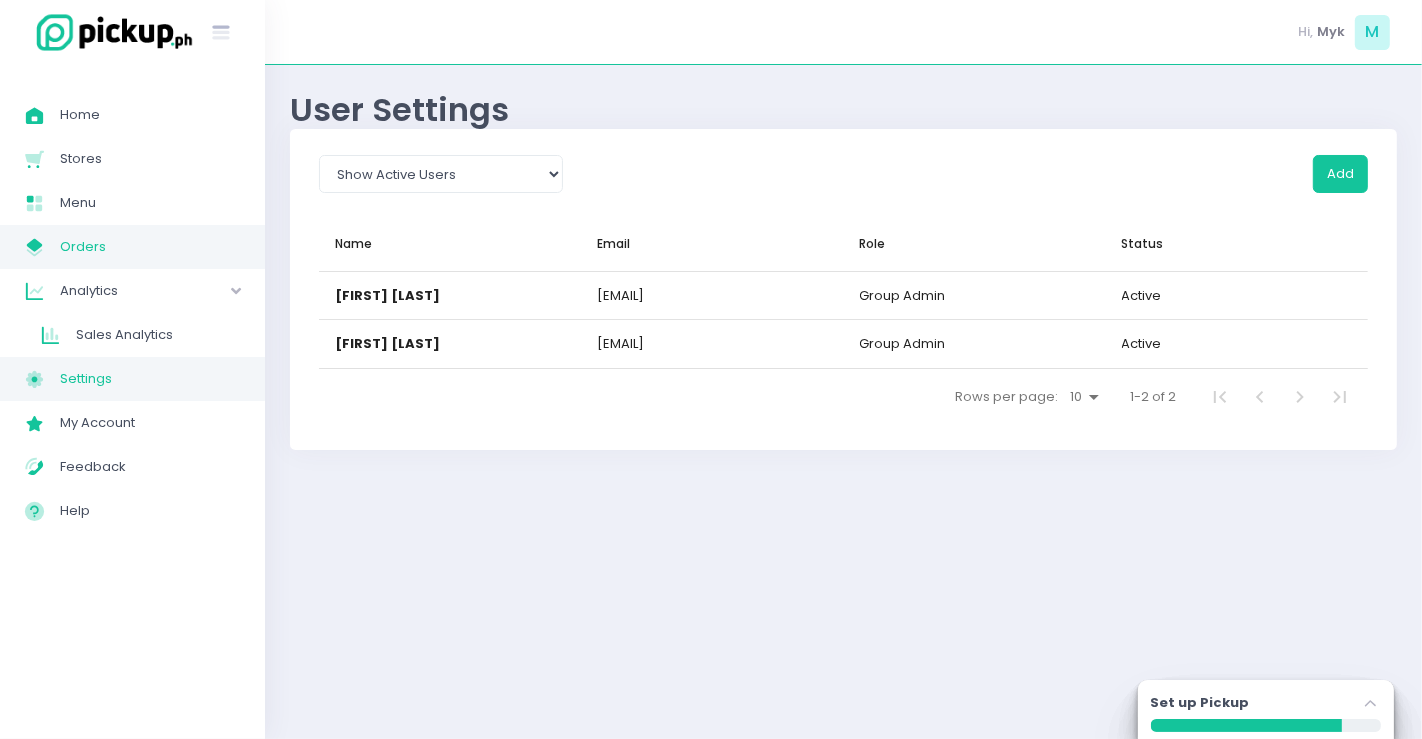 click on "Orders" at bounding box center (150, 247) 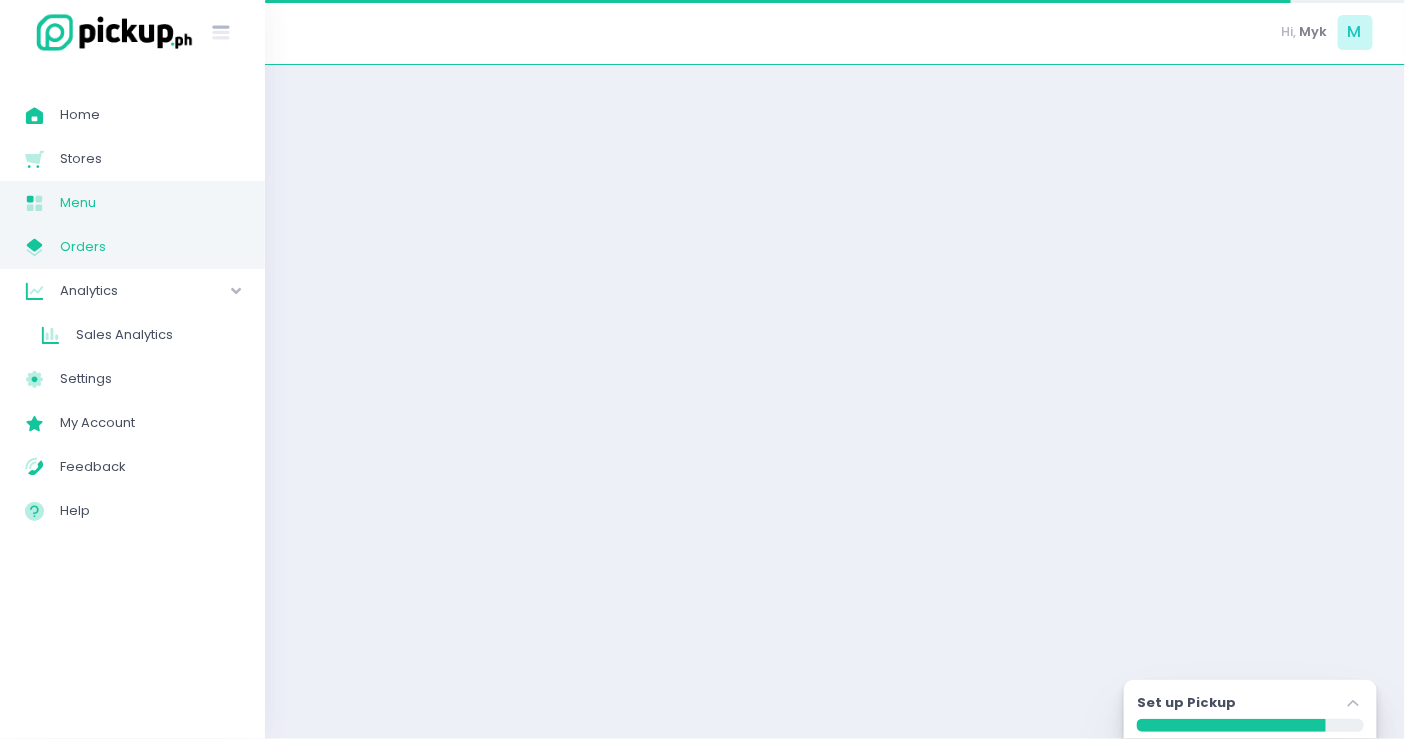 click on "Menu" at bounding box center [150, 203] 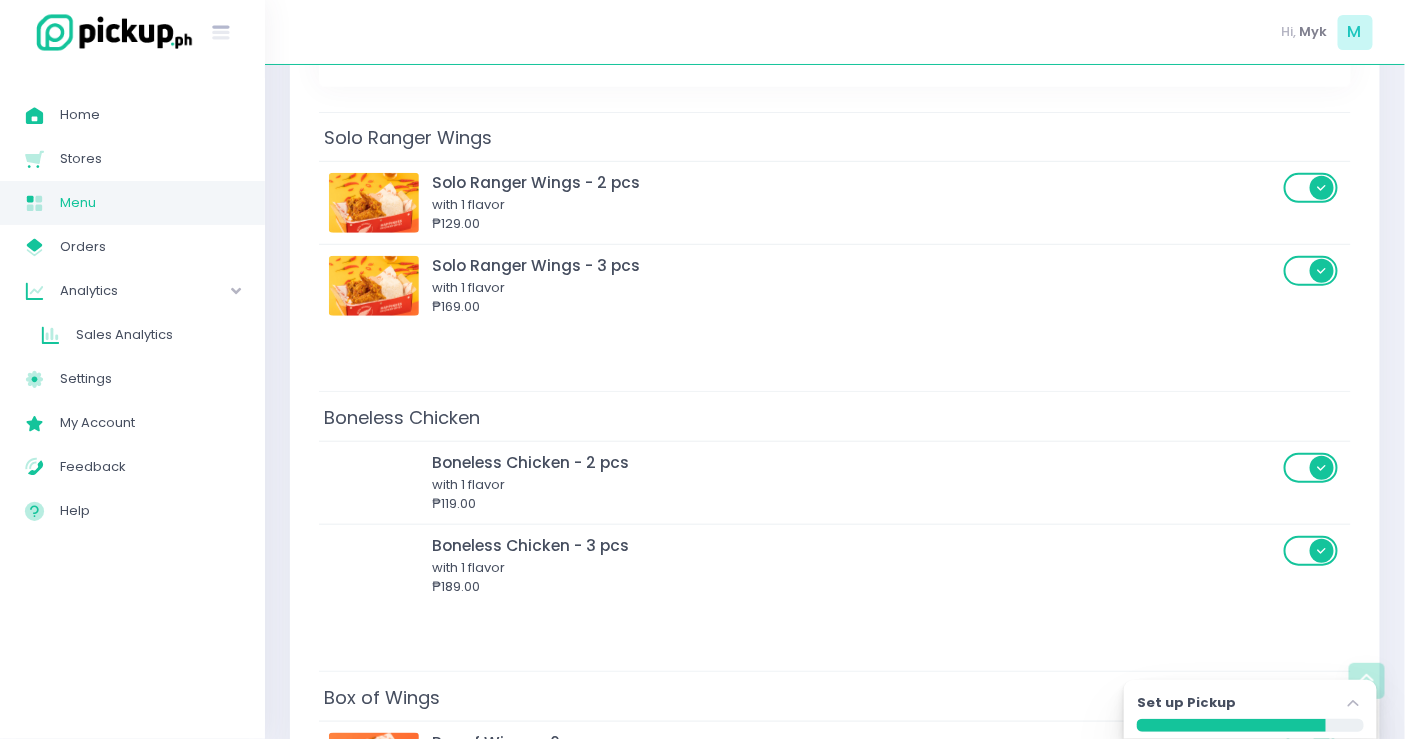 scroll, scrollTop: 0, scrollLeft: 0, axis: both 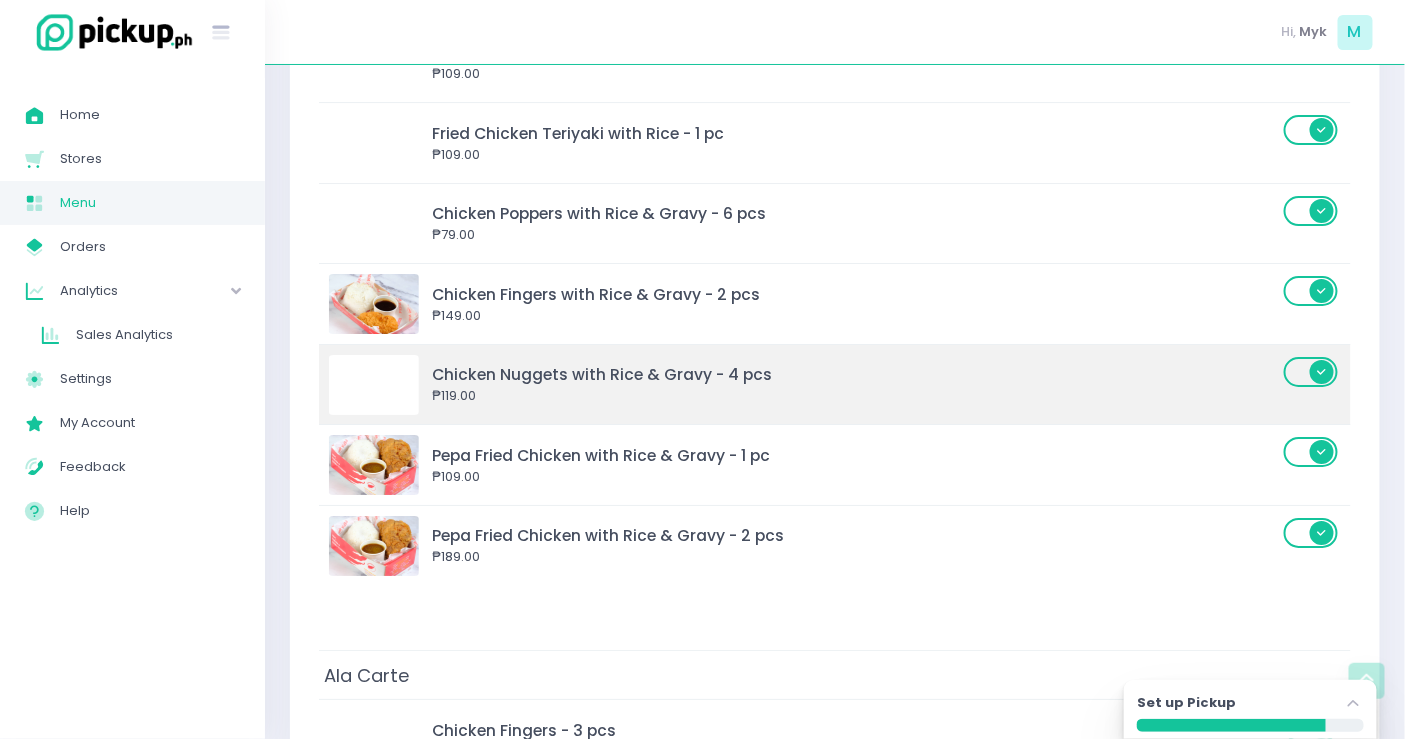 click at bounding box center (374, 385) 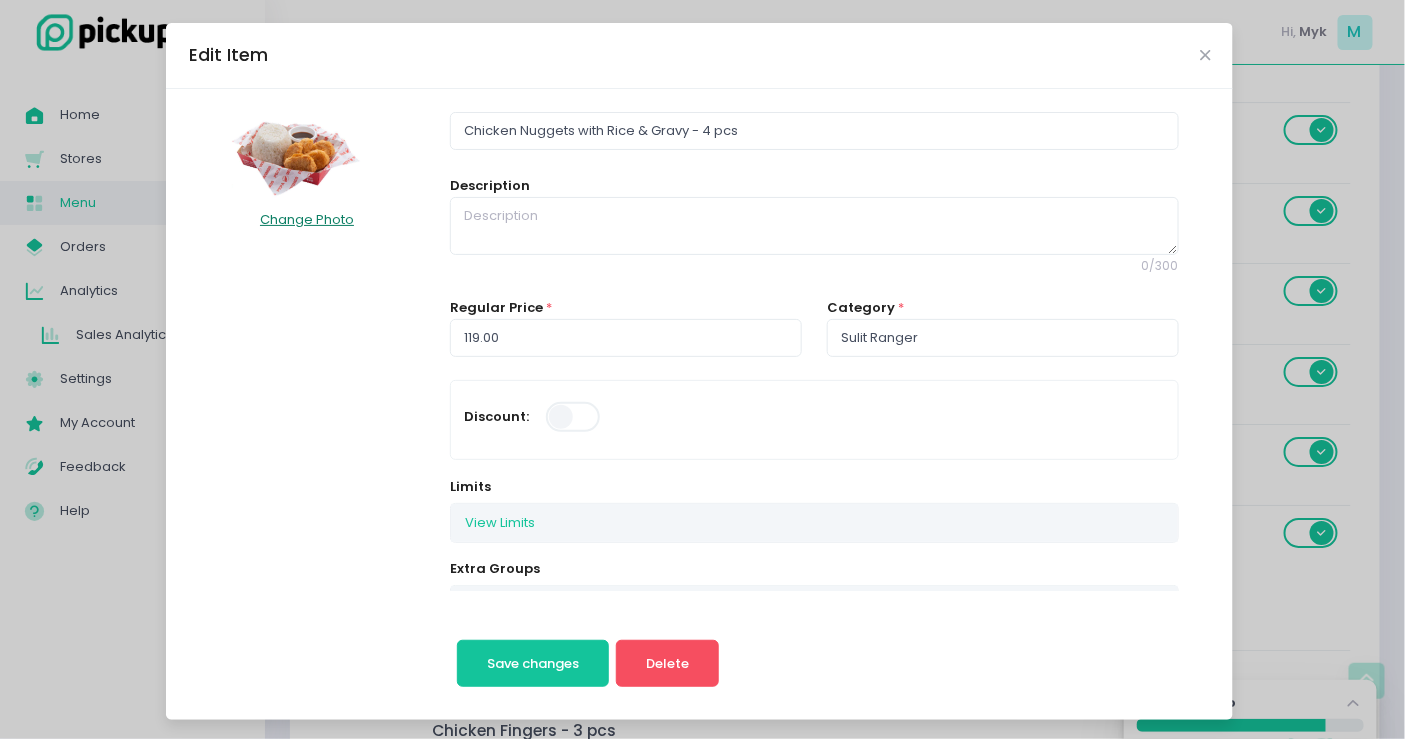 click on "Change Photo" at bounding box center (307, 219) 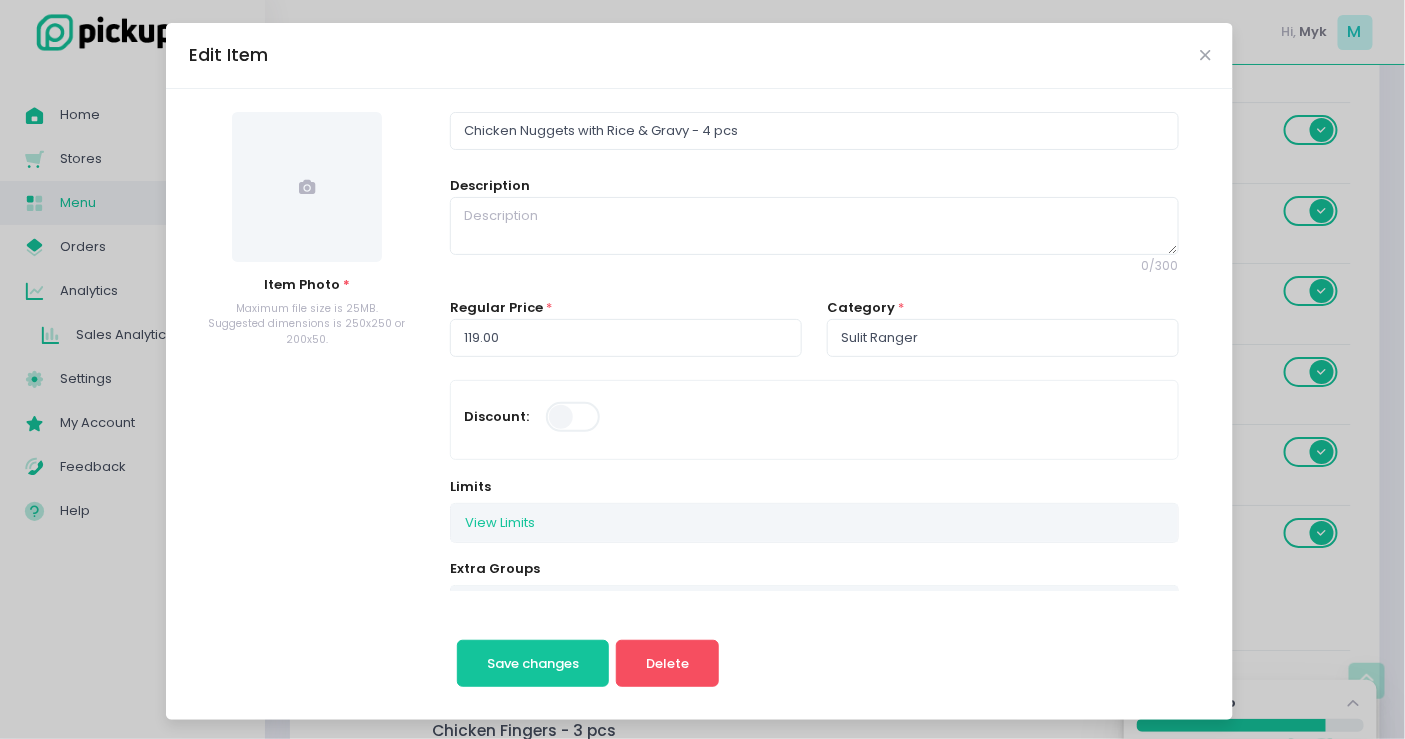 click at bounding box center (307, 187) 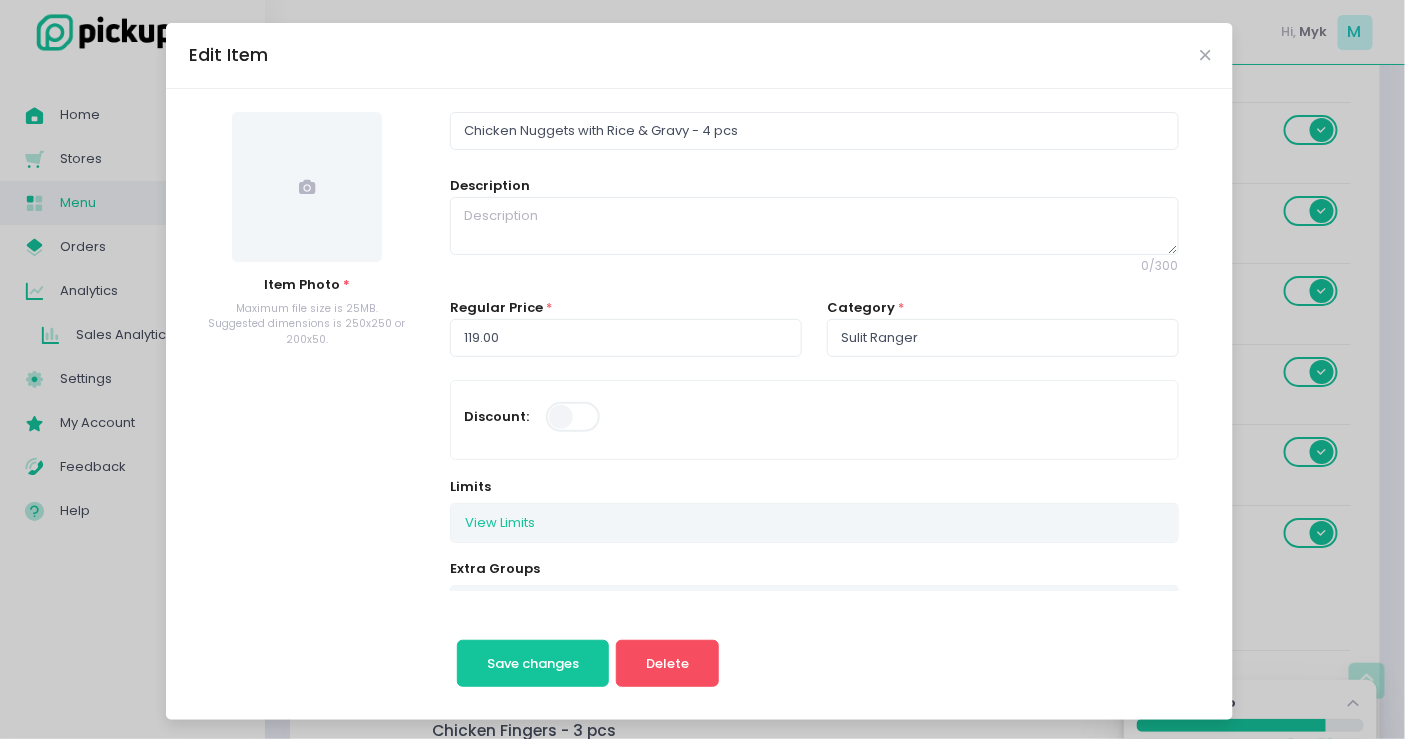 click on "Edit  Item" at bounding box center (699, 56) 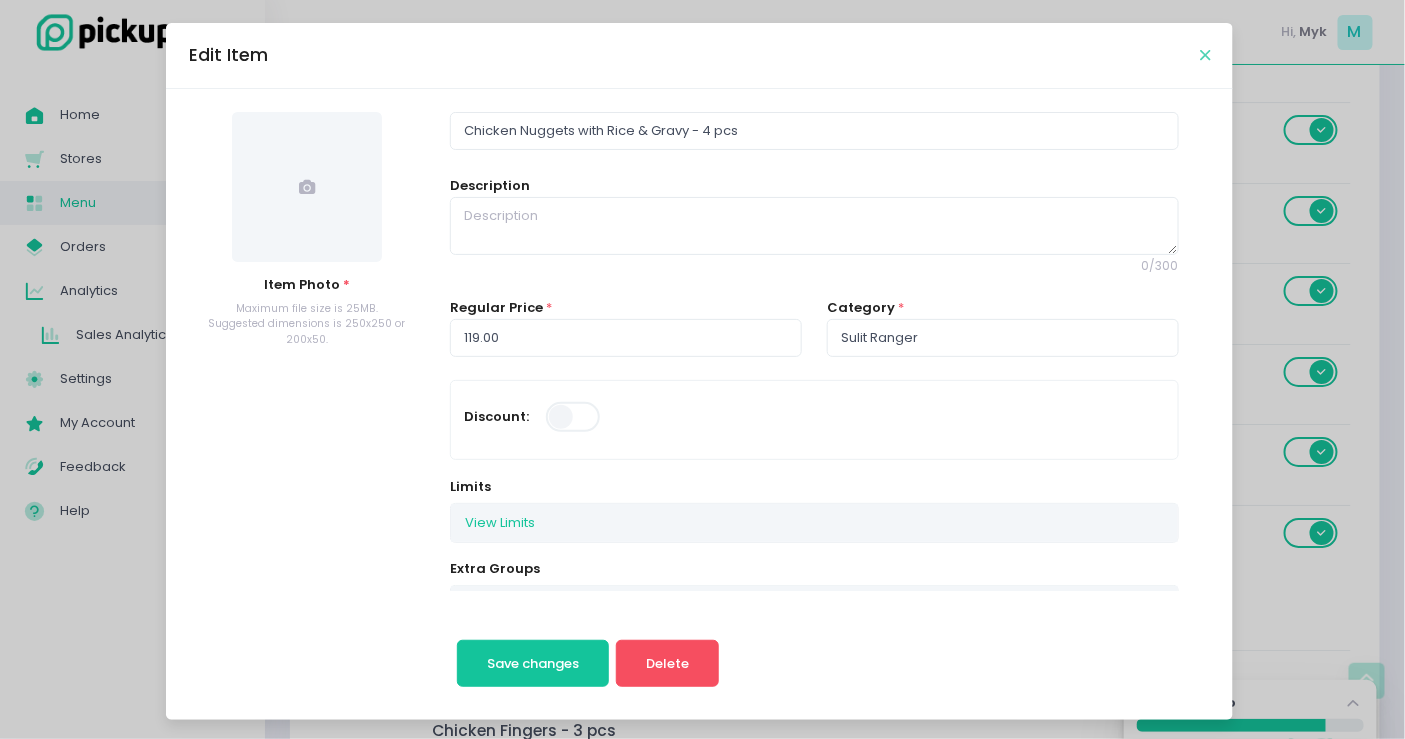 click at bounding box center [1205, 55] 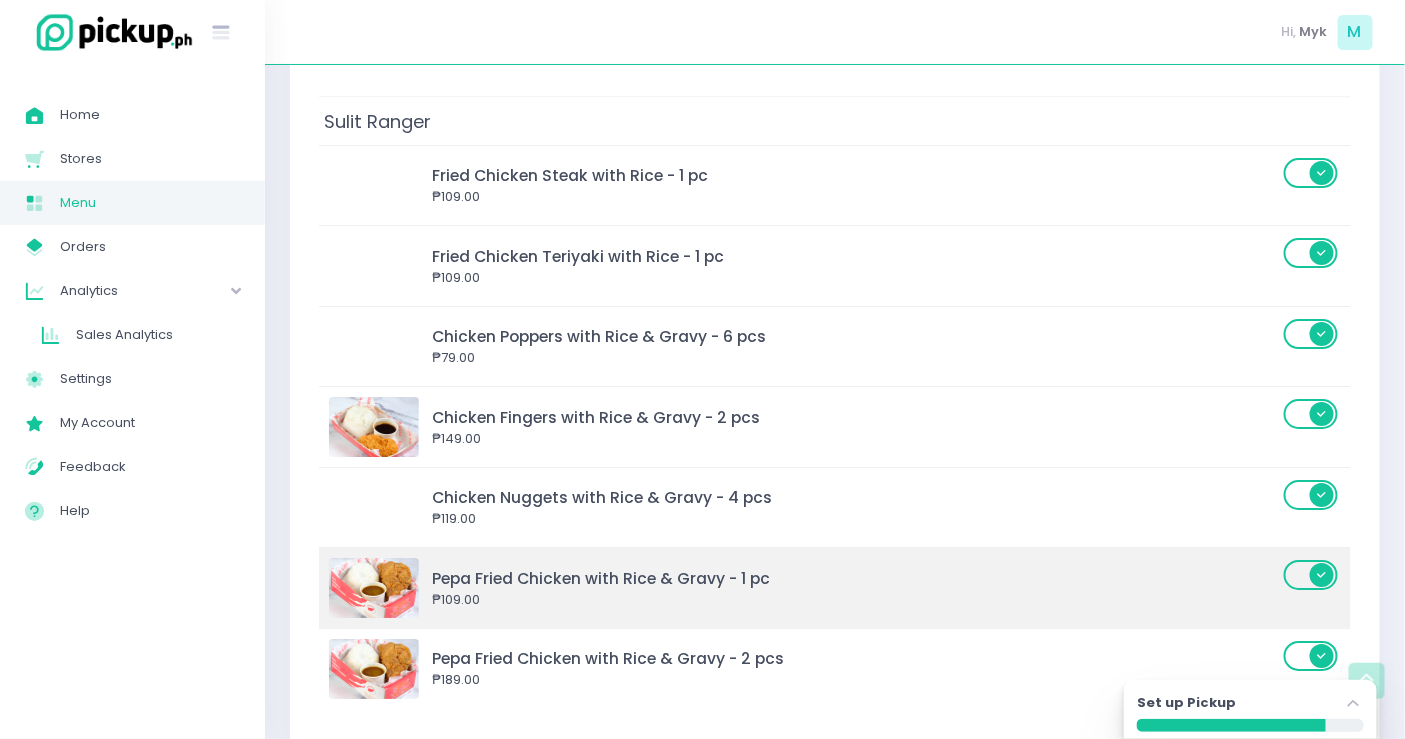 scroll, scrollTop: 2070, scrollLeft: 0, axis: vertical 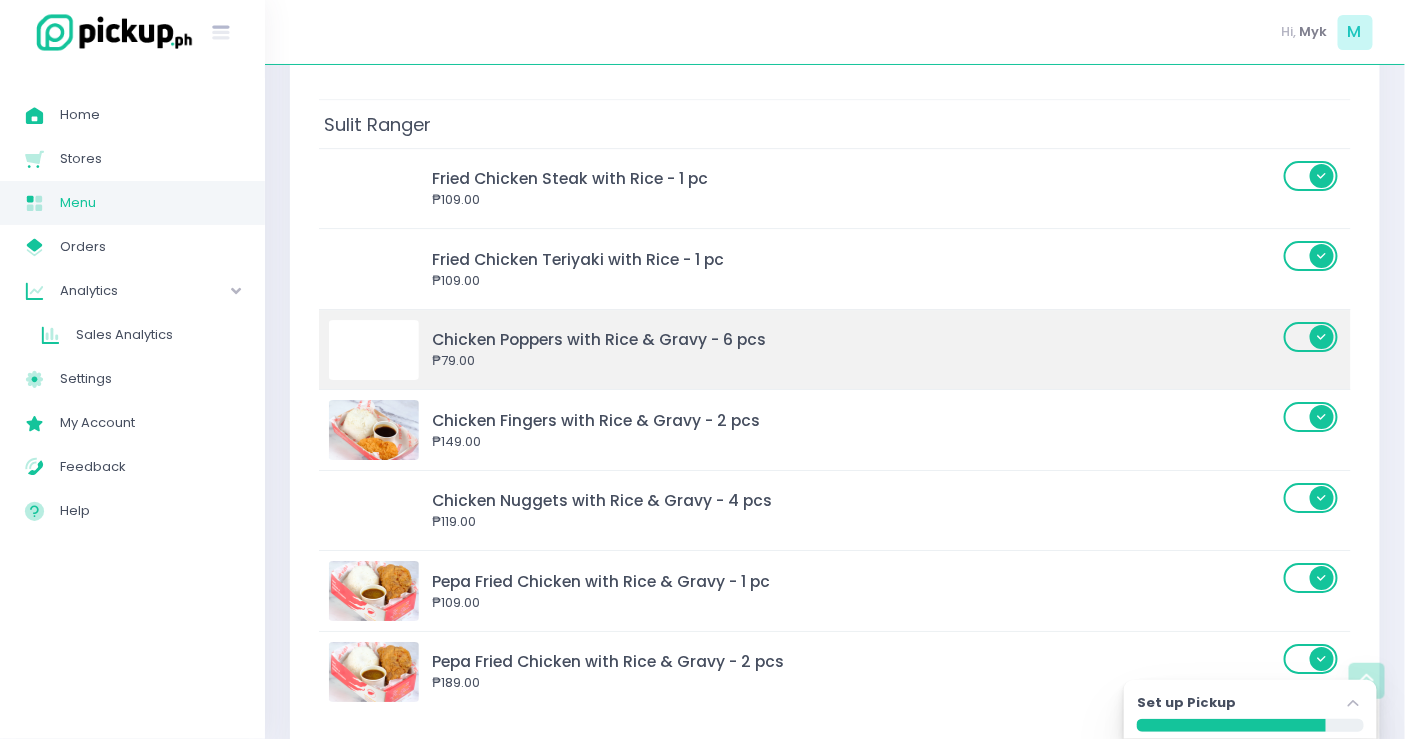 click at bounding box center [374, 350] 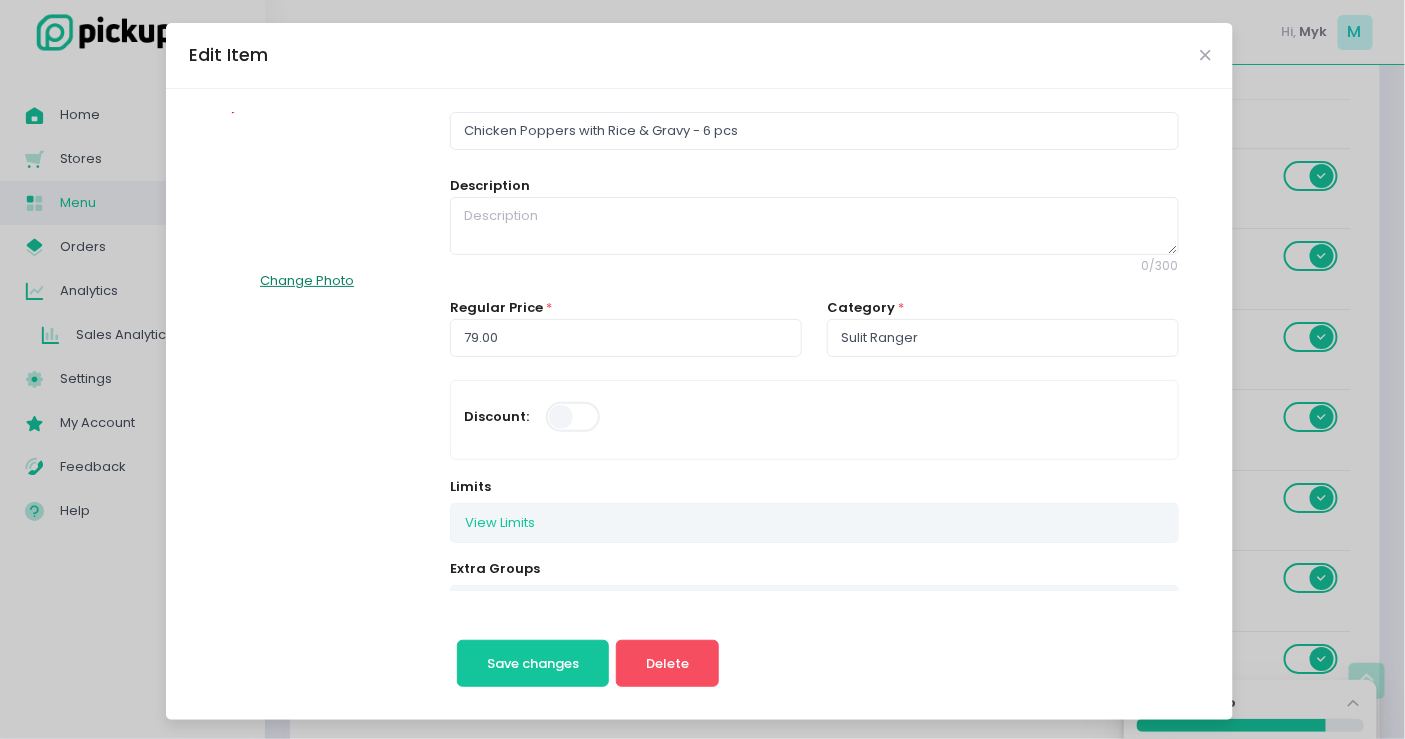 click on "Change Photo" at bounding box center (307, 281) 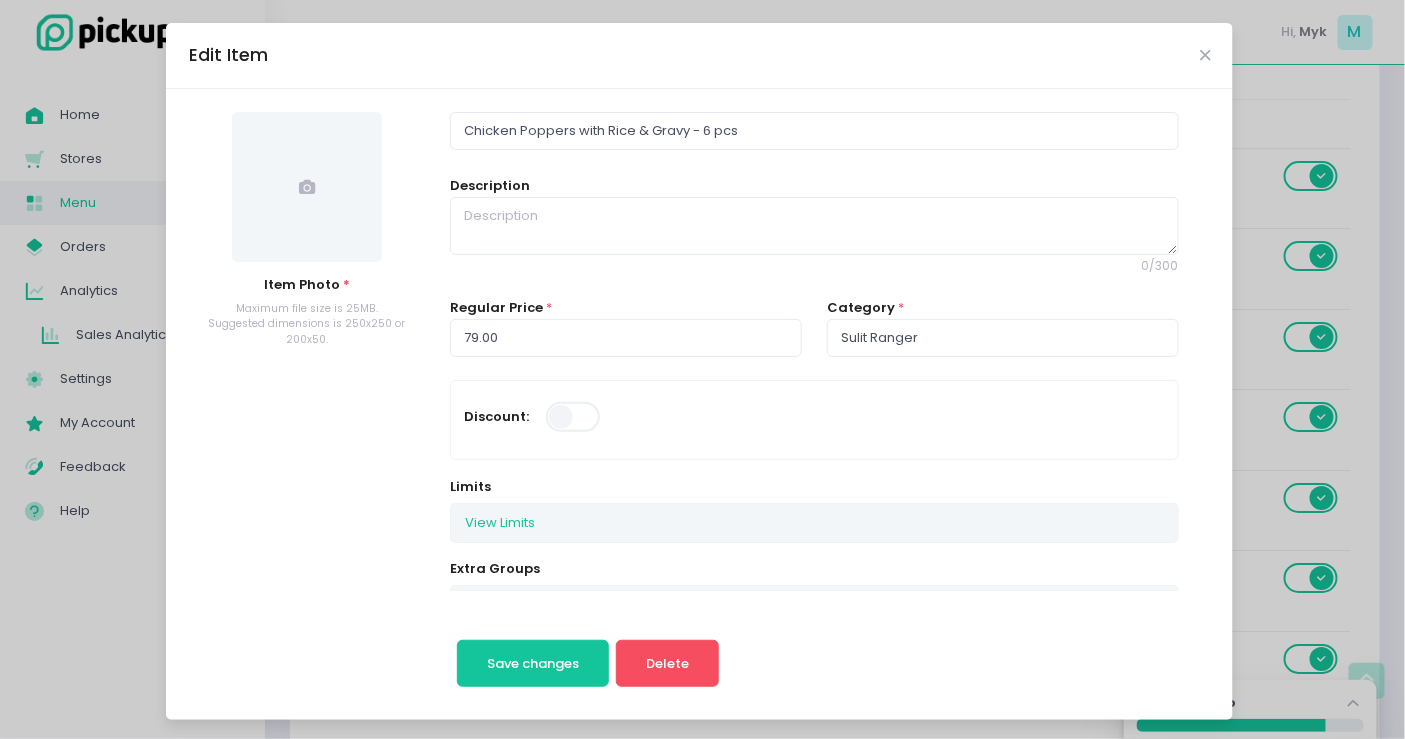 click at bounding box center [307, 187] 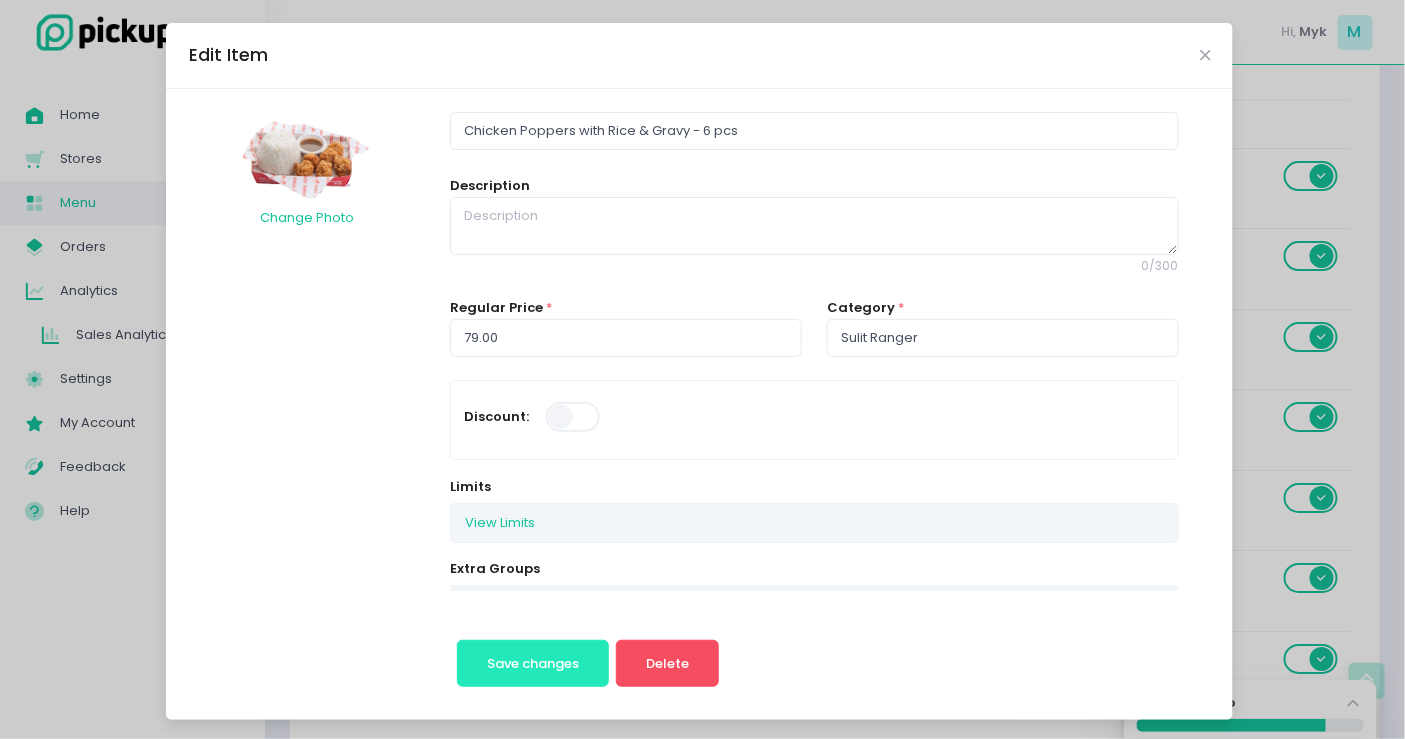click on "Save changes" at bounding box center [533, 663] 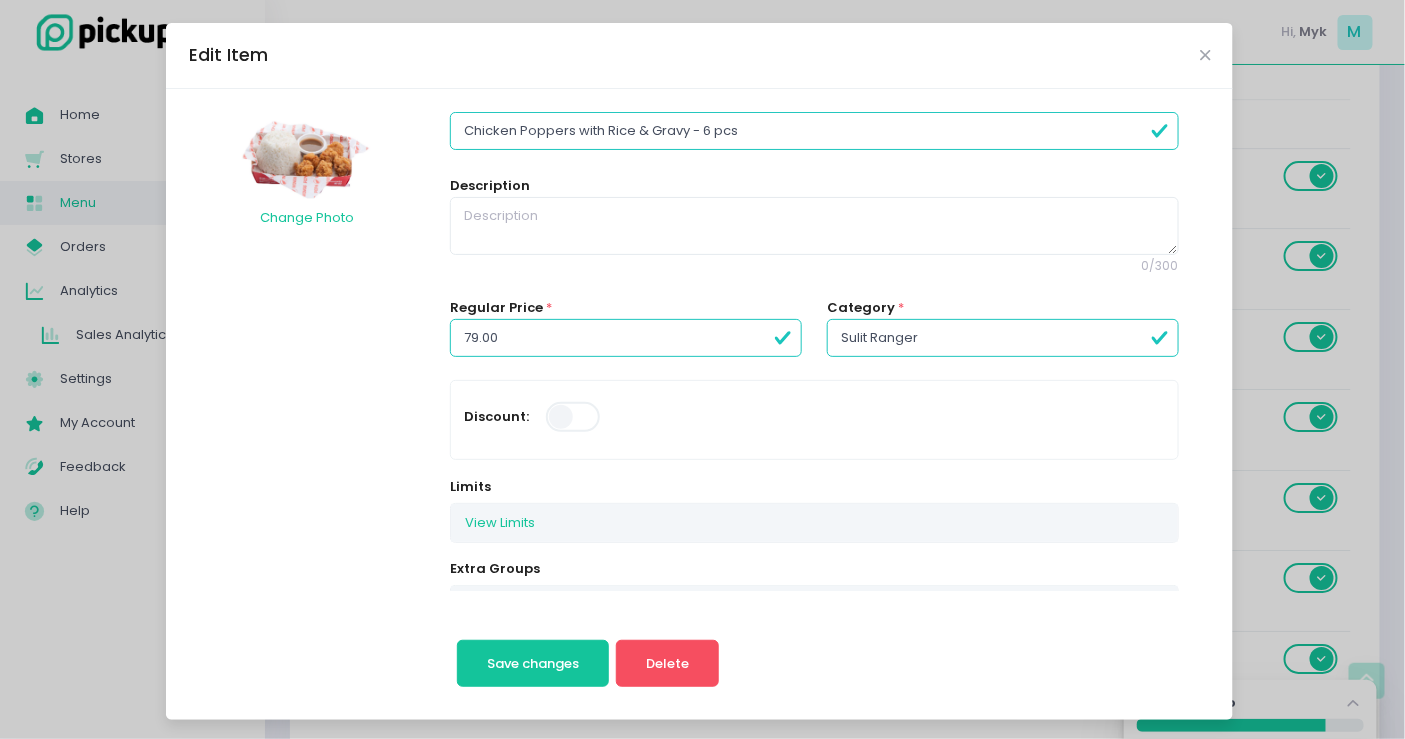 scroll, scrollTop: 0, scrollLeft: 0, axis: both 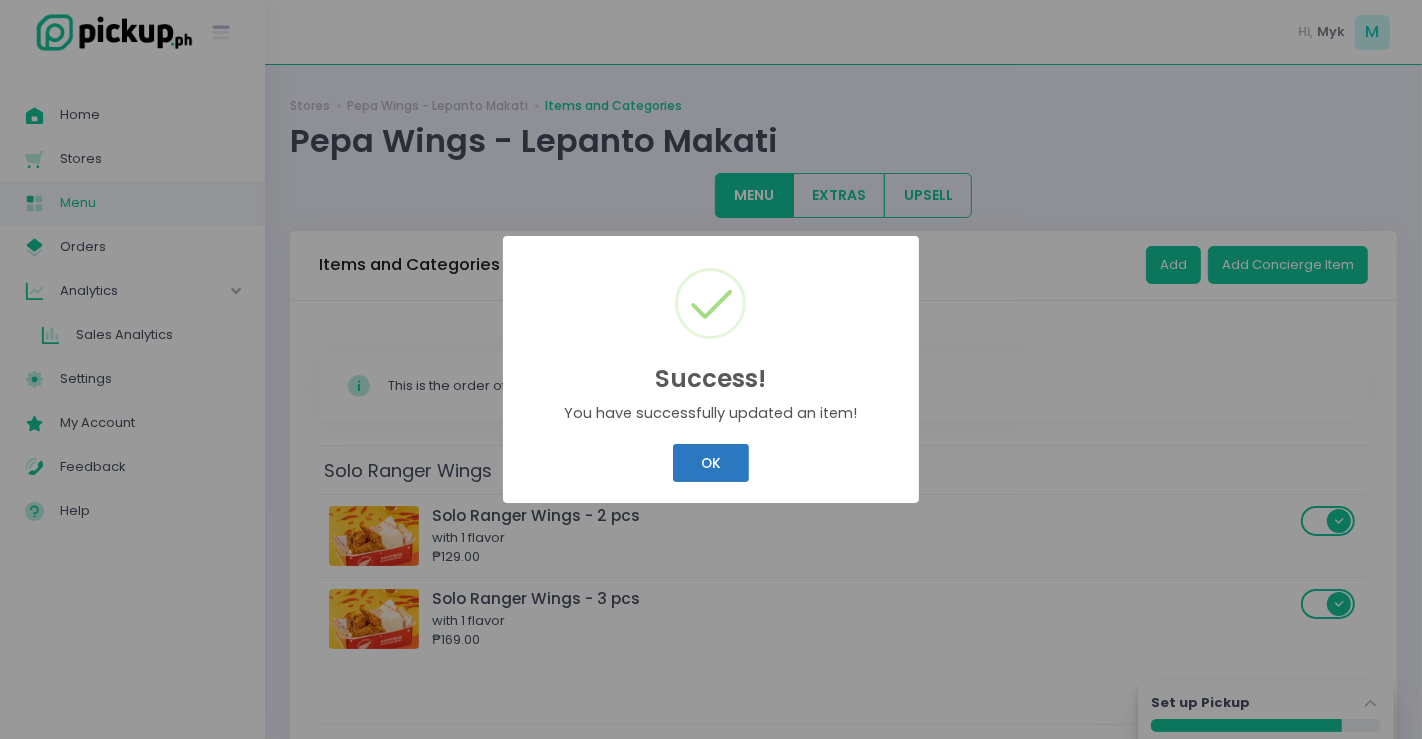 click on "OK" at bounding box center [710, 463] 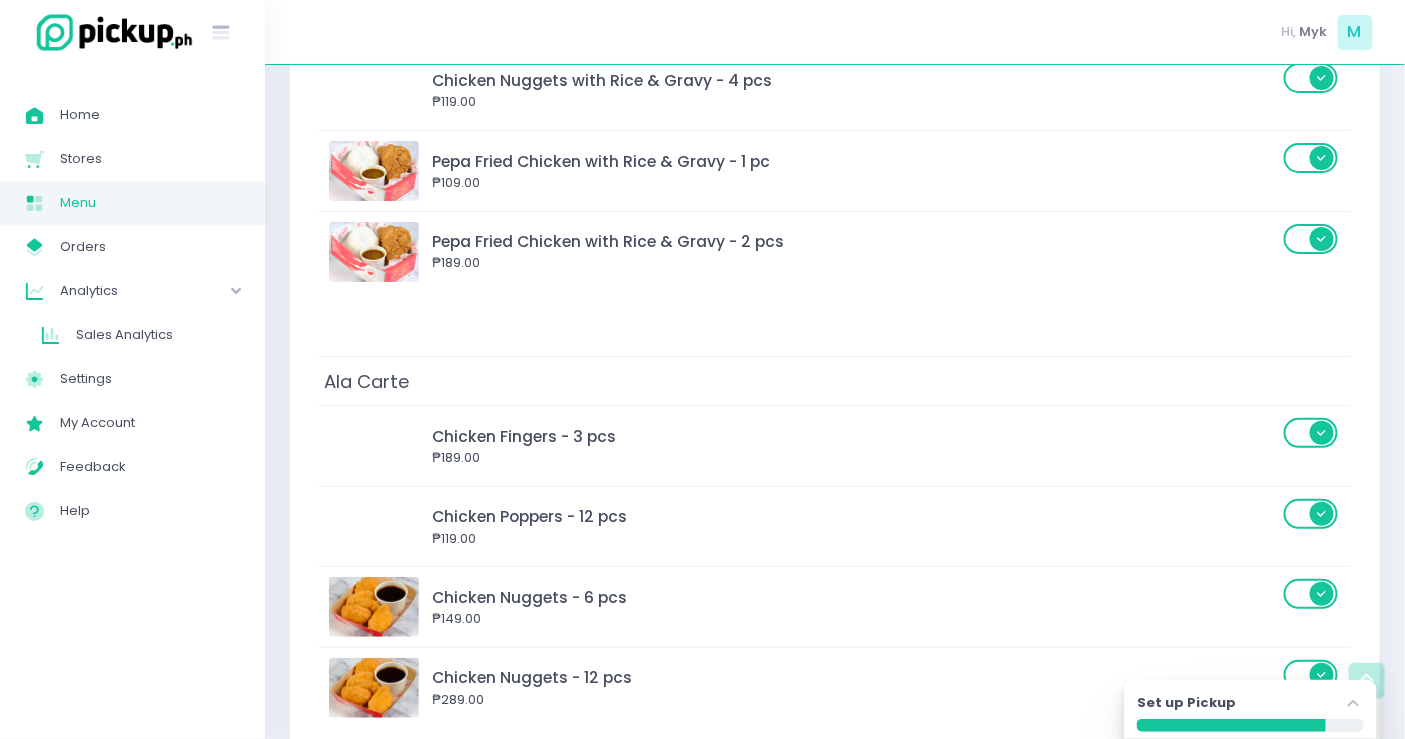scroll, scrollTop: 2488, scrollLeft: 0, axis: vertical 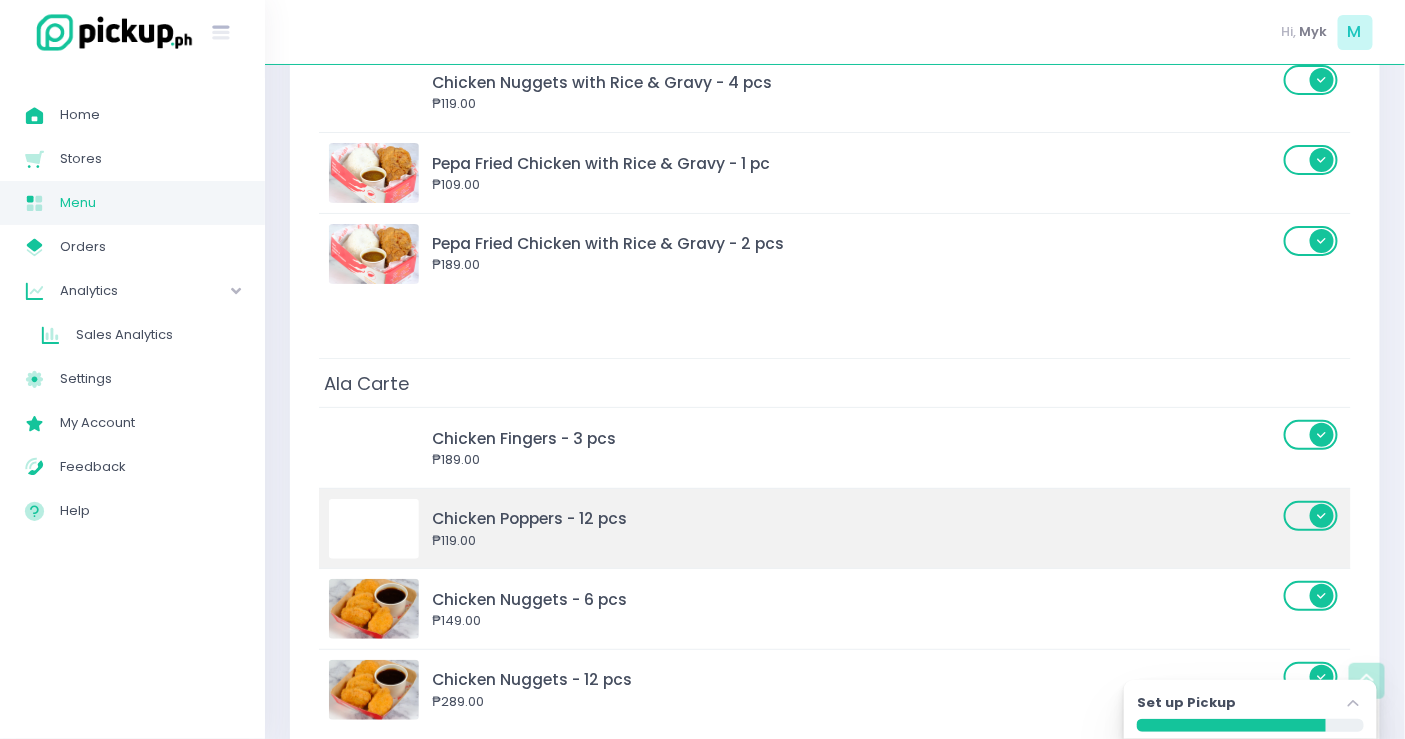 click at bounding box center [374, 529] 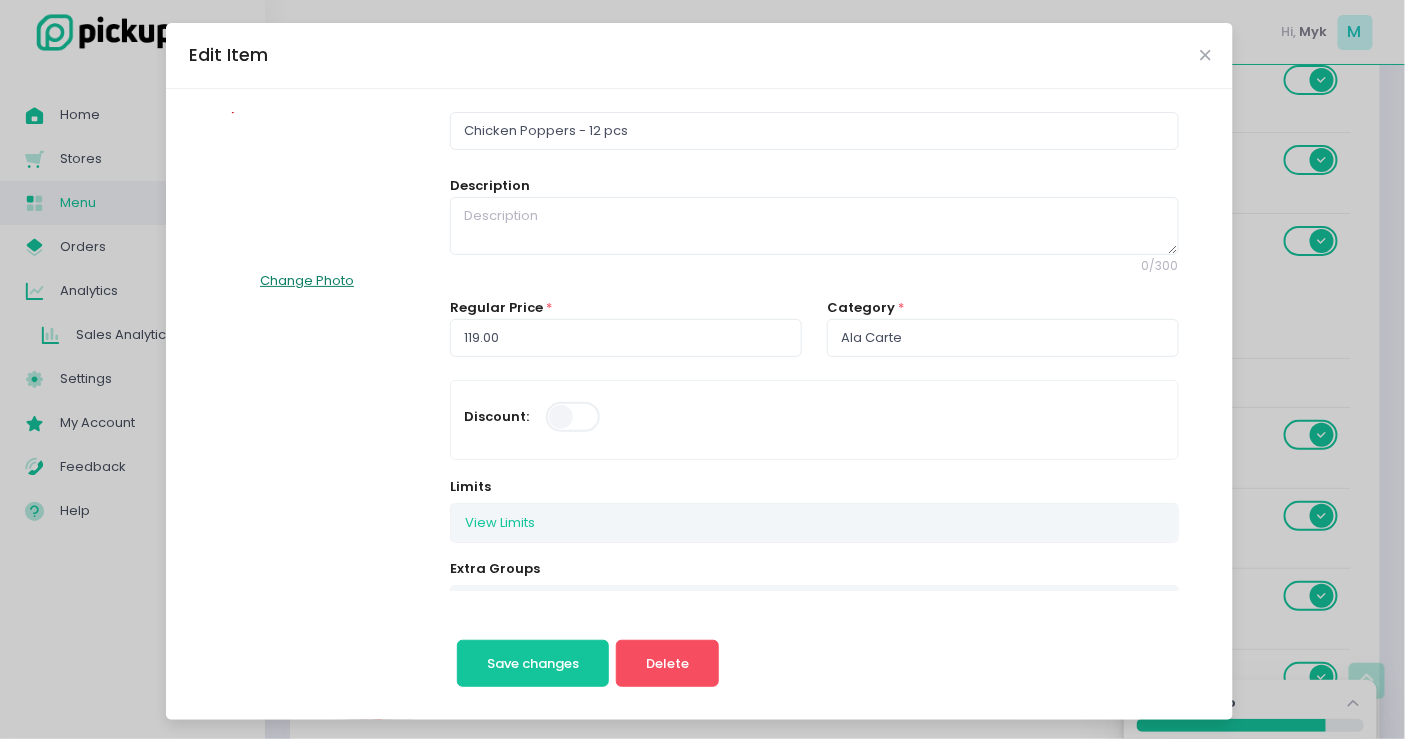 click on "Change Photo" at bounding box center (307, 281) 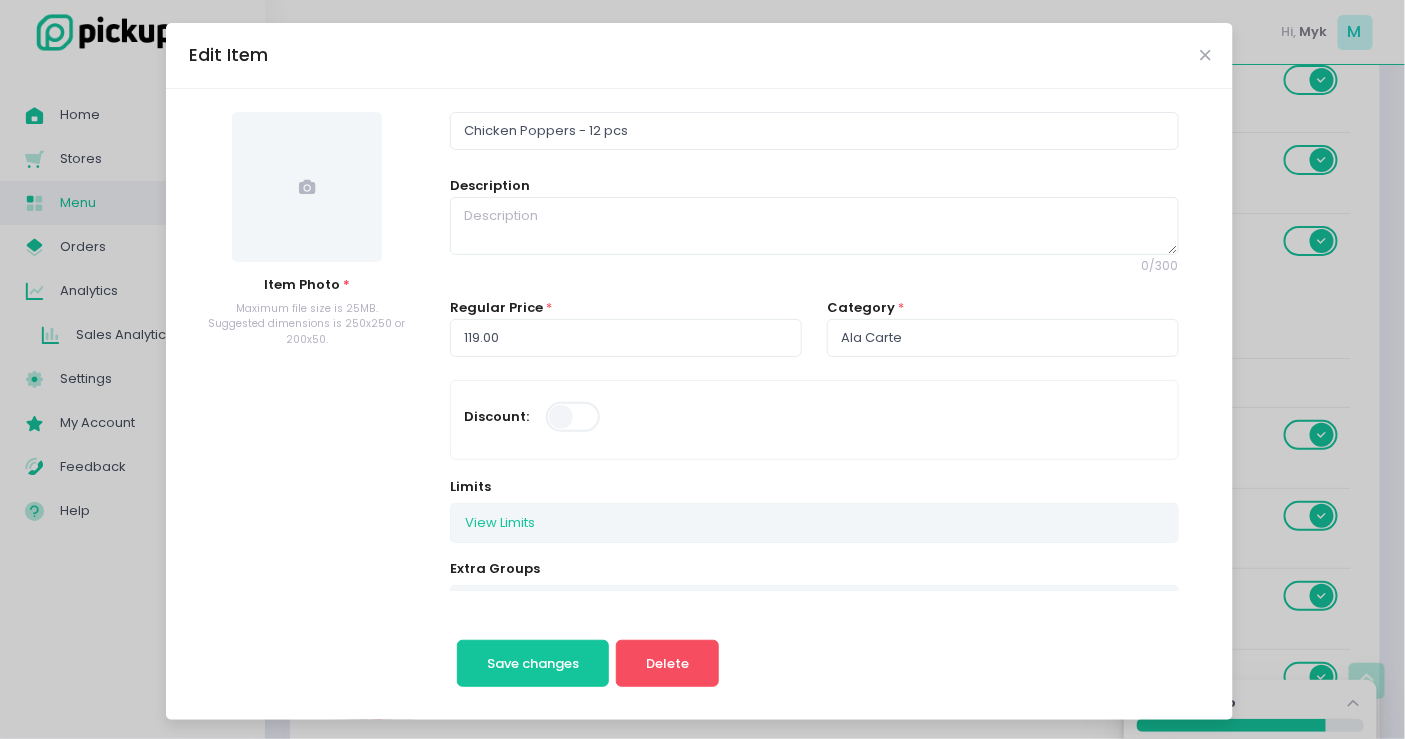 click at bounding box center (307, 187) 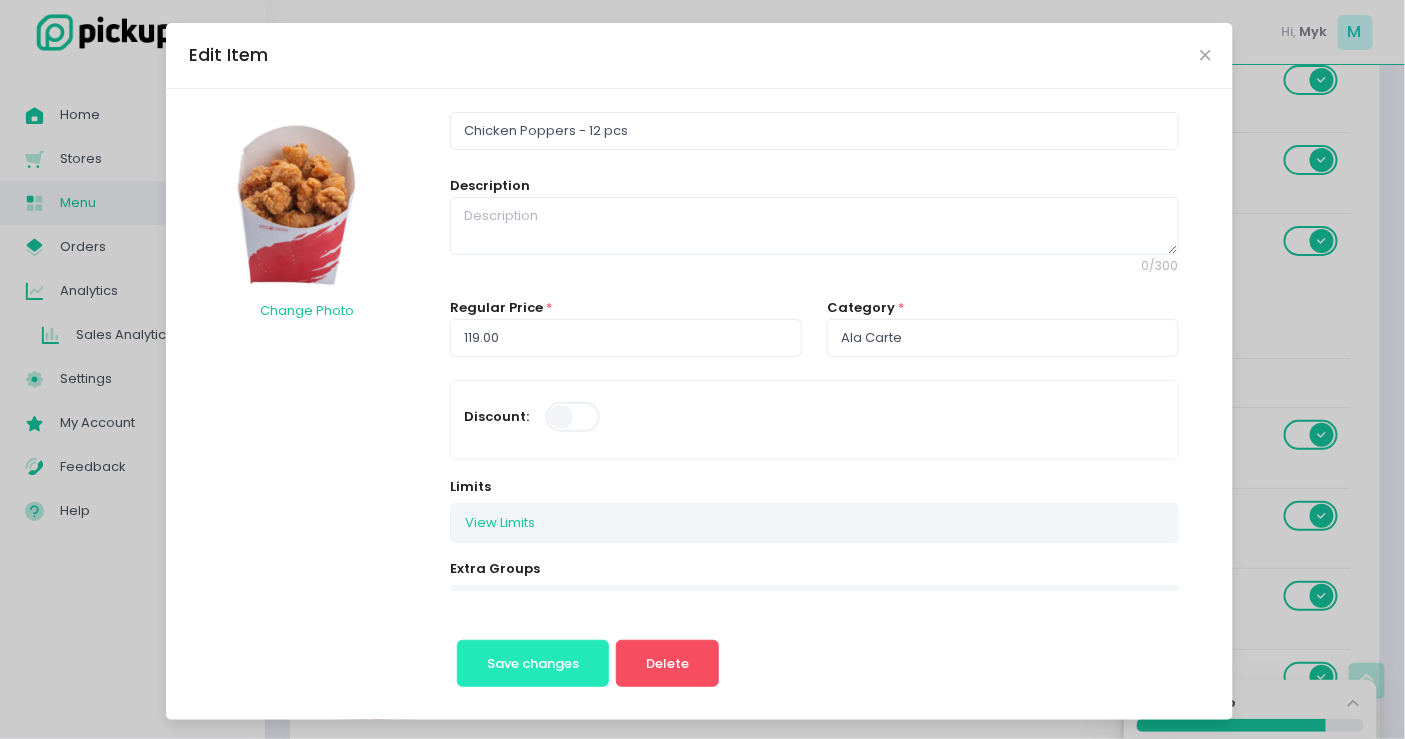 click on "Save changes" at bounding box center (533, 663) 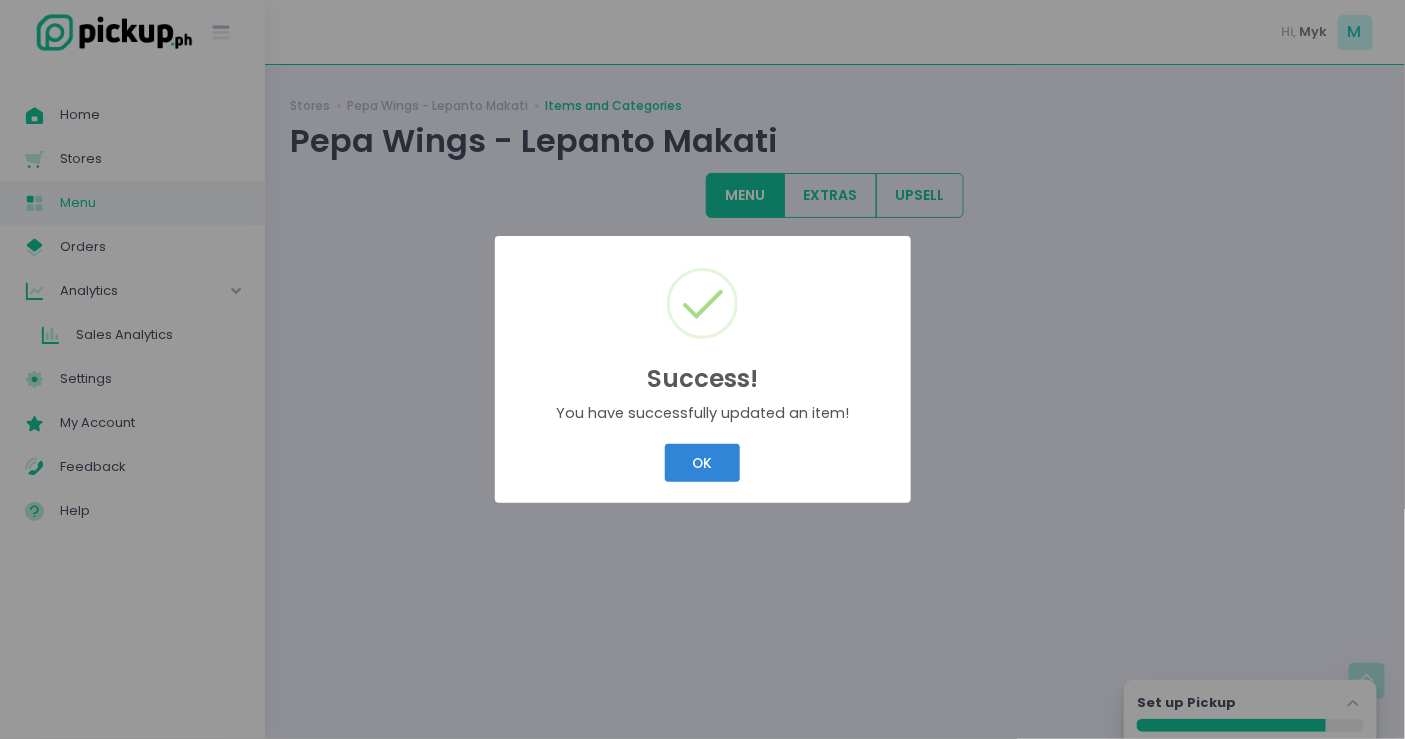 scroll, scrollTop: 0, scrollLeft: 0, axis: both 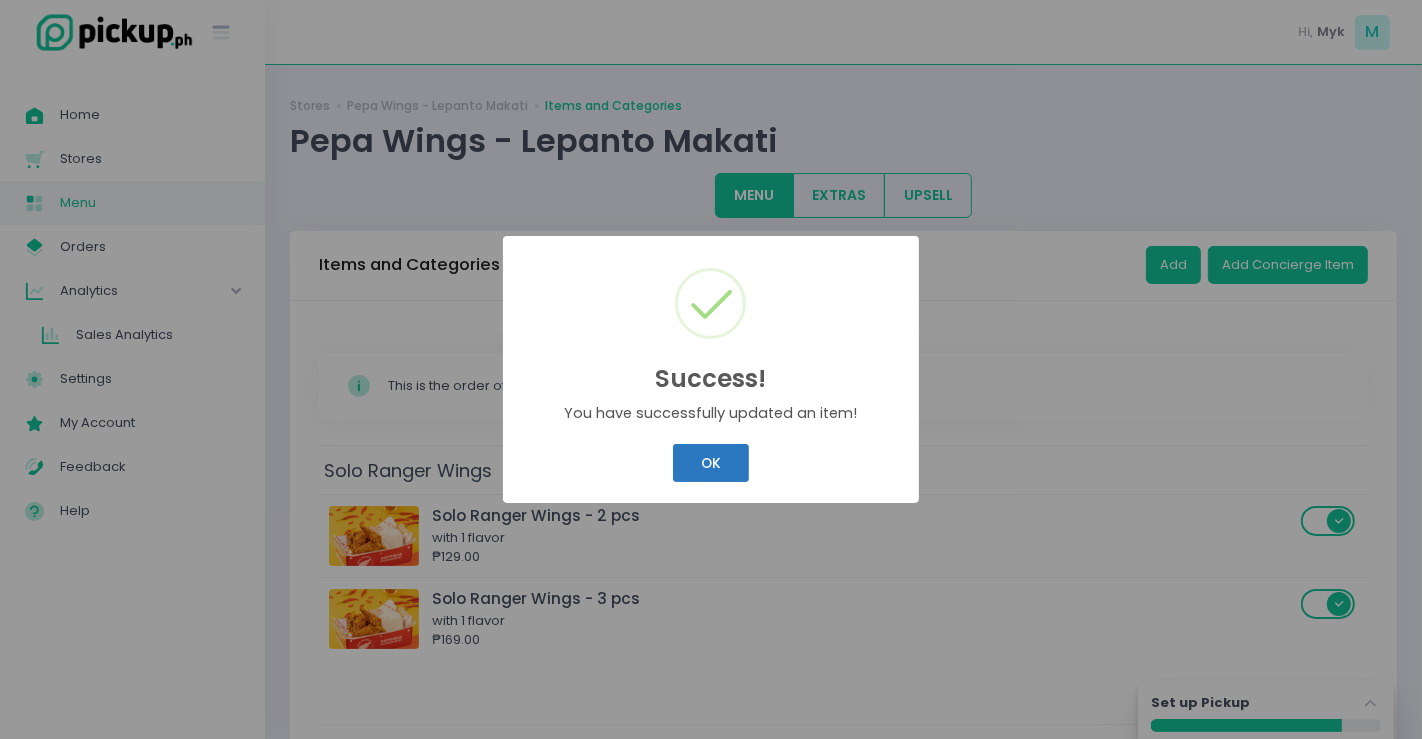 click on "OK" at bounding box center [710, 463] 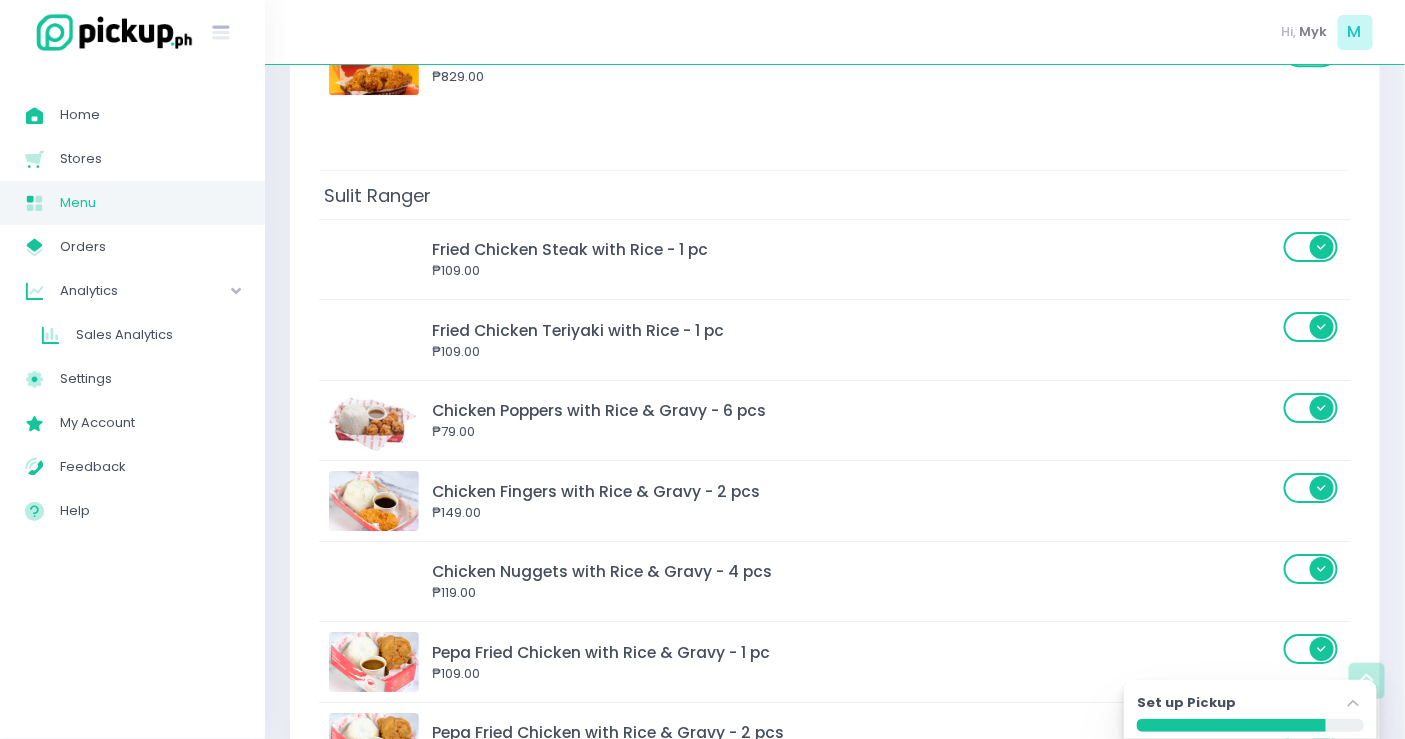 scroll, scrollTop: 1995, scrollLeft: 0, axis: vertical 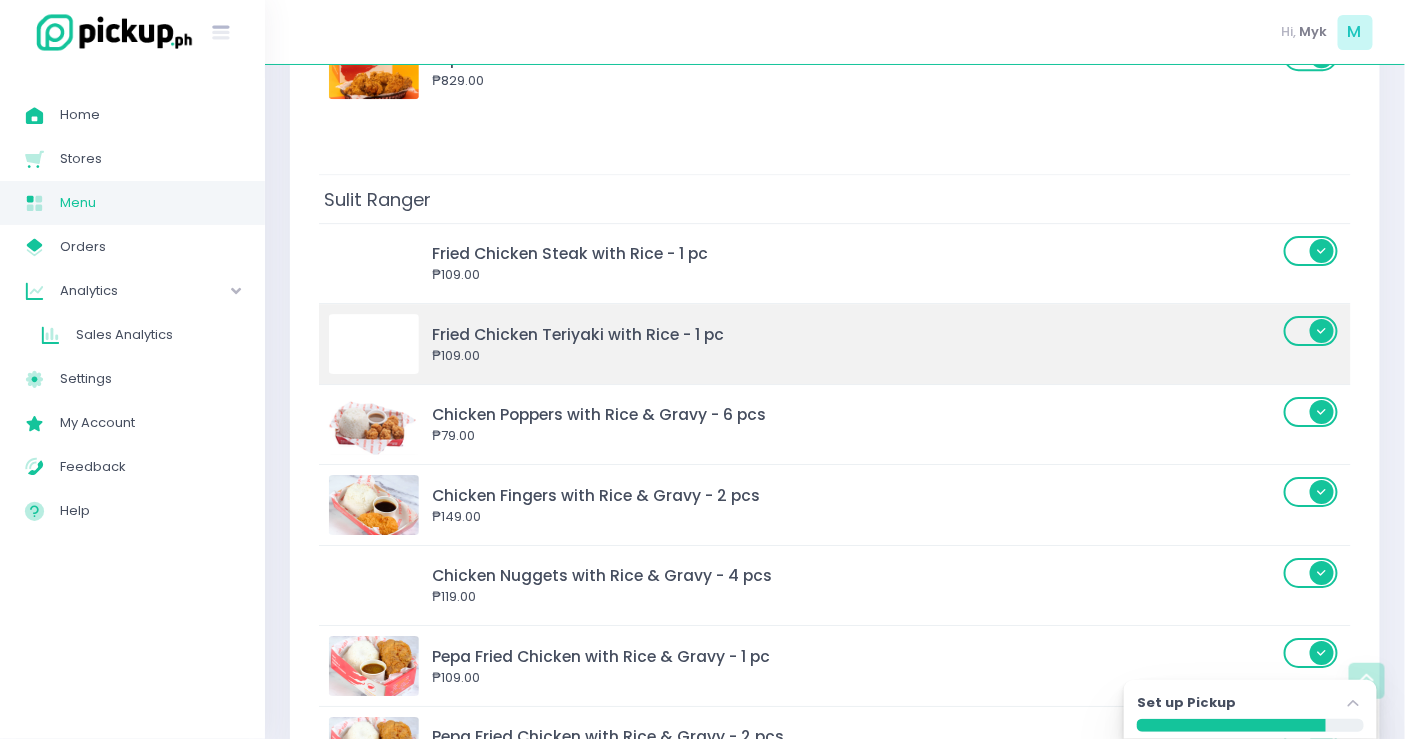 click at bounding box center [374, 344] 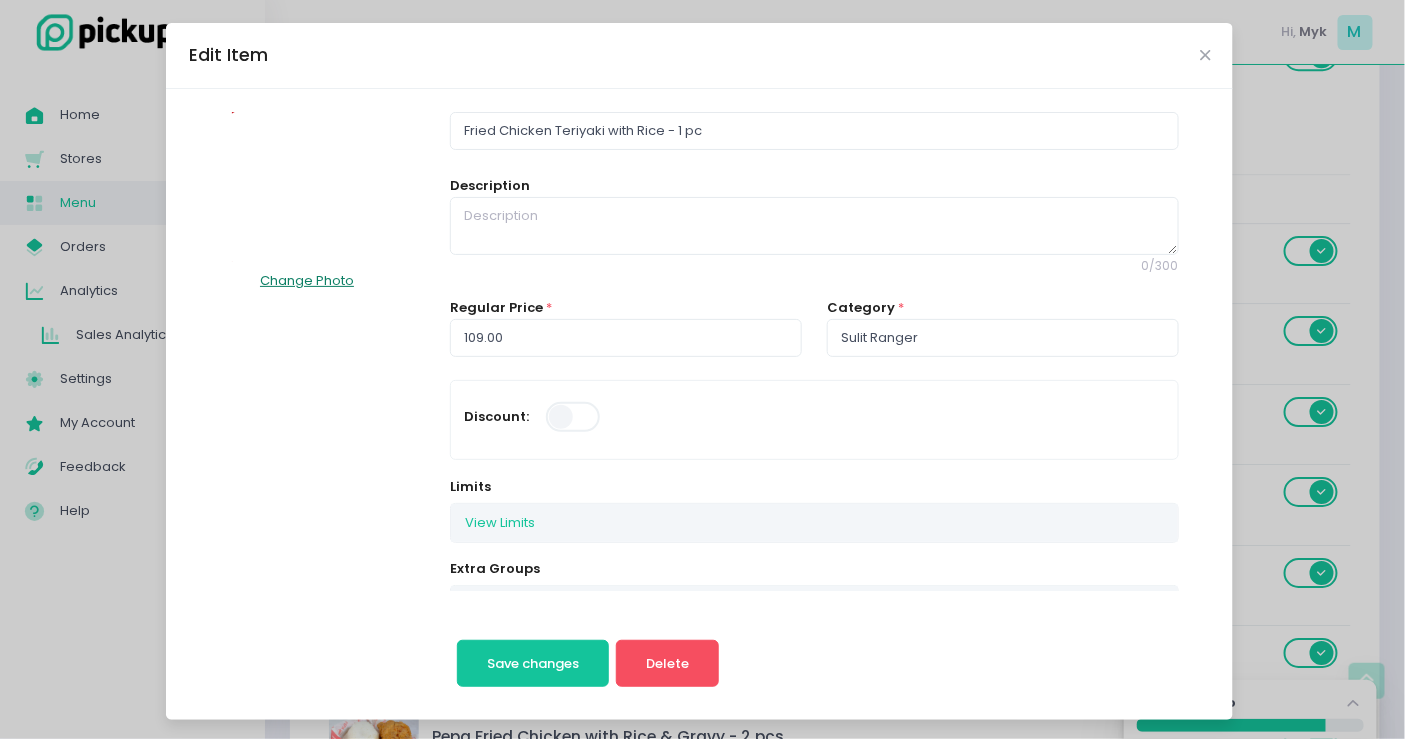 click on "Change Photo" at bounding box center [307, 281] 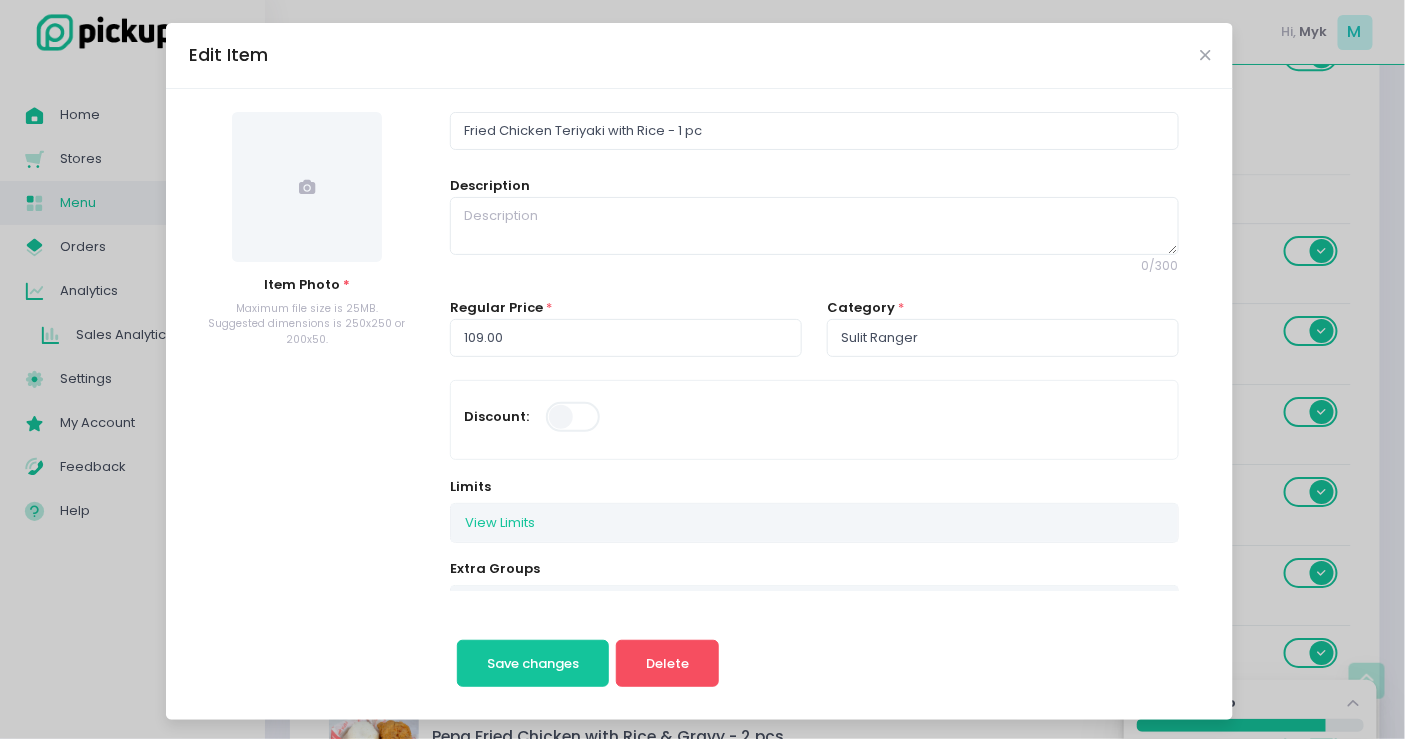 click at bounding box center (307, 187) 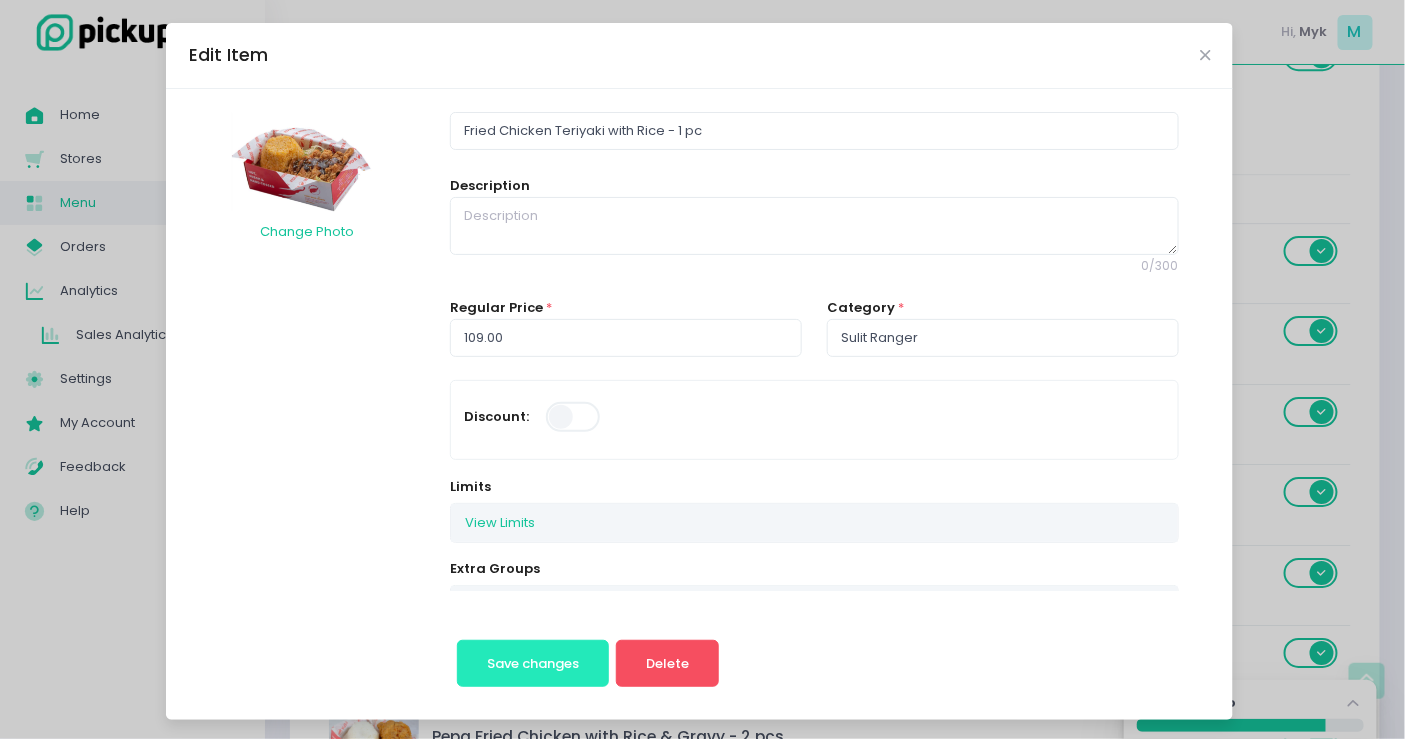 click on "Save changes" at bounding box center (533, 663) 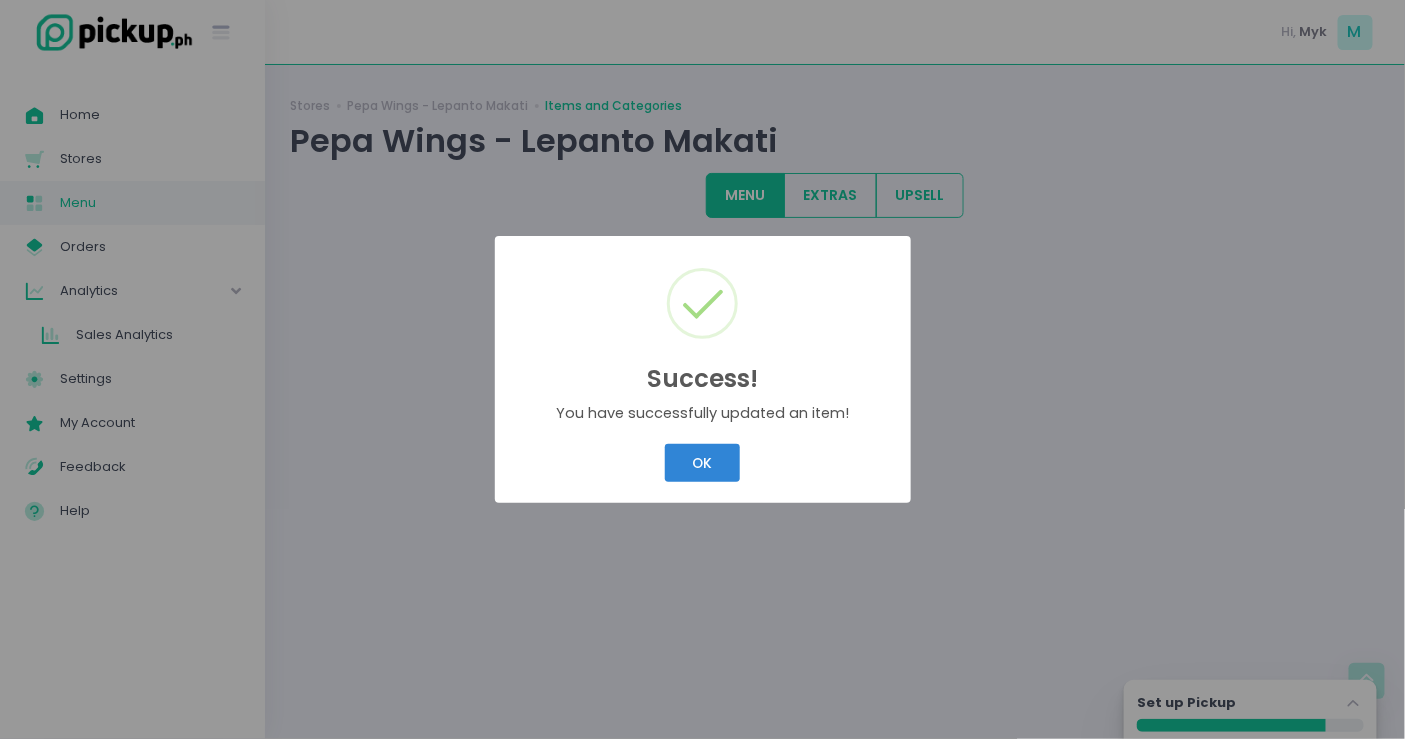 scroll, scrollTop: 0, scrollLeft: 0, axis: both 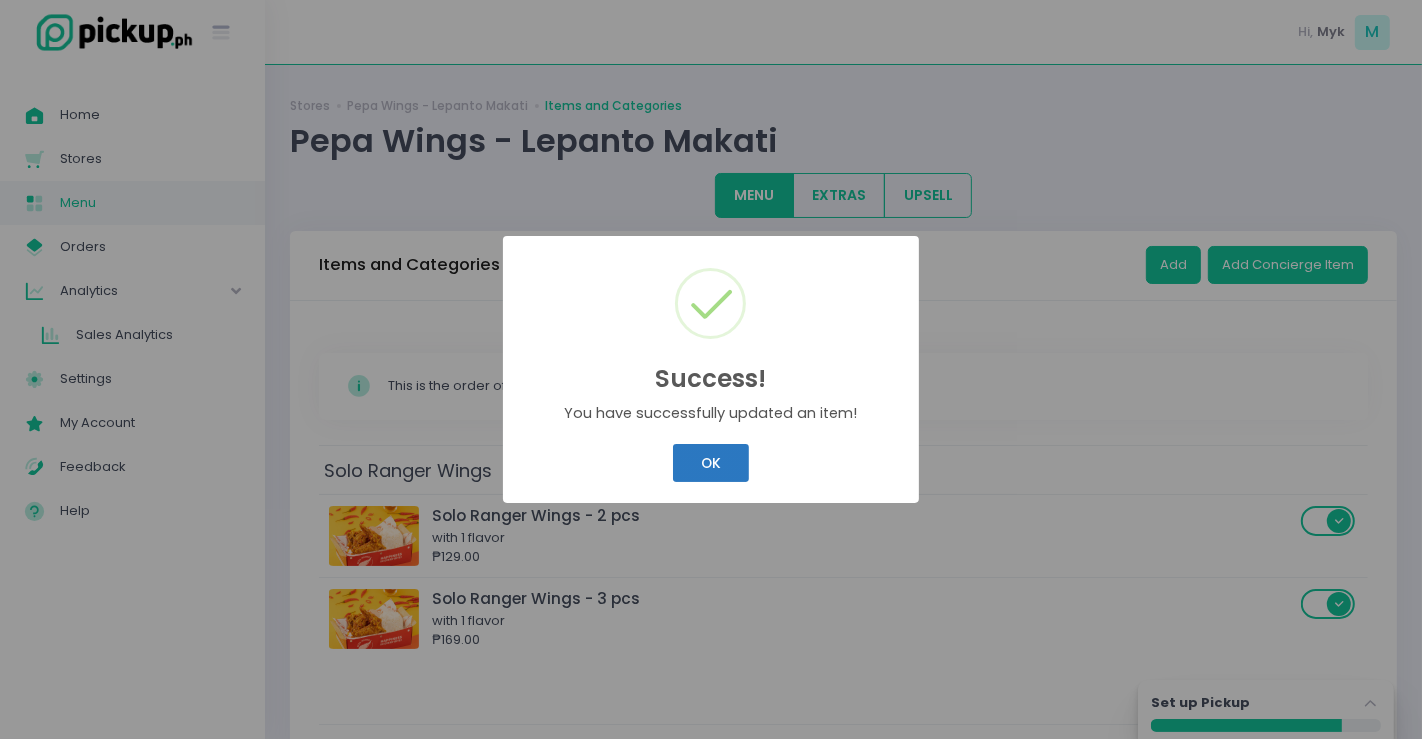 click on "OK" at bounding box center (710, 463) 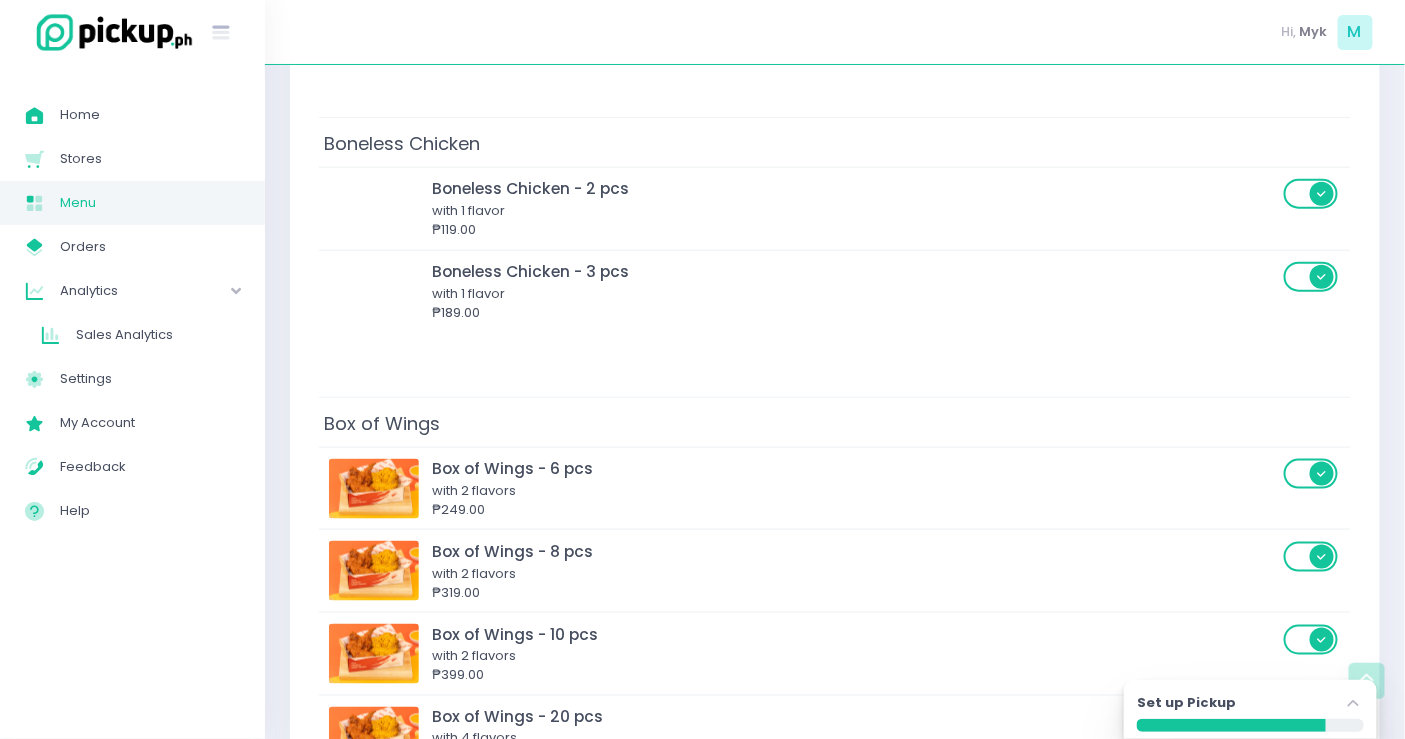 scroll, scrollTop: 605, scrollLeft: 0, axis: vertical 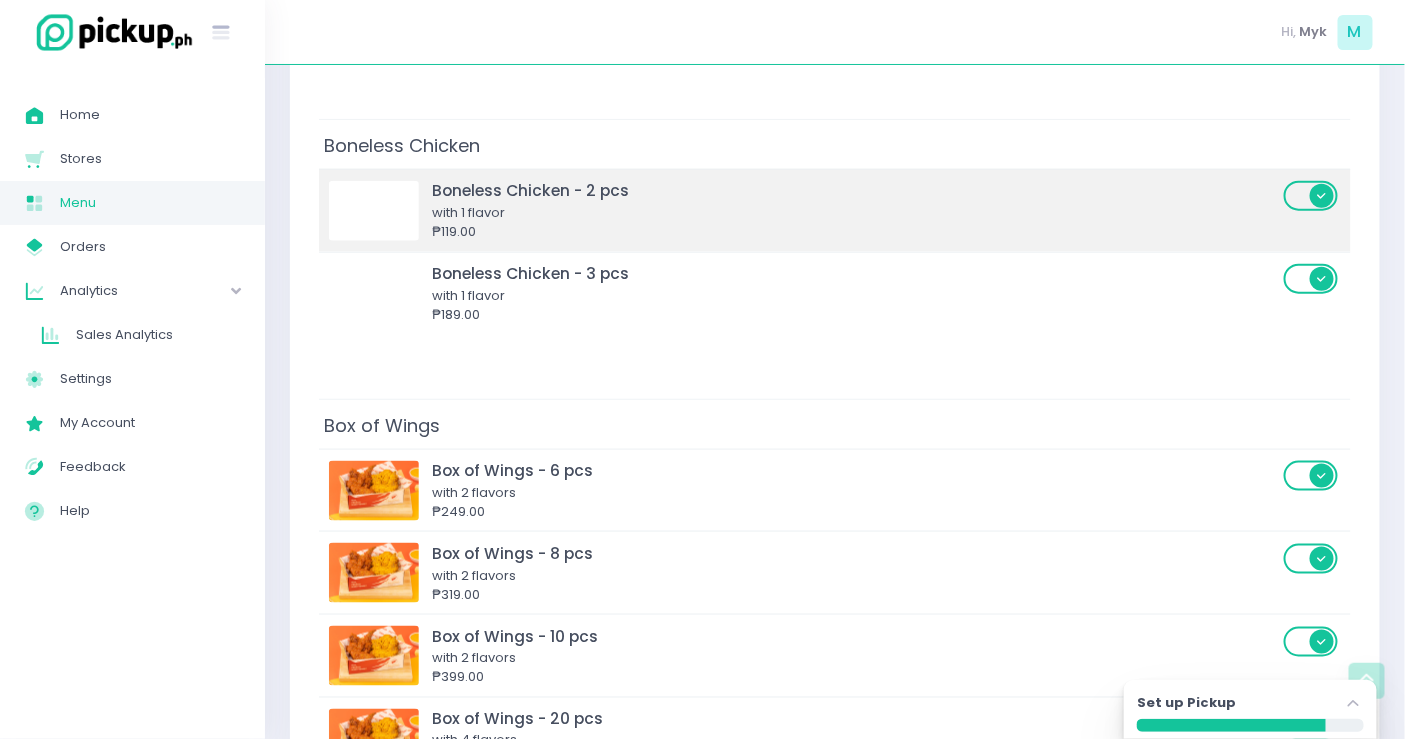 click at bounding box center [374, 211] 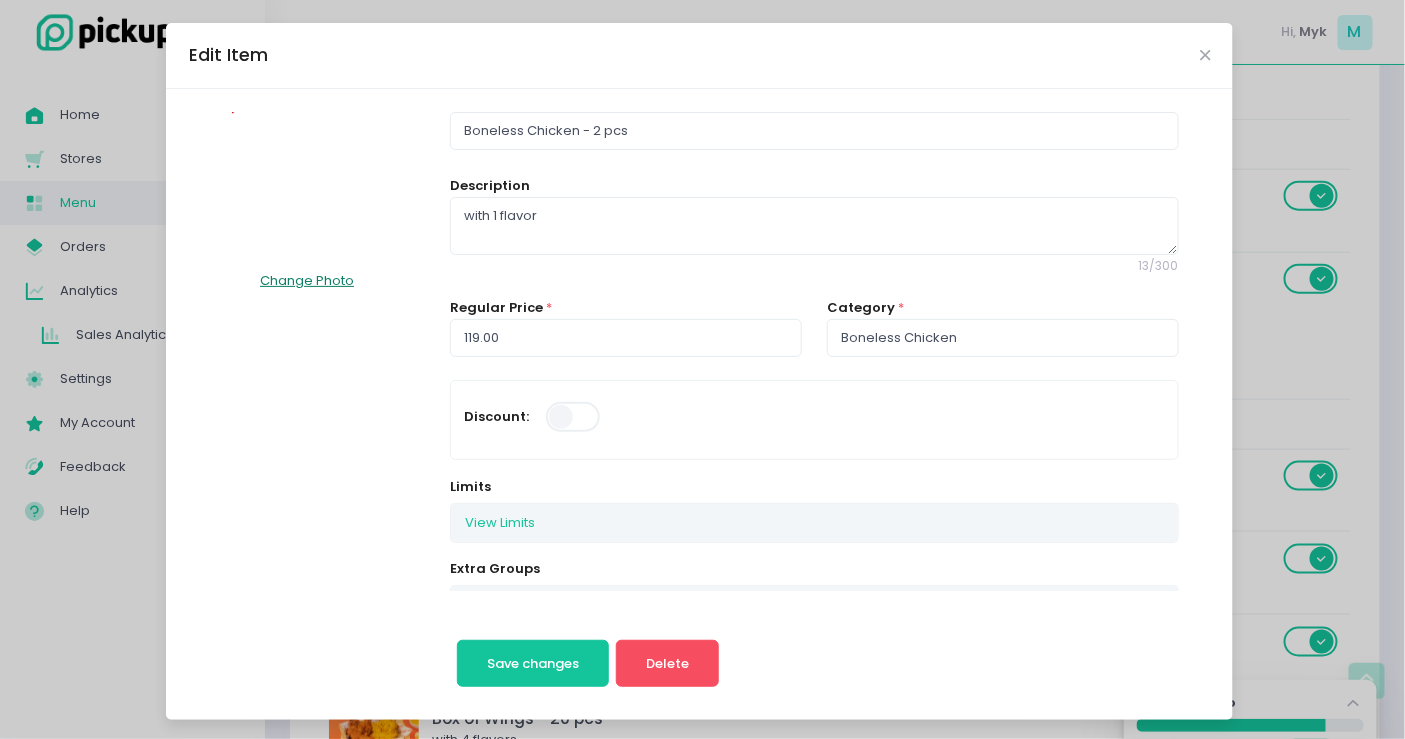 click on "Change Photo" at bounding box center (307, 281) 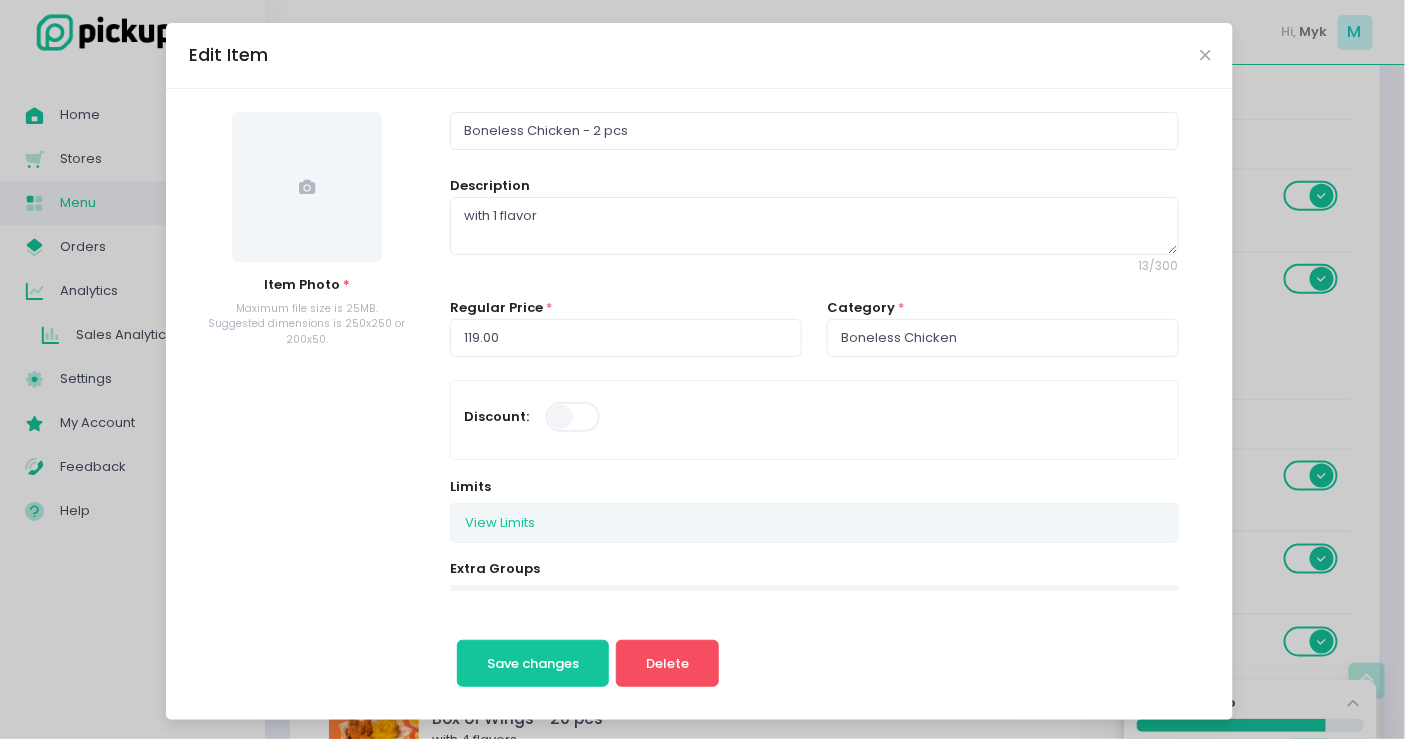 click at bounding box center (307, 187) 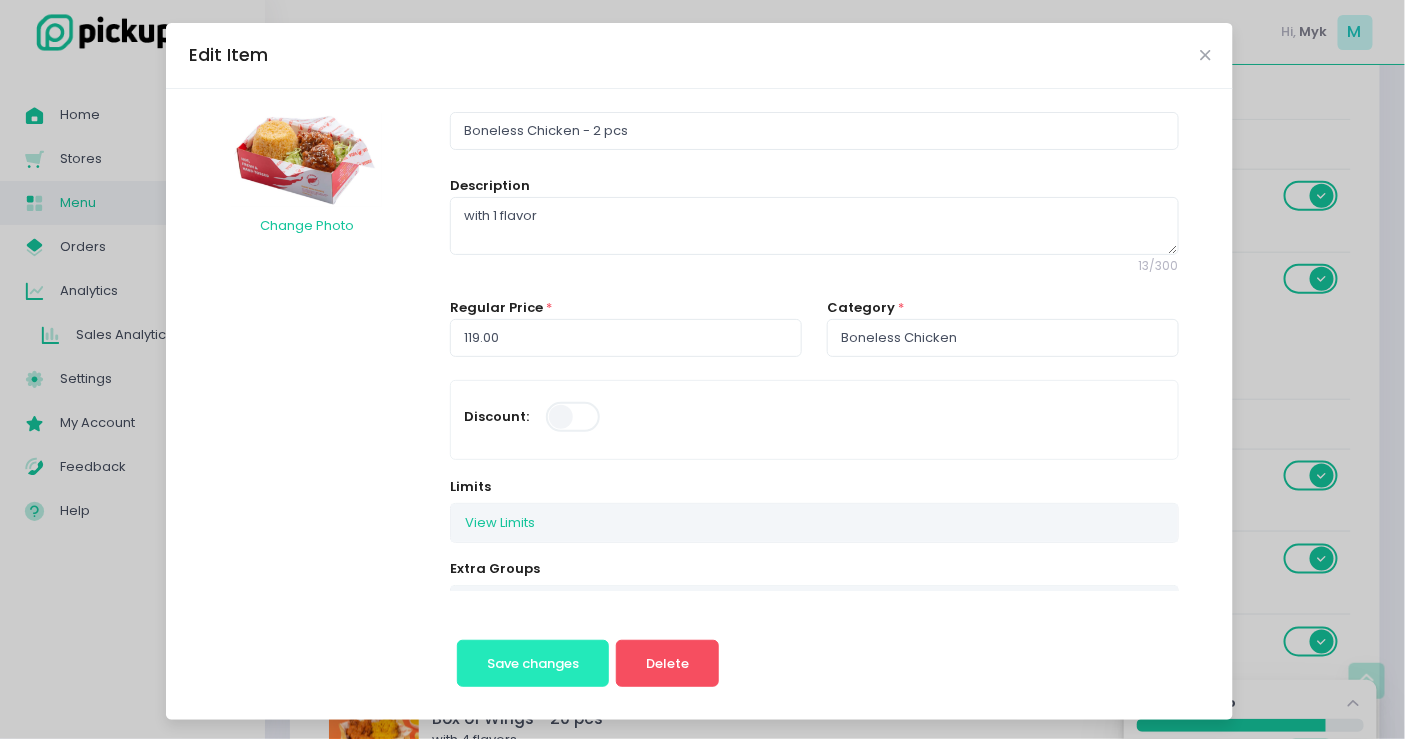 click on "Save changes" at bounding box center [533, 663] 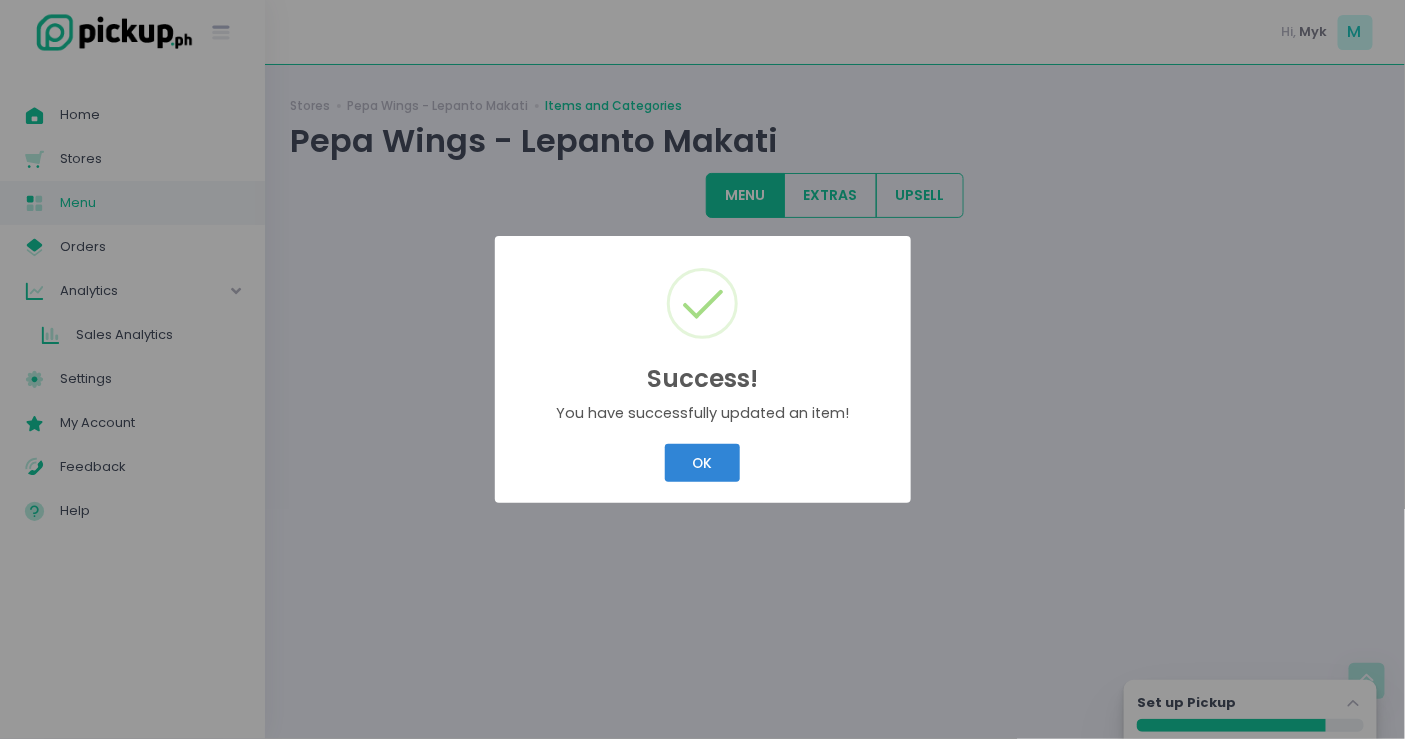 scroll, scrollTop: 0, scrollLeft: 0, axis: both 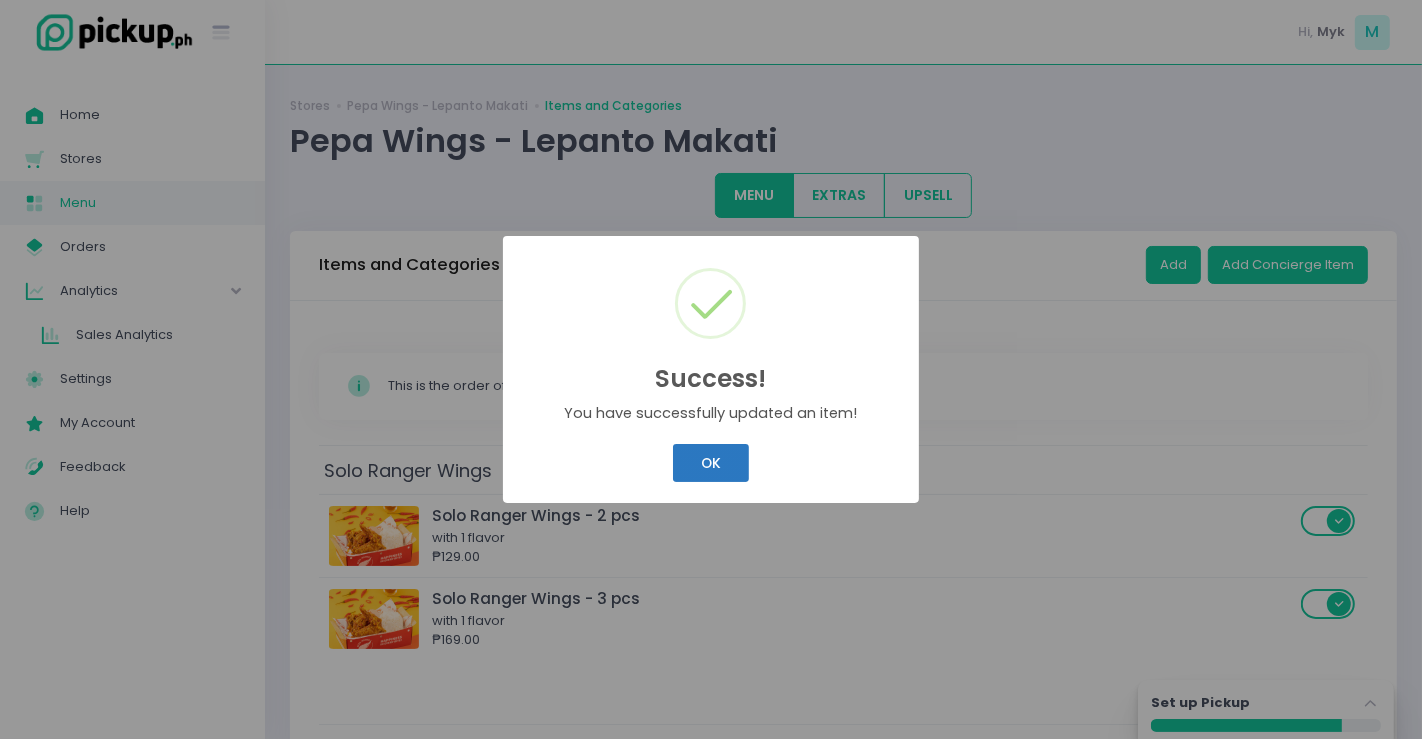 click on "OK" at bounding box center [710, 463] 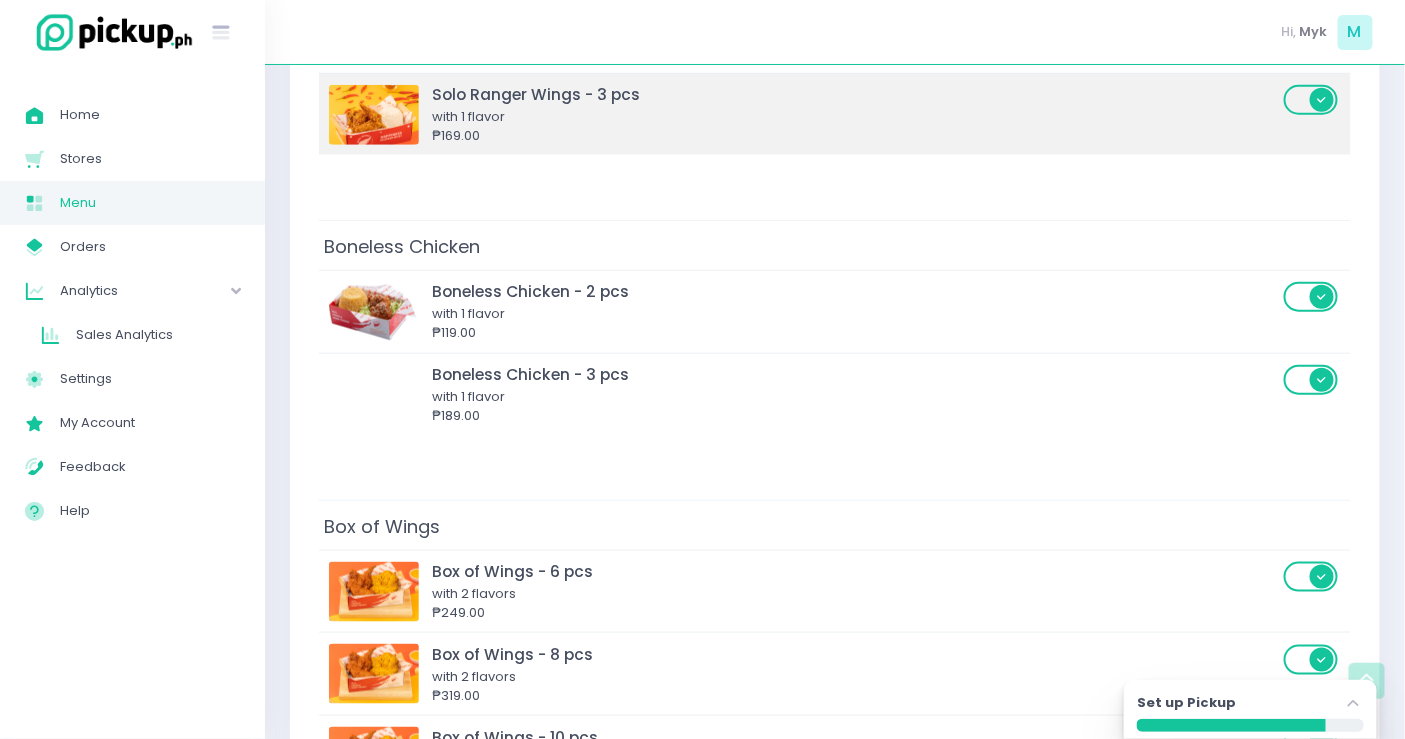 scroll, scrollTop: 505, scrollLeft: 0, axis: vertical 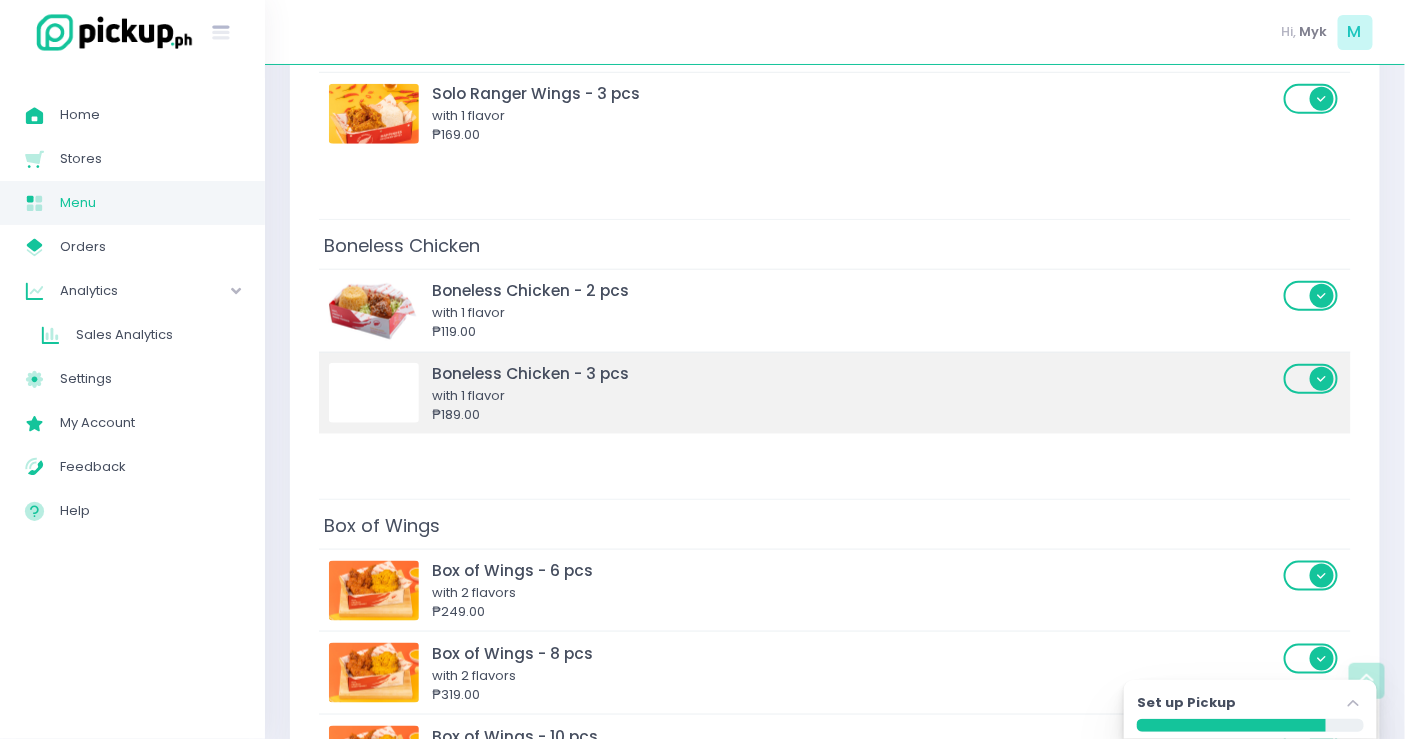 click at bounding box center [374, 393] 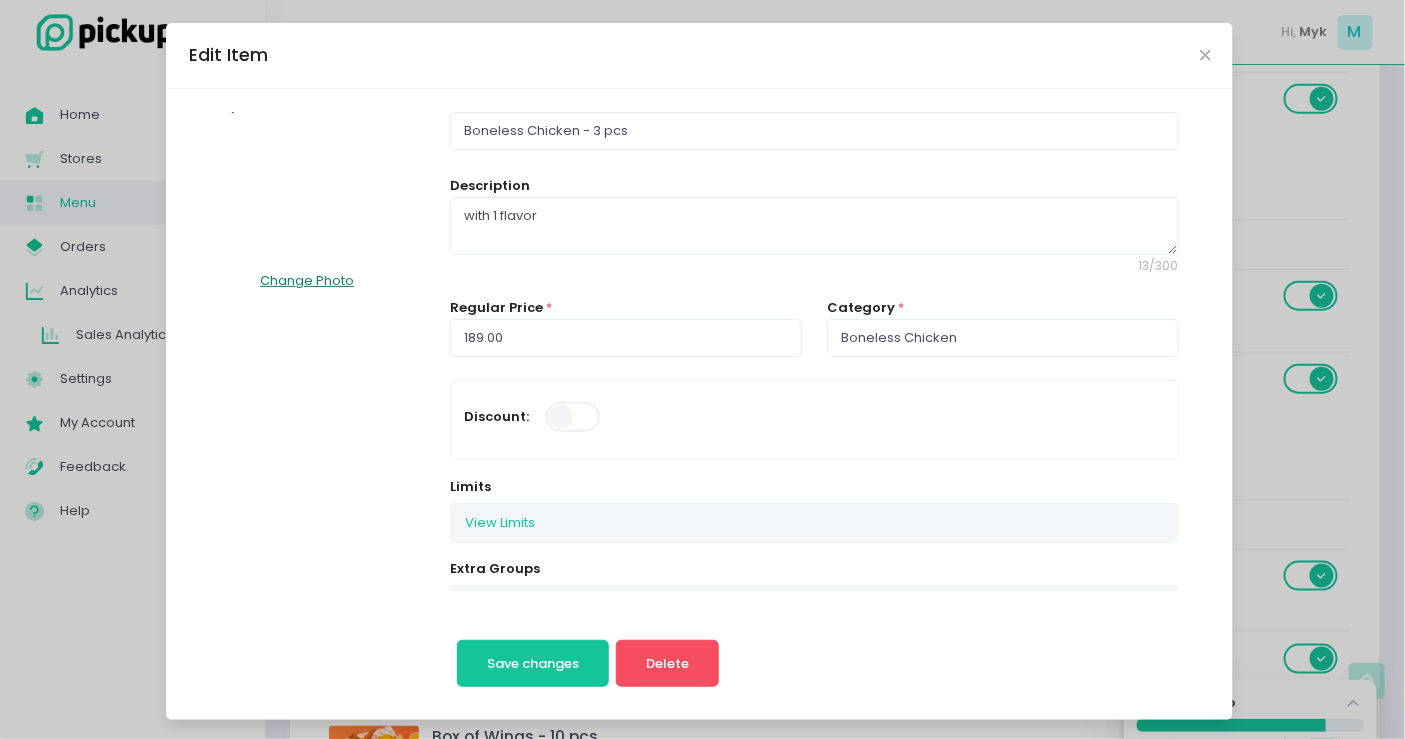 click on "Change Photo" at bounding box center (307, 281) 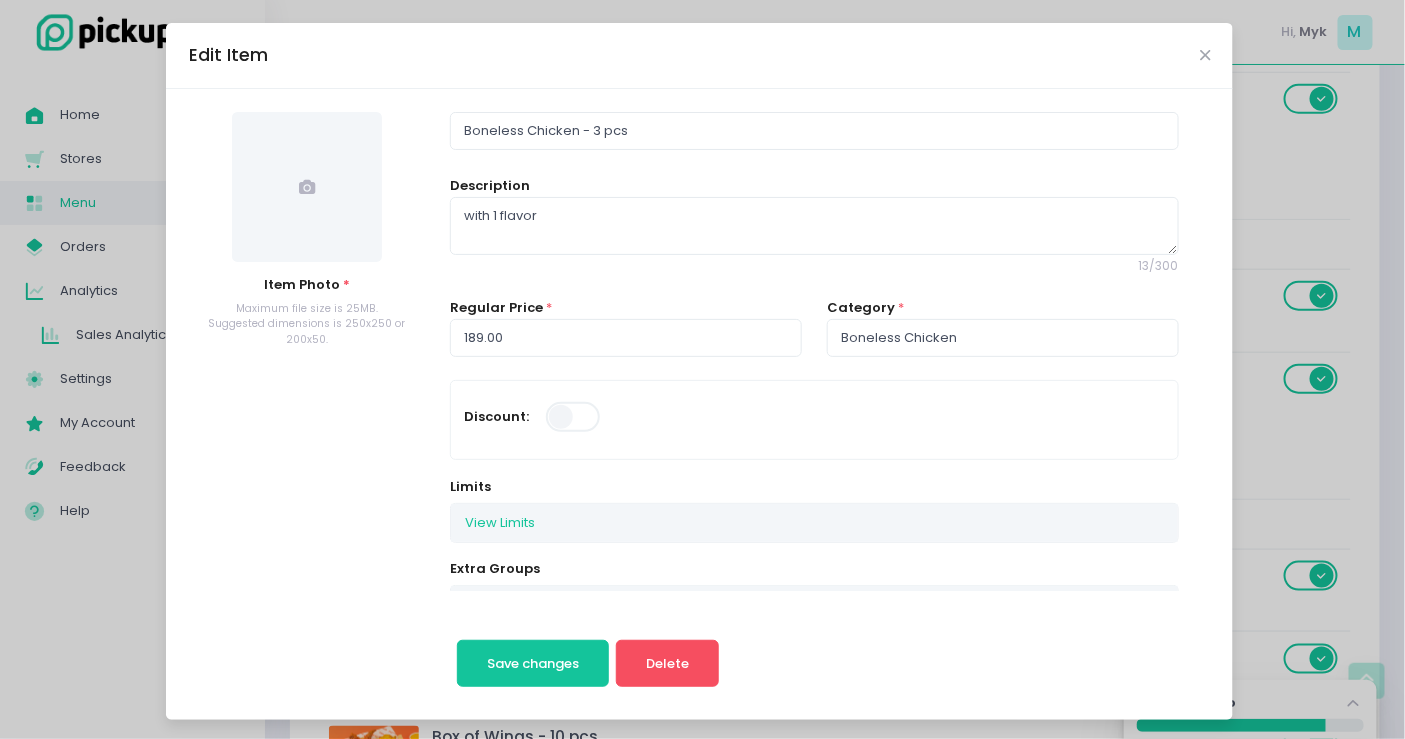 click at bounding box center (307, 187) 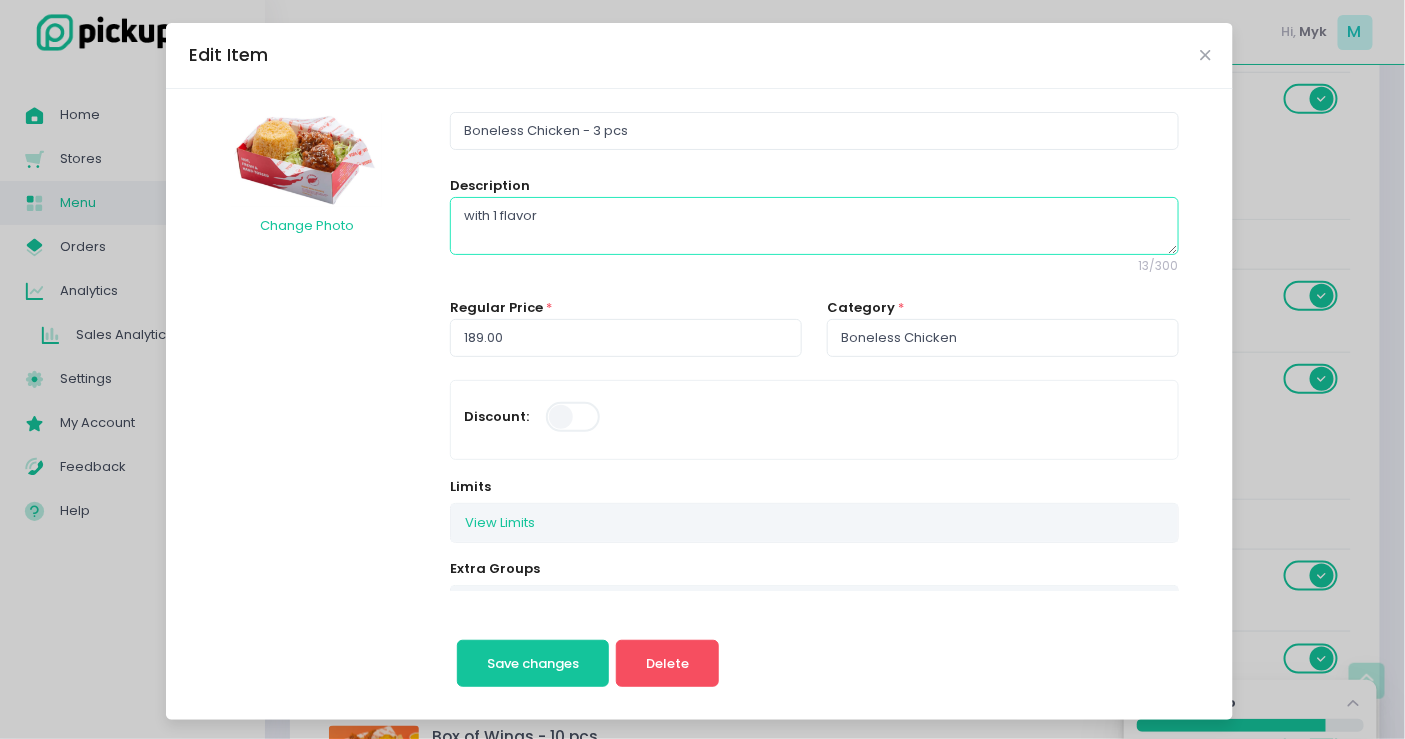 click on "with 1 flavor" at bounding box center (814, 226) 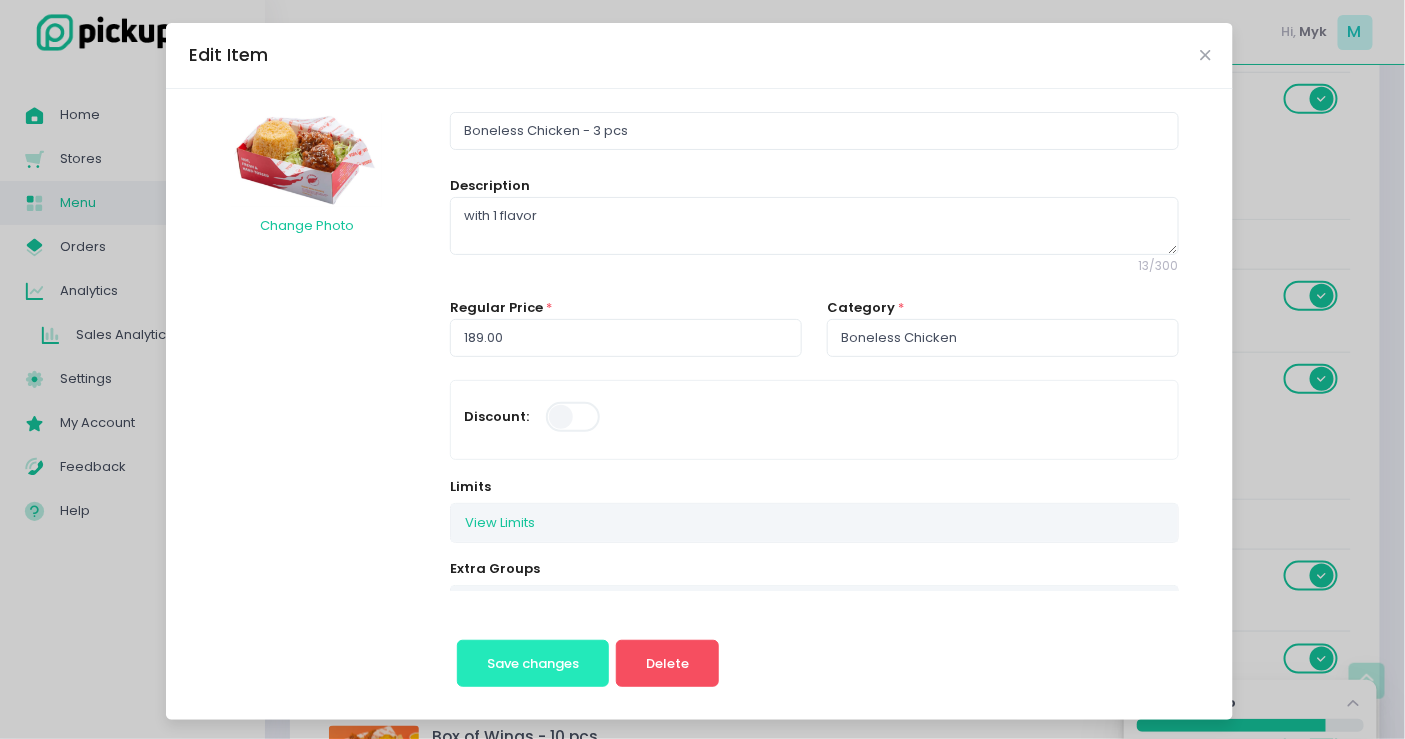 click on "Save changes" at bounding box center (533, 663) 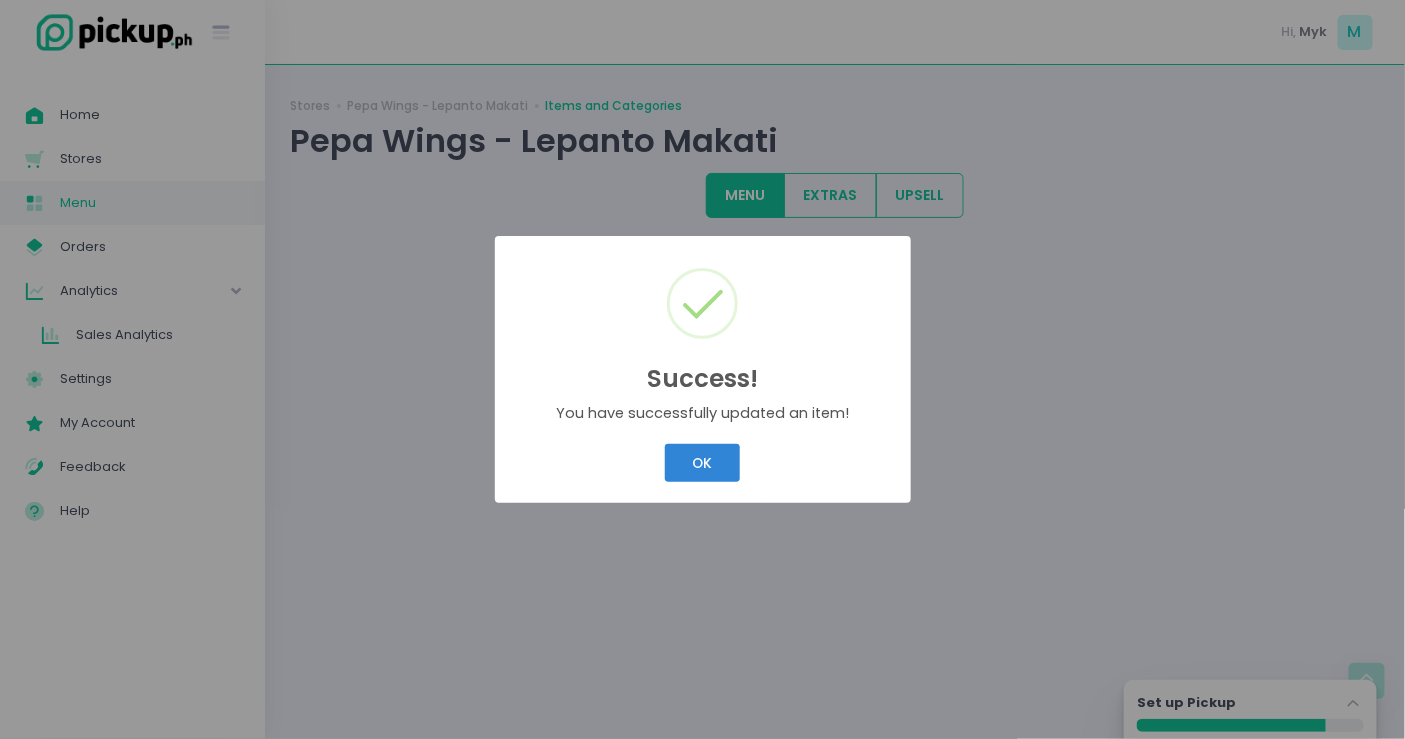 scroll, scrollTop: 0, scrollLeft: 0, axis: both 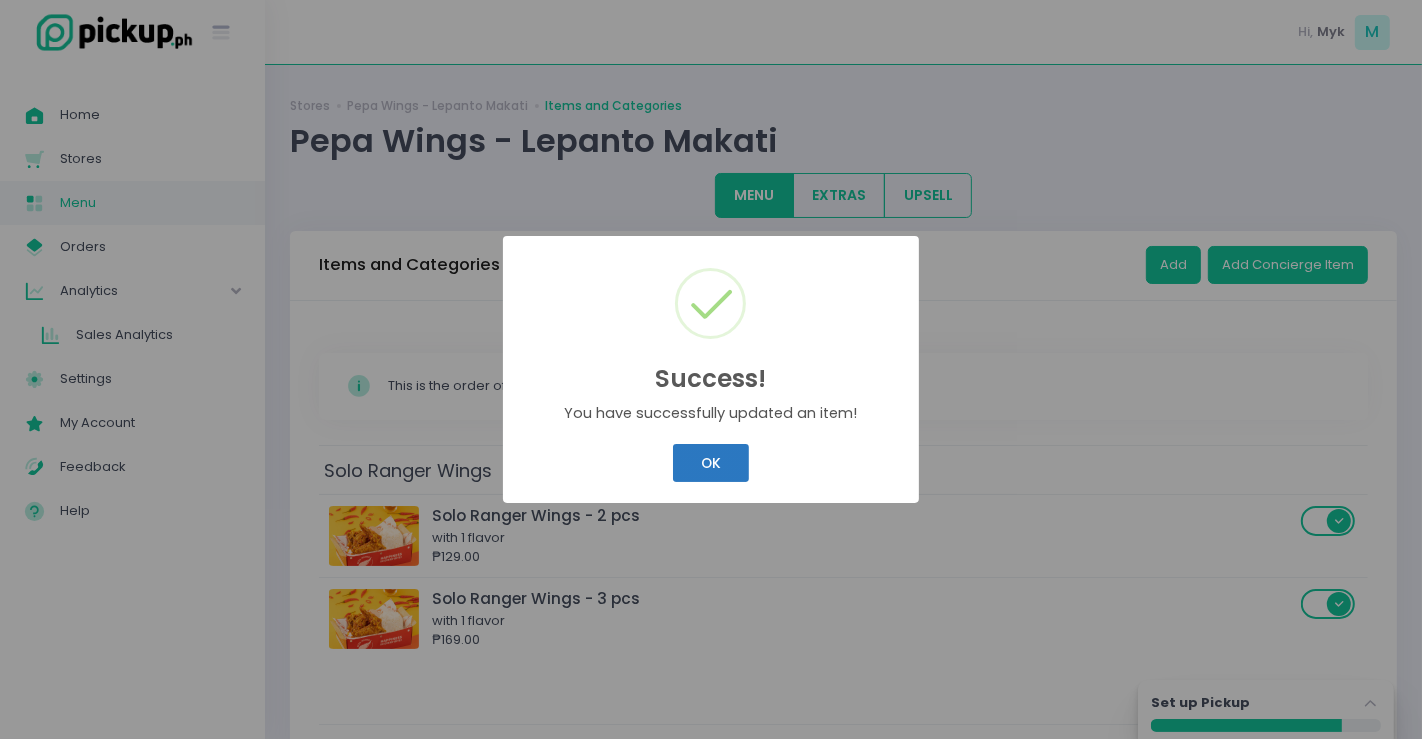 click on "OK" at bounding box center [710, 463] 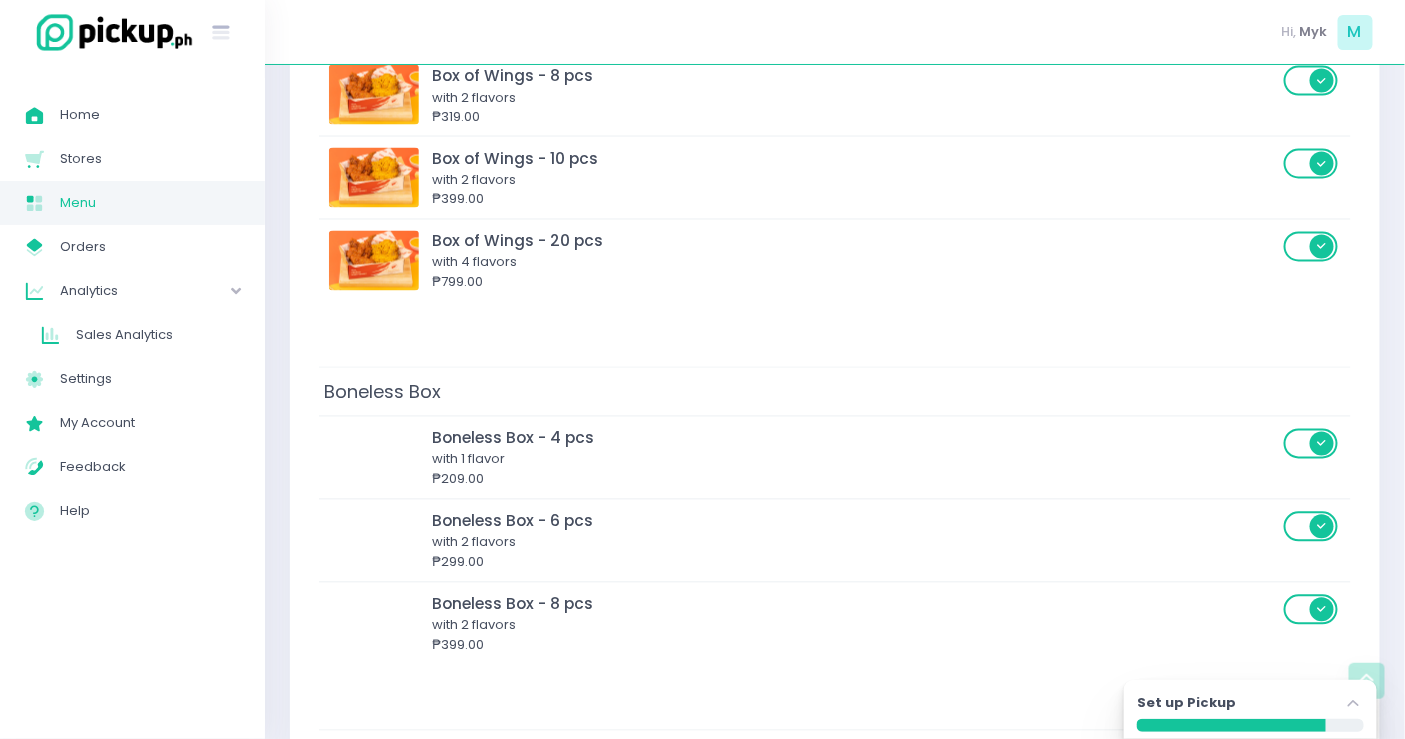 scroll, scrollTop: 1098, scrollLeft: 0, axis: vertical 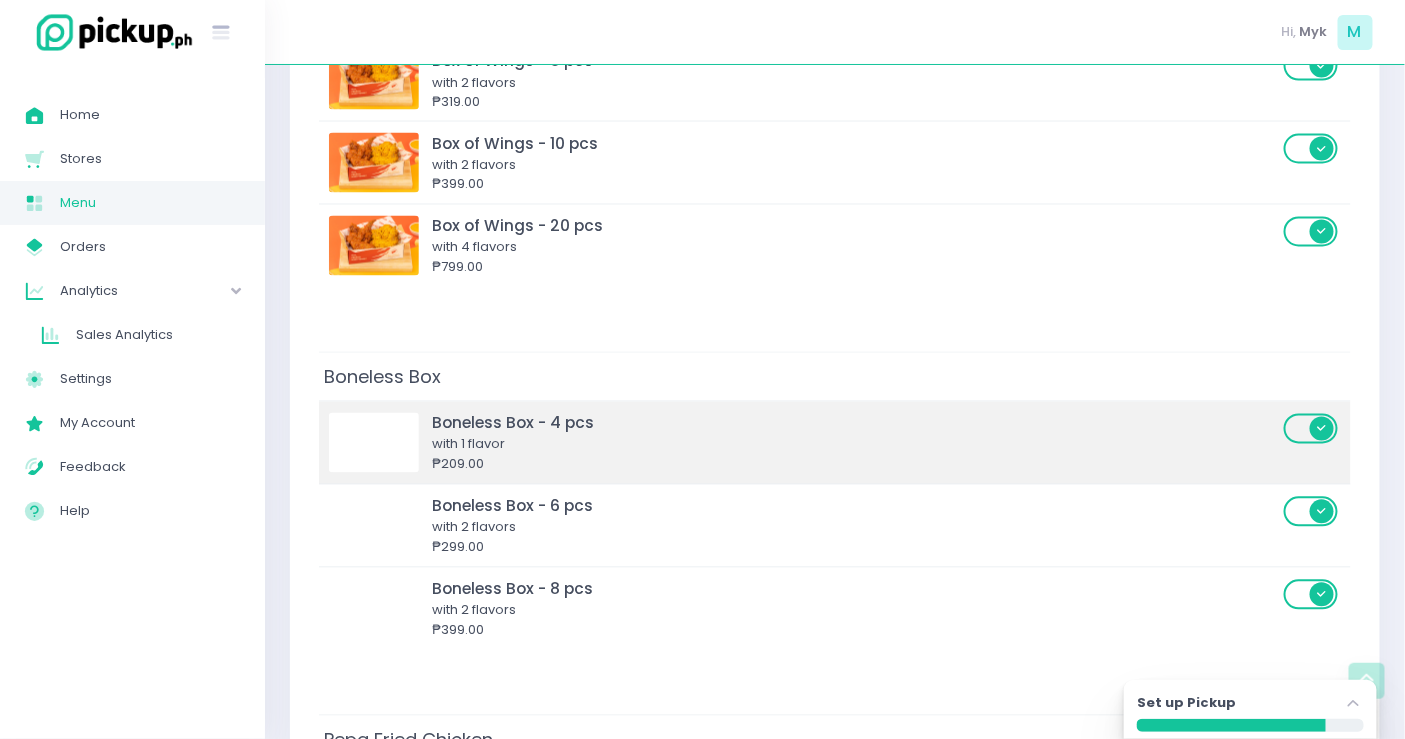 click at bounding box center (374, 443) 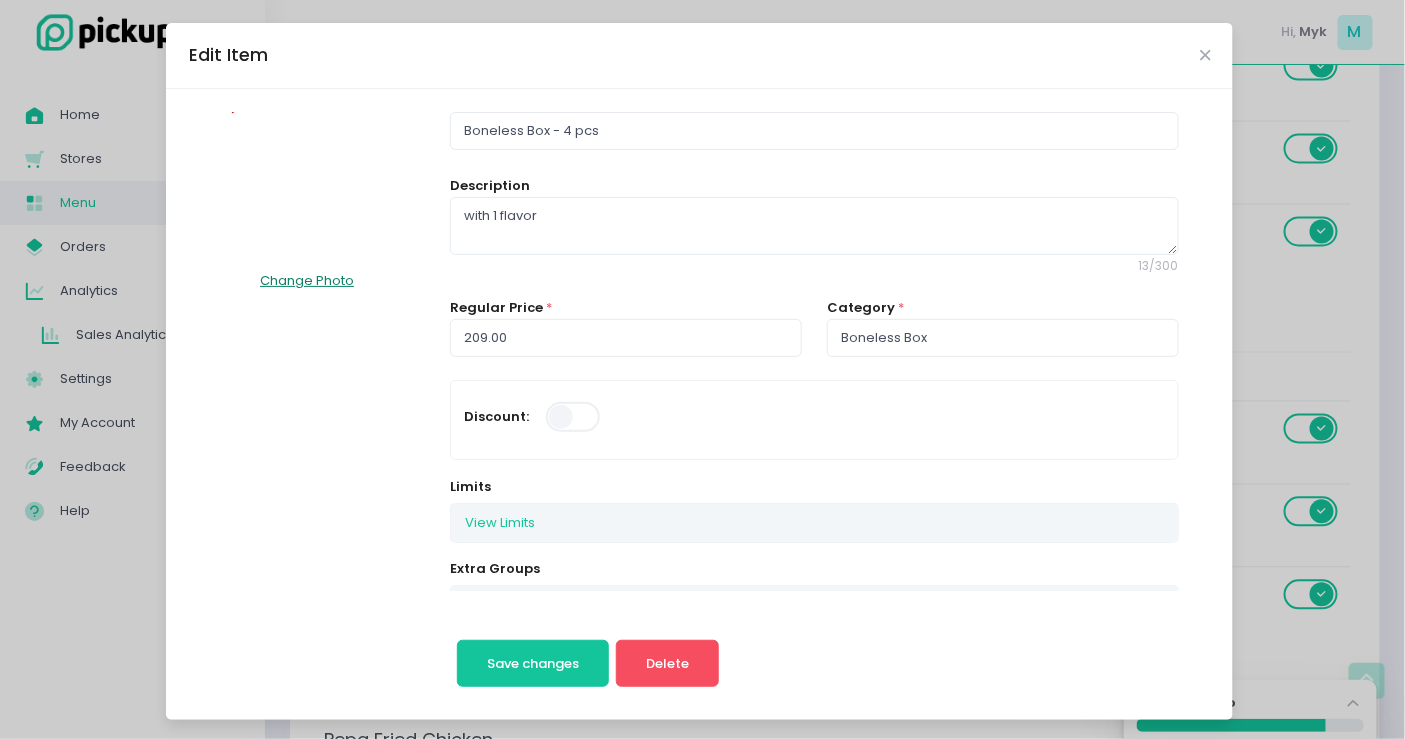 click on "Change Photo" at bounding box center (307, 281) 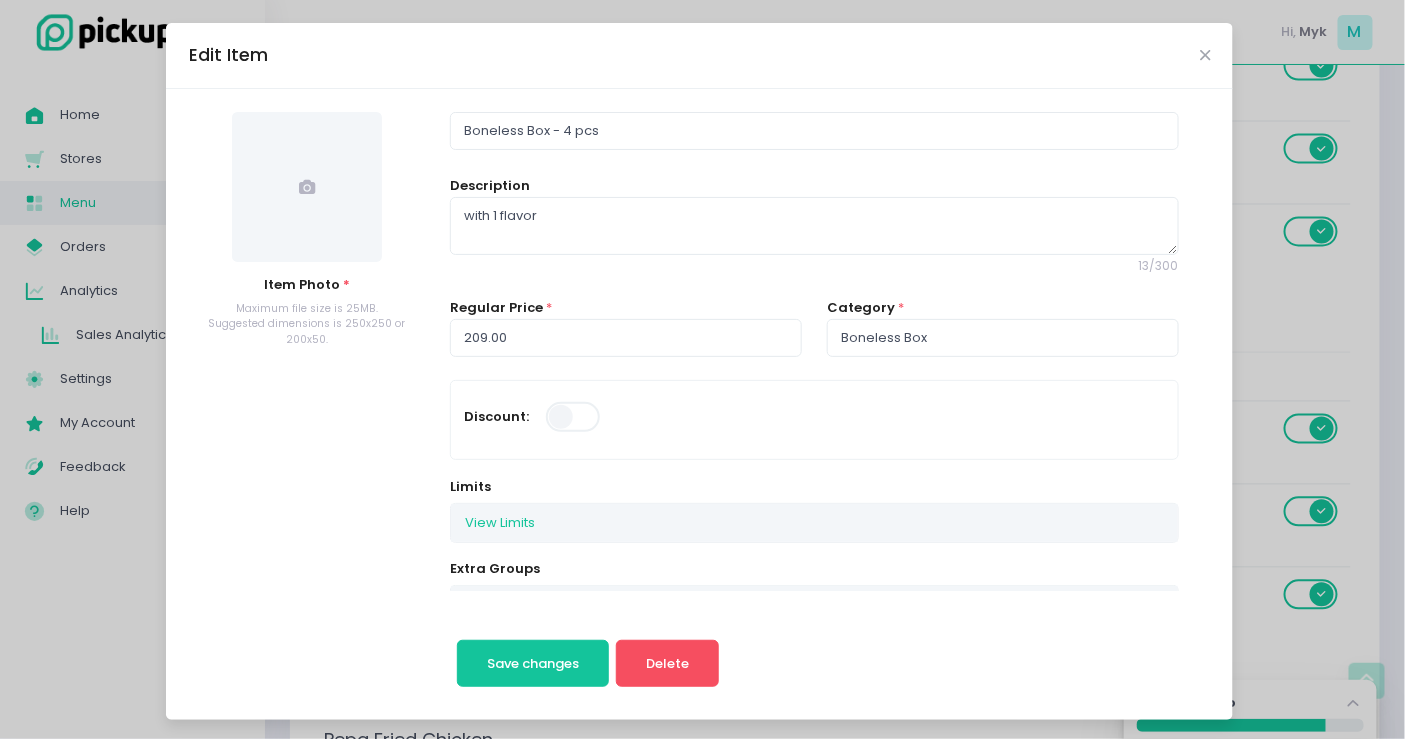 click at bounding box center [307, 187] 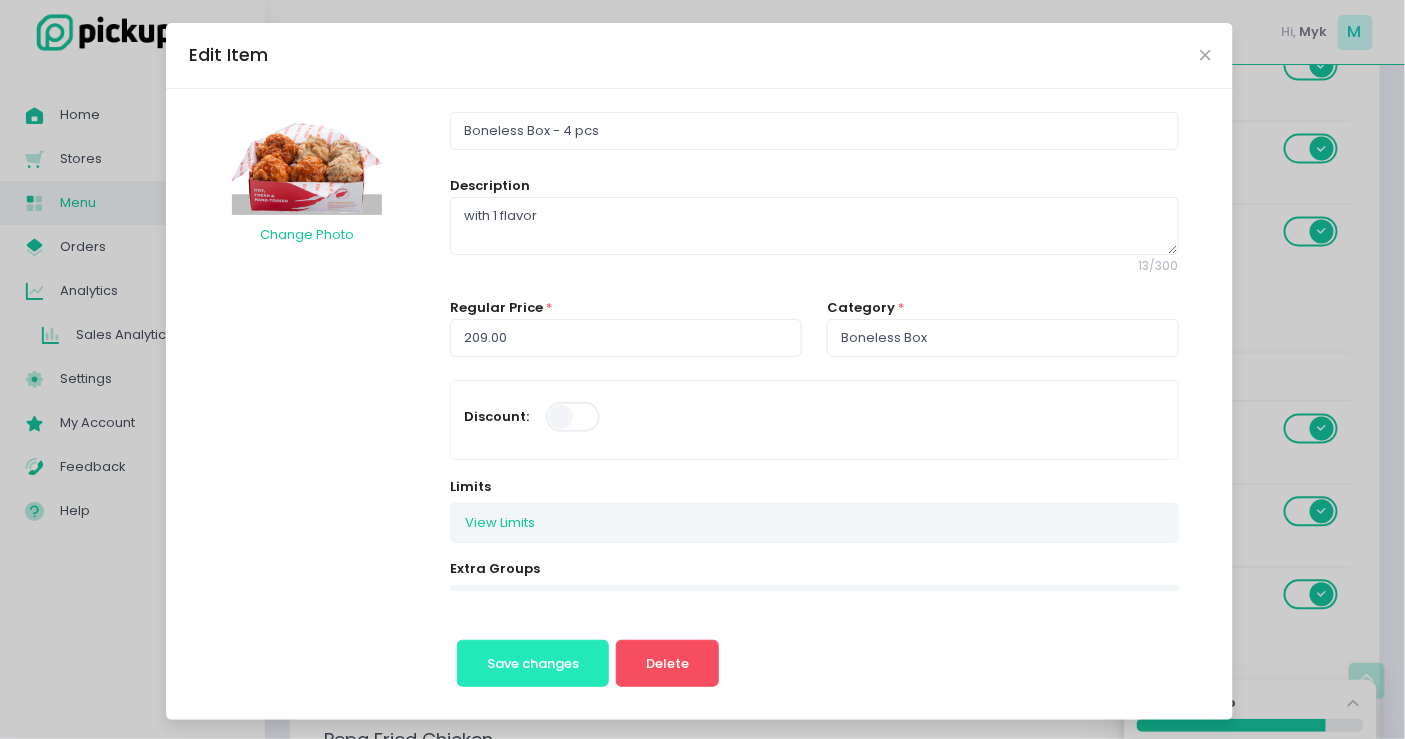 click on "Save changes" at bounding box center (533, 664) 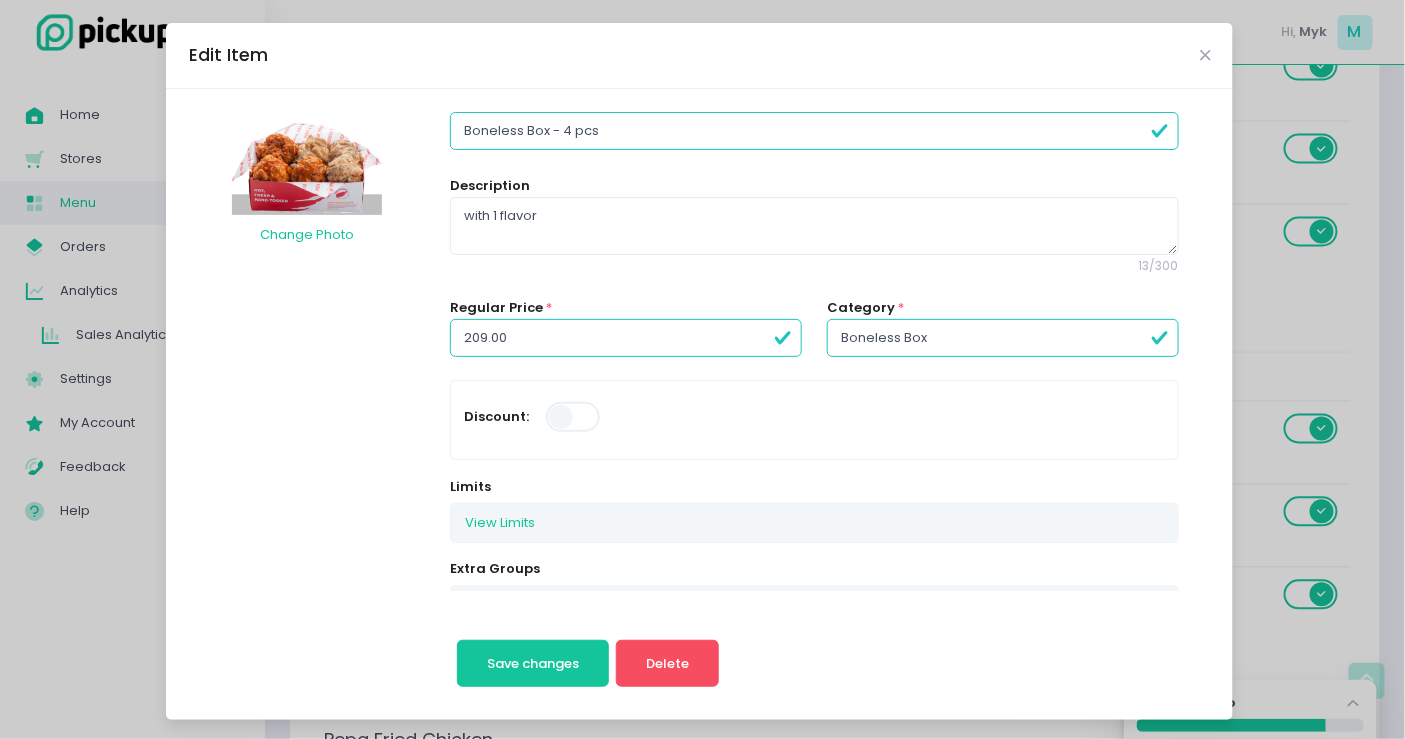scroll, scrollTop: 0, scrollLeft: 0, axis: both 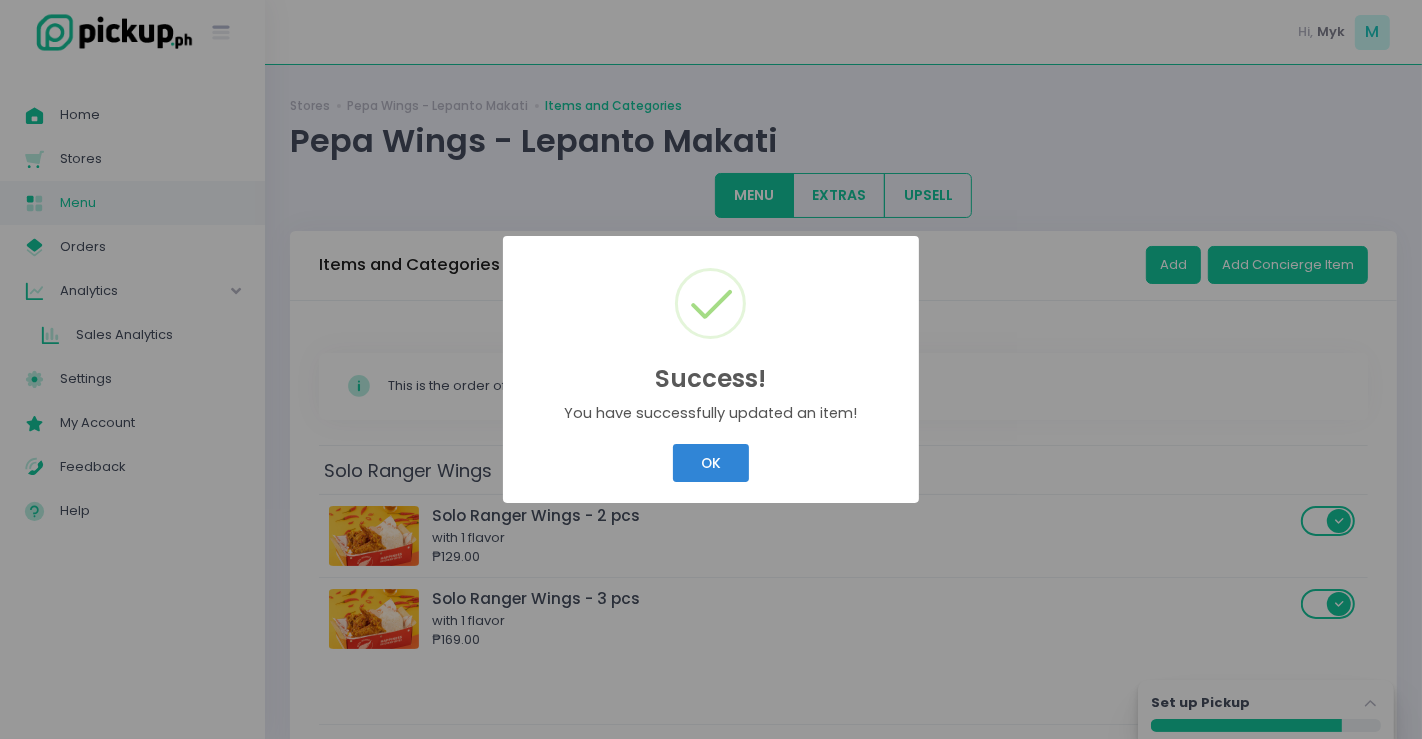 click on "Success! × You have successfully updated an item! OK Cancel" at bounding box center [711, 369] 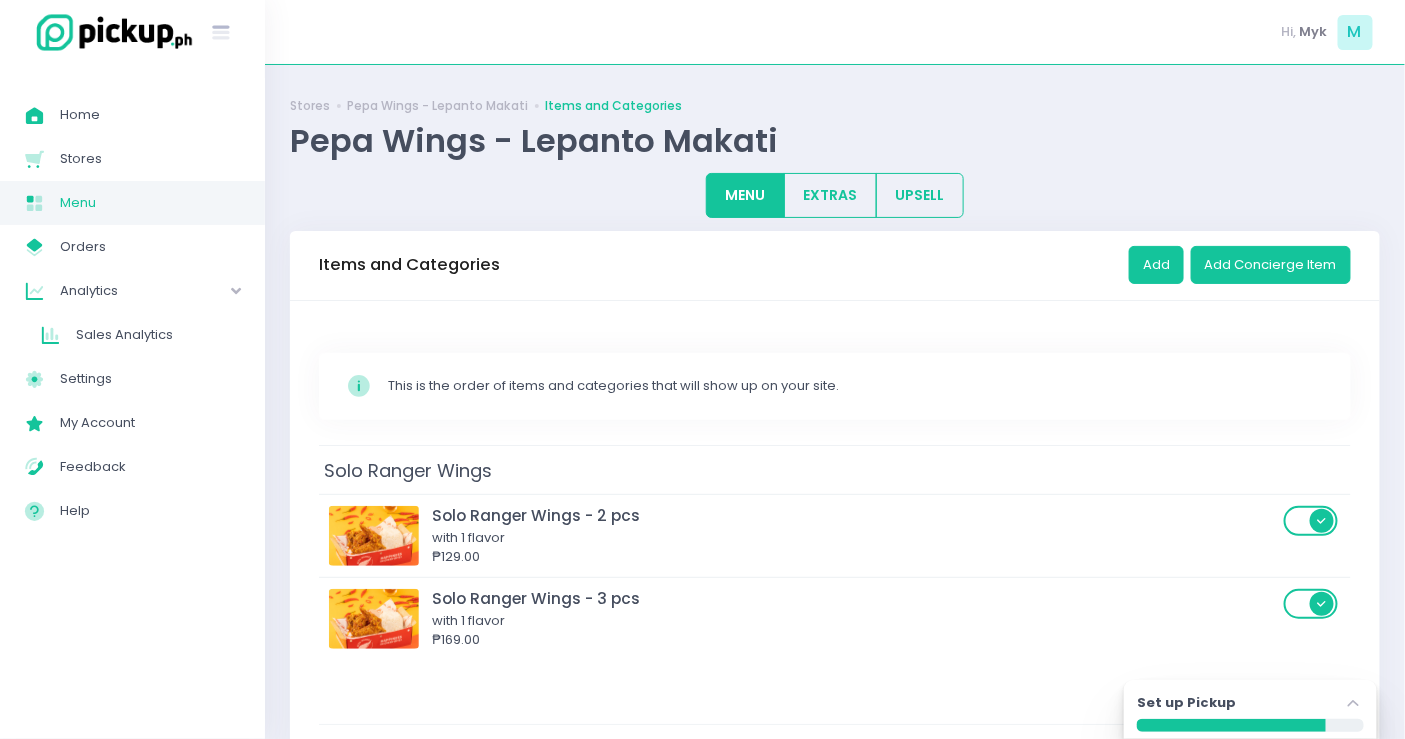 click on "Solo Ranger Wings" at bounding box center [835, 469] 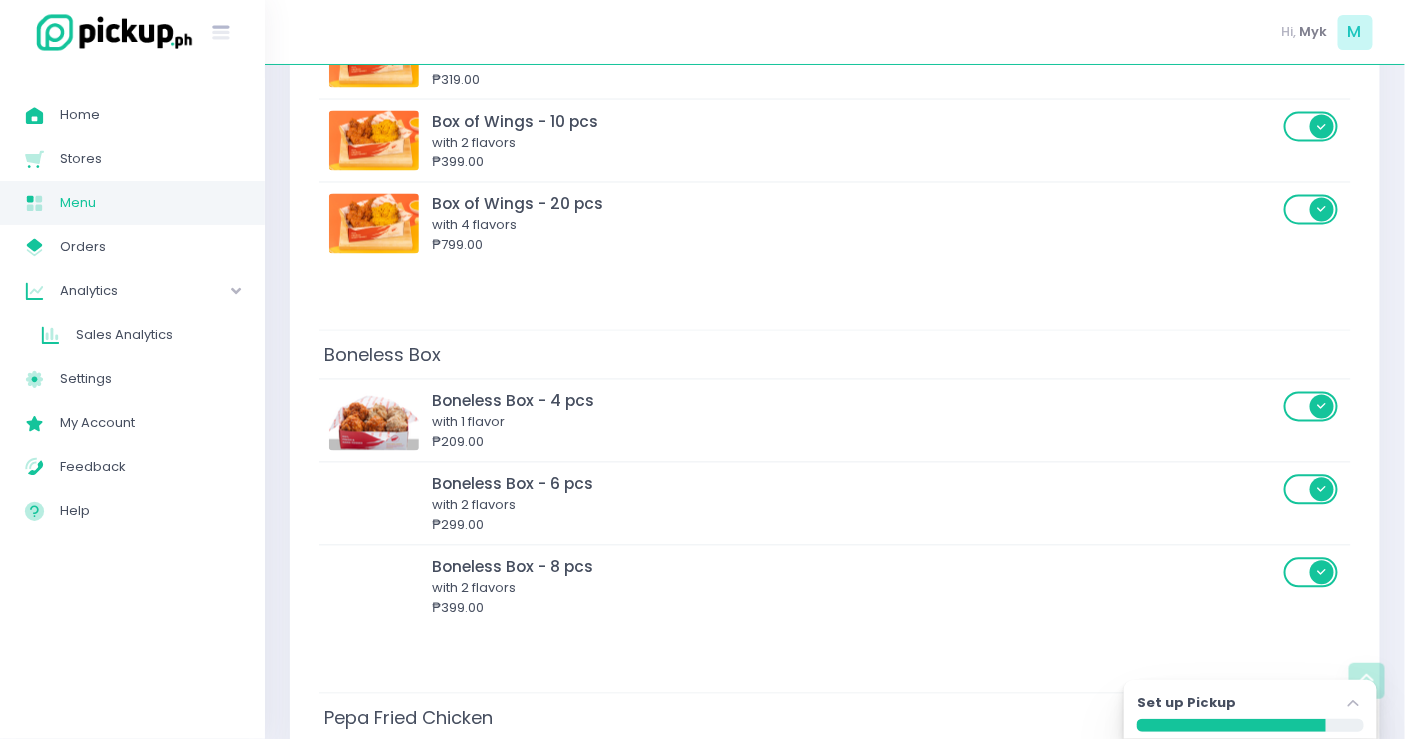 scroll, scrollTop: 1137, scrollLeft: 0, axis: vertical 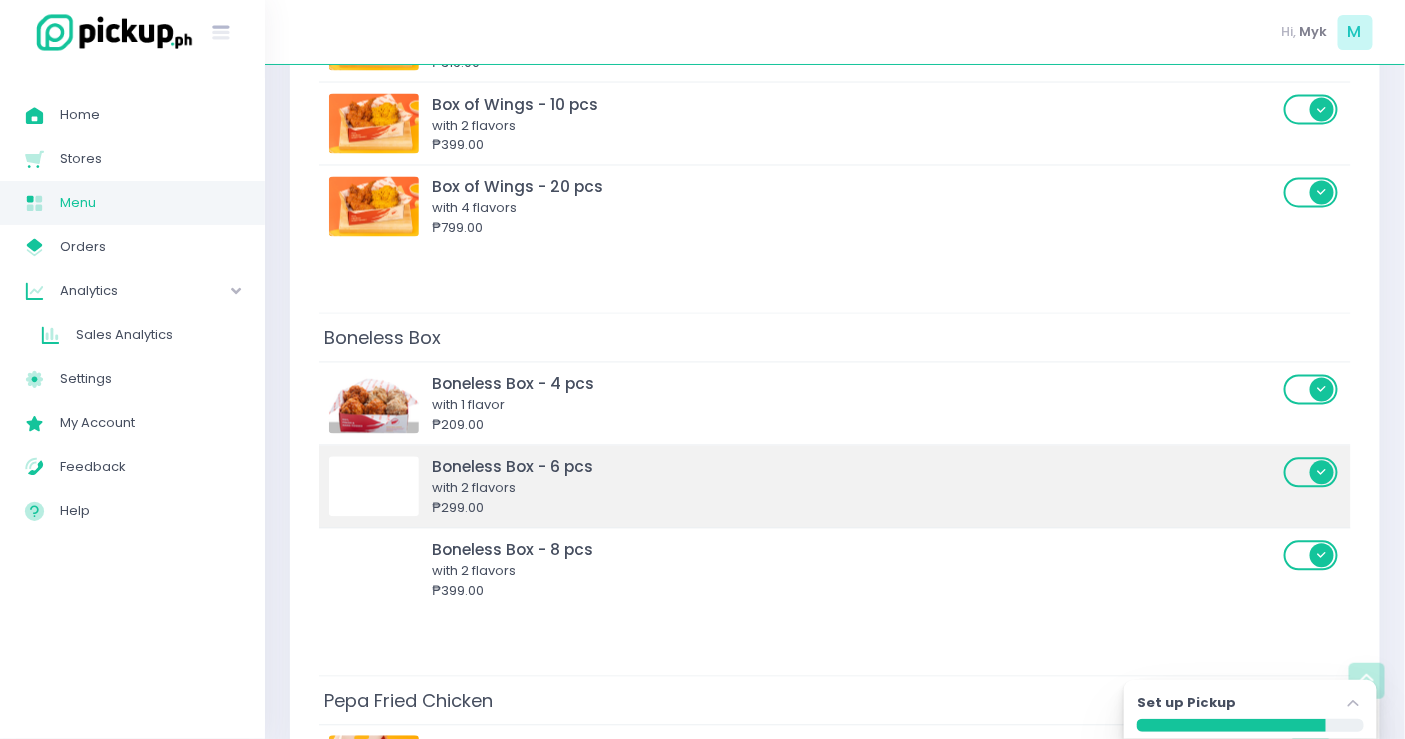 click at bounding box center (374, 487) 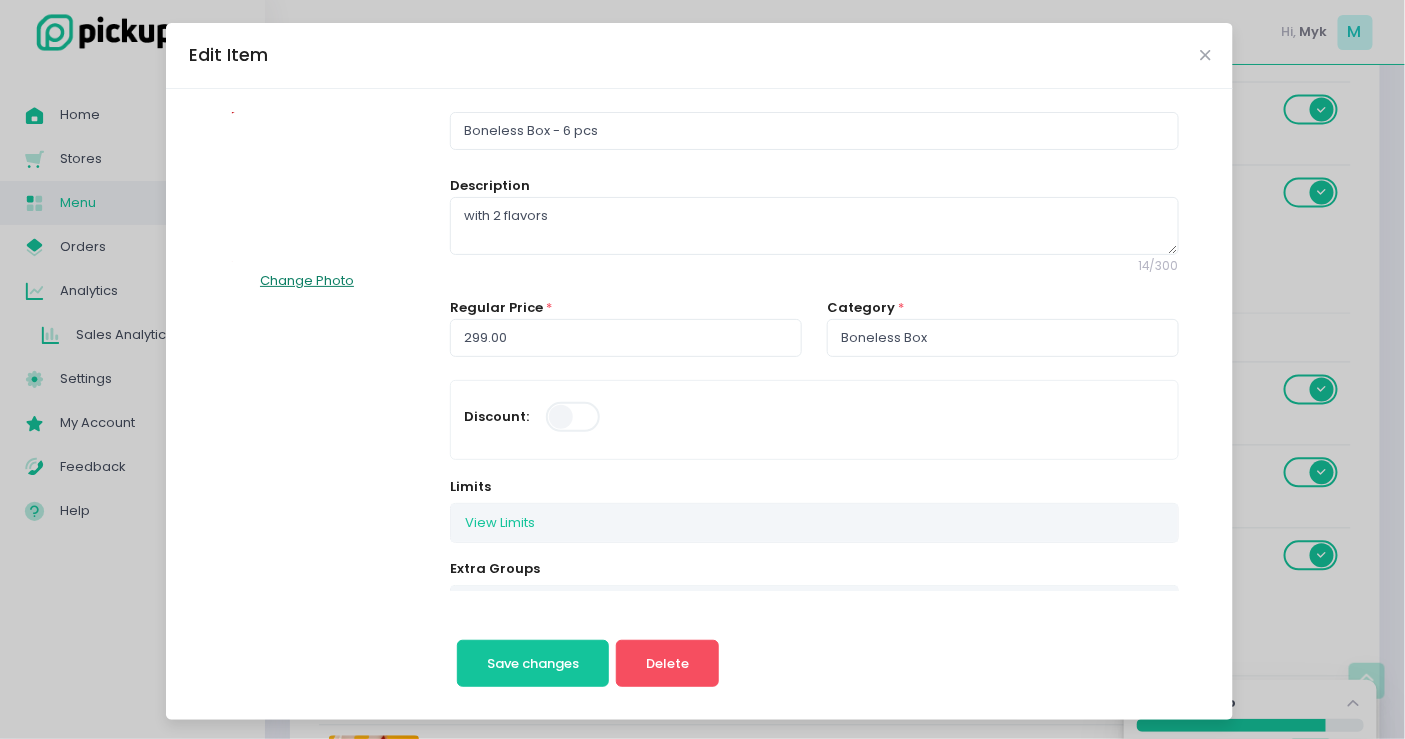 click on "Change Photo" at bounding box center (307, 281) 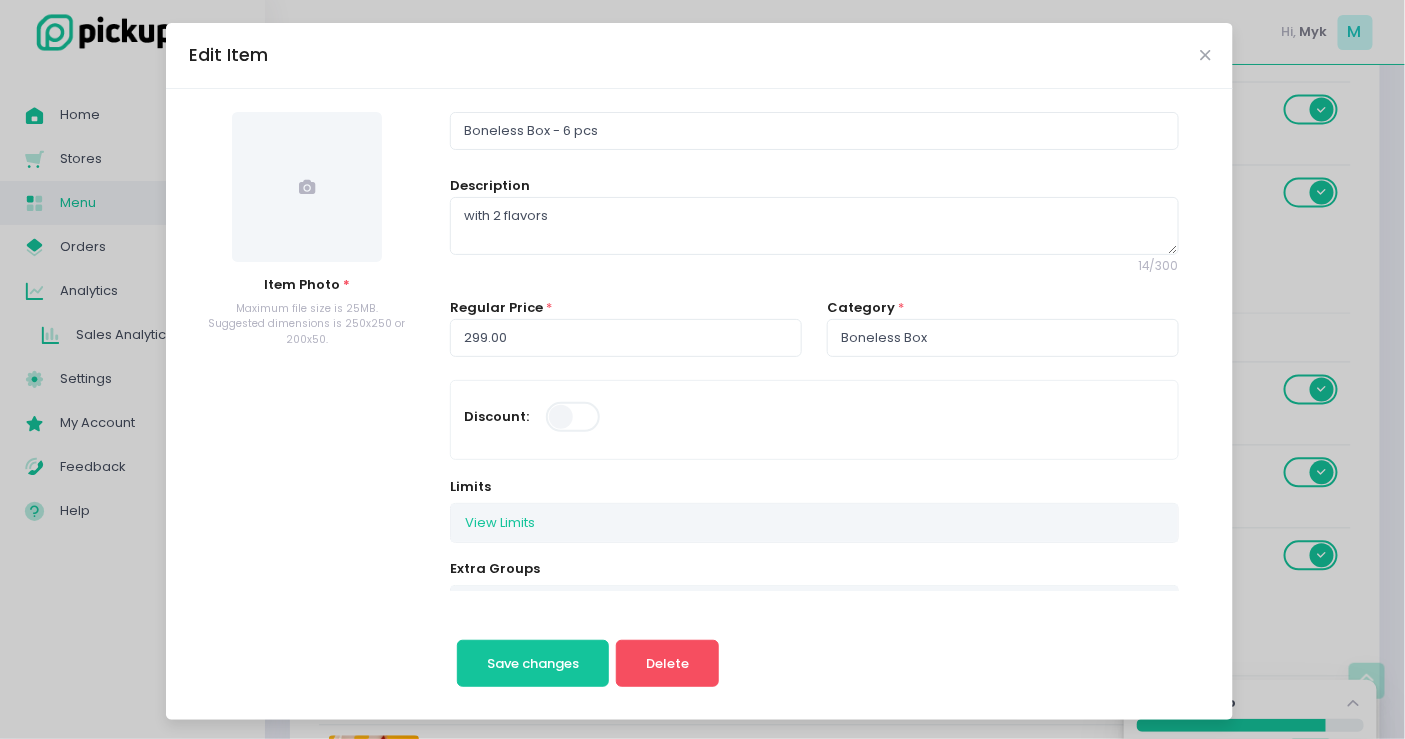 click at bounding box center (307, 187) 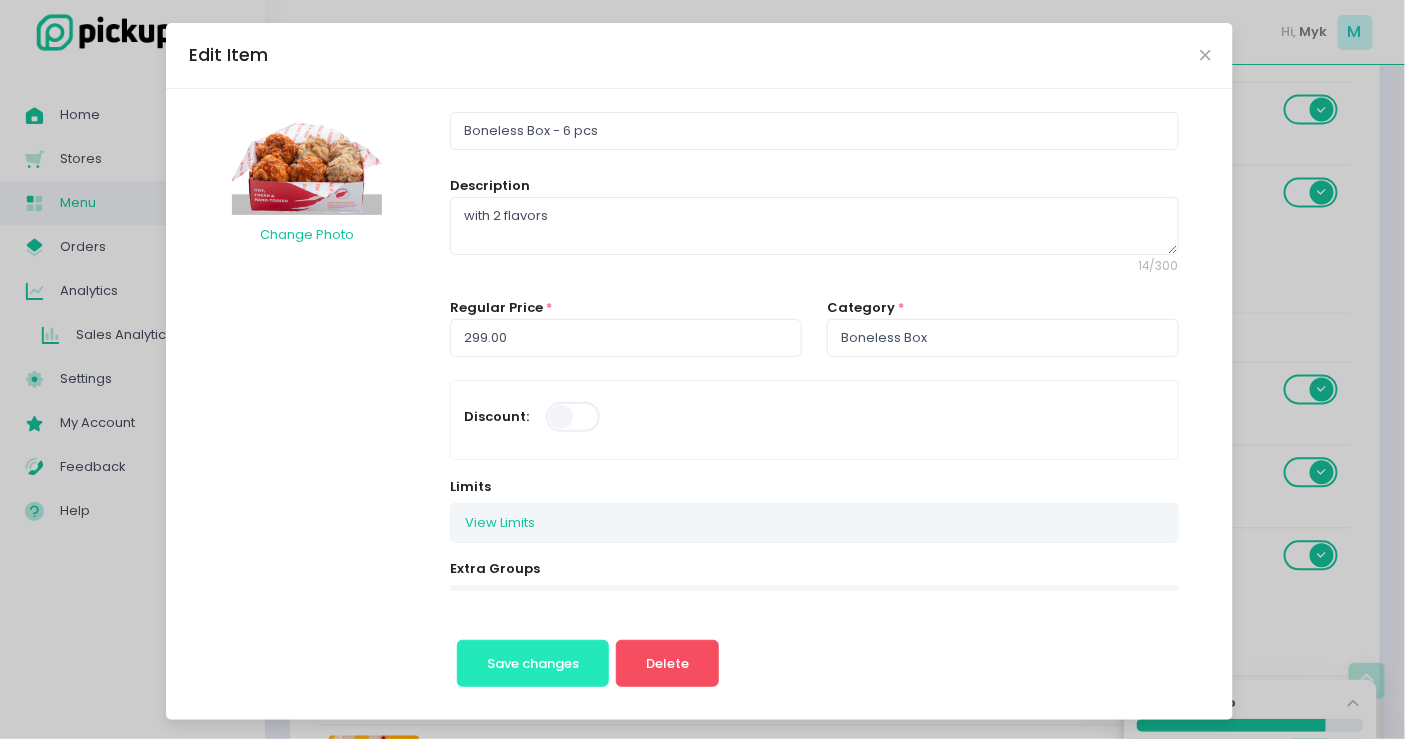 click on "Save changes" at bounding box center [533, 663] 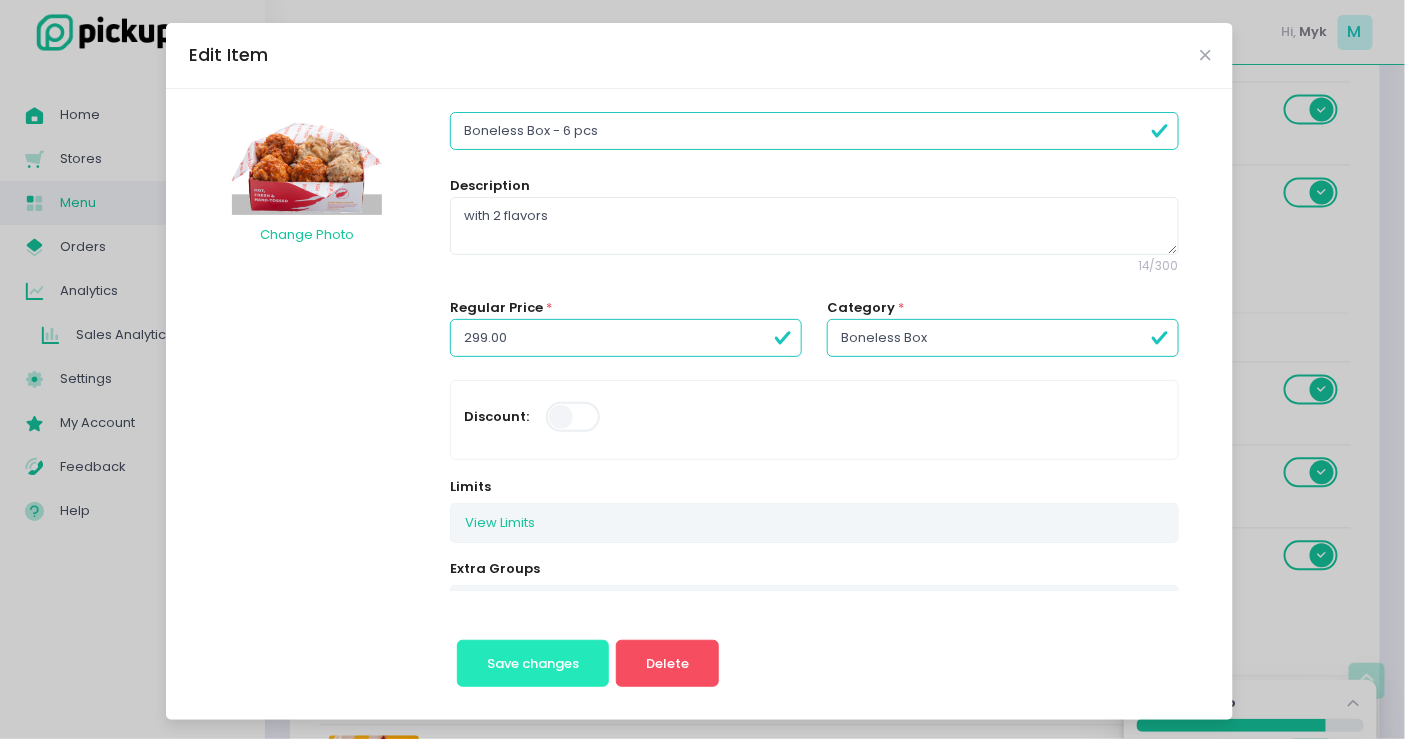 scroll, scrollTop: 0, scrollLeft: 0, axis: both 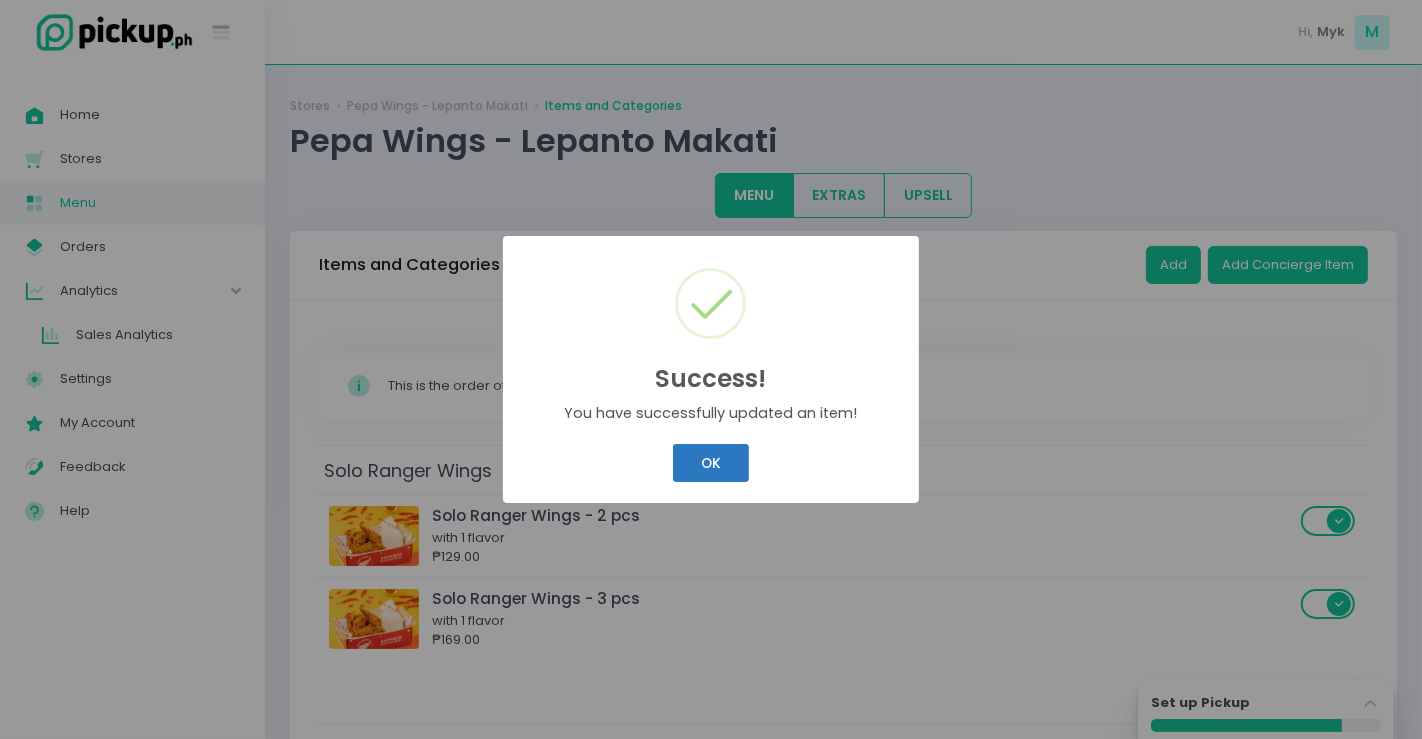 click on "OK" at bounding box center (710, 463) 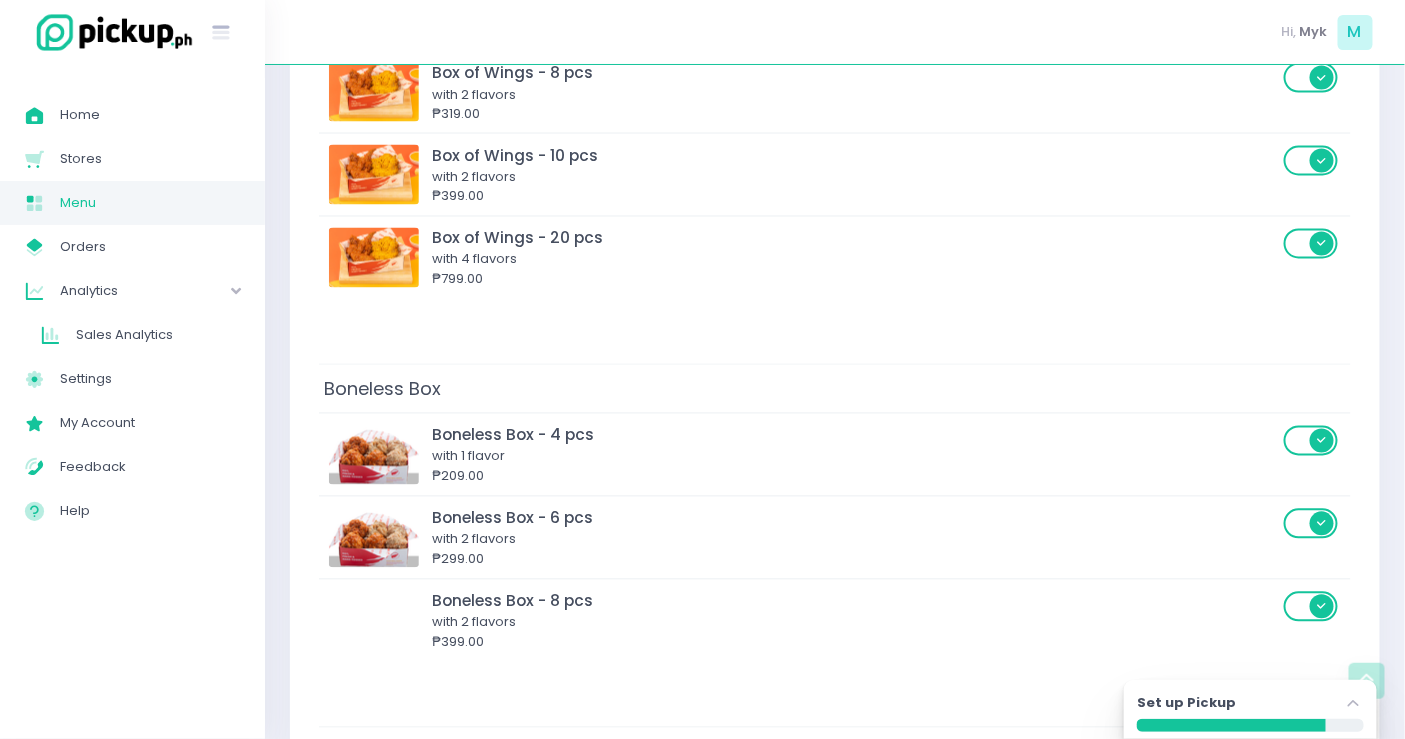 scroll, scrollTop: 1087, scrollLeft: 0, axis: vertical 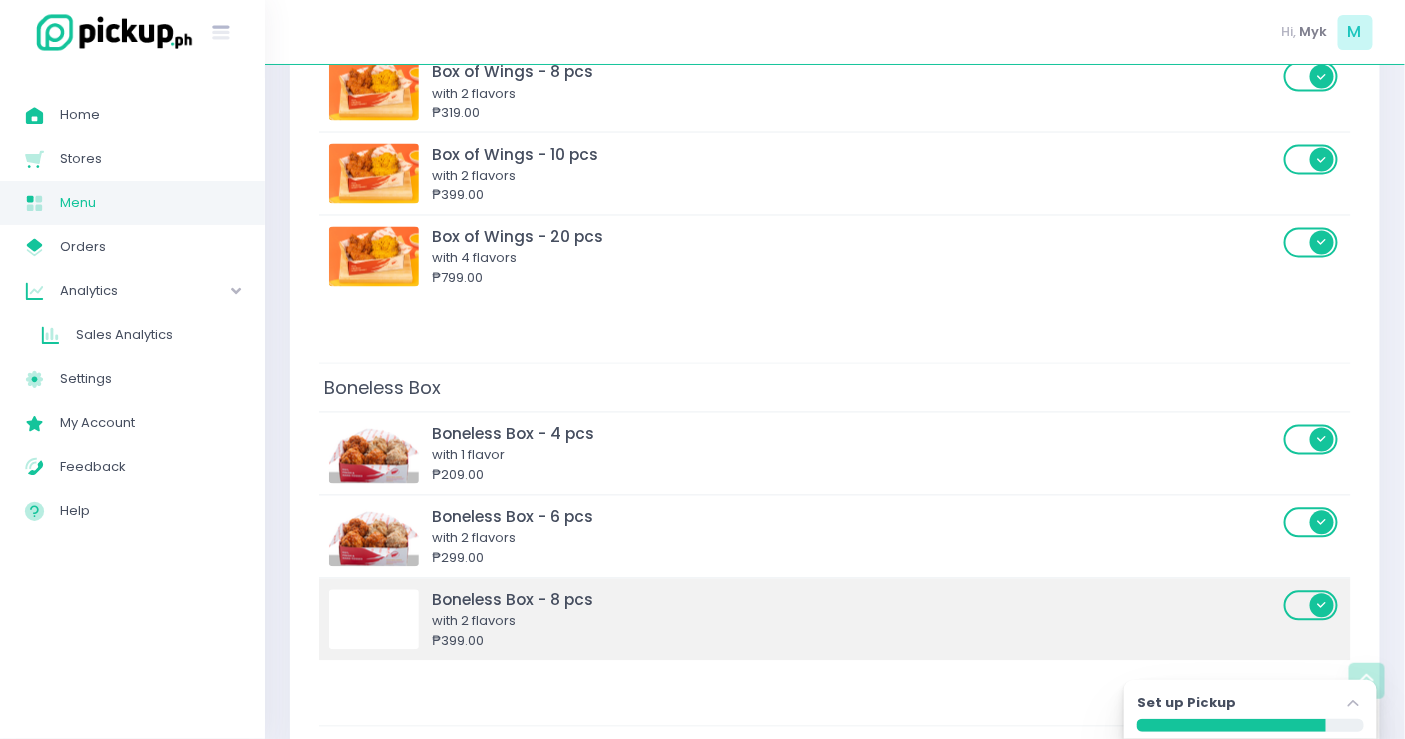 click at bounding box center (374, 620) 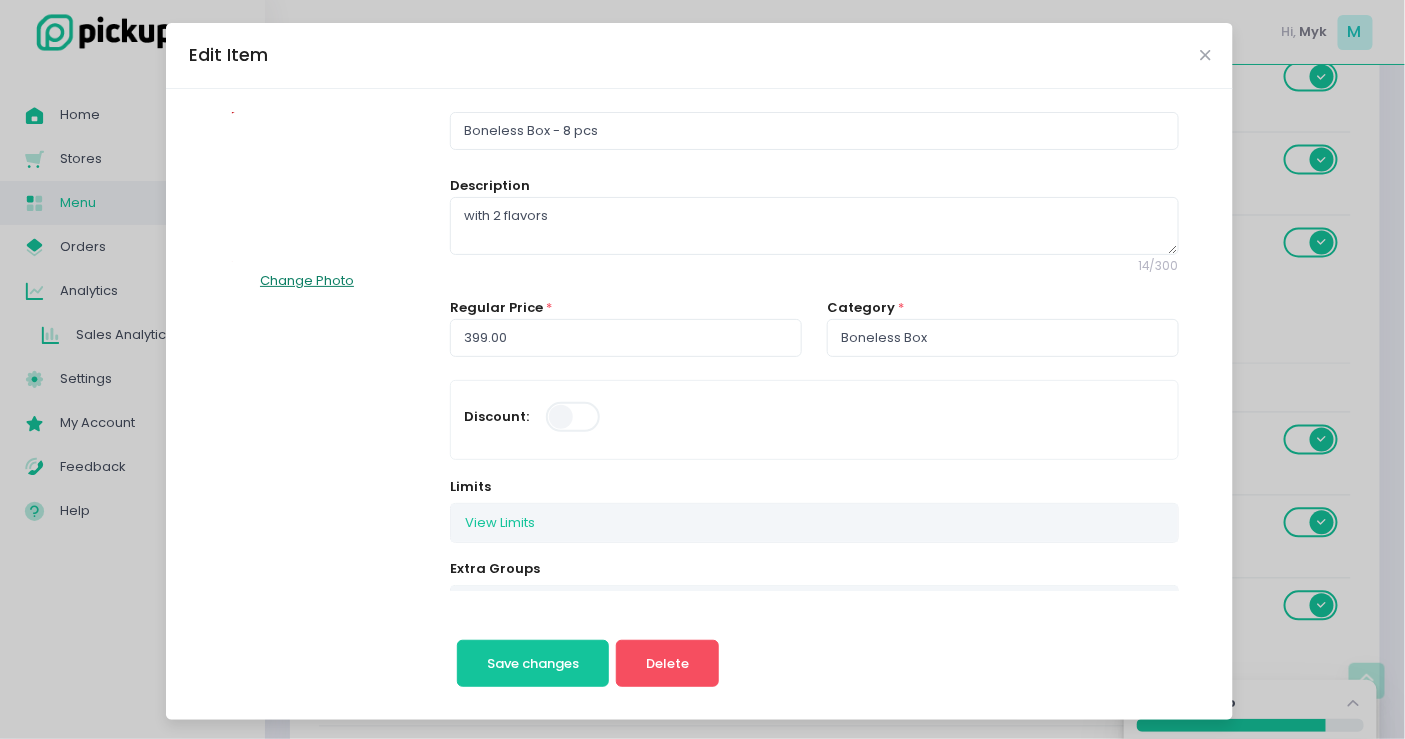 click on "Change Photo" at bounding box center (307, 281) 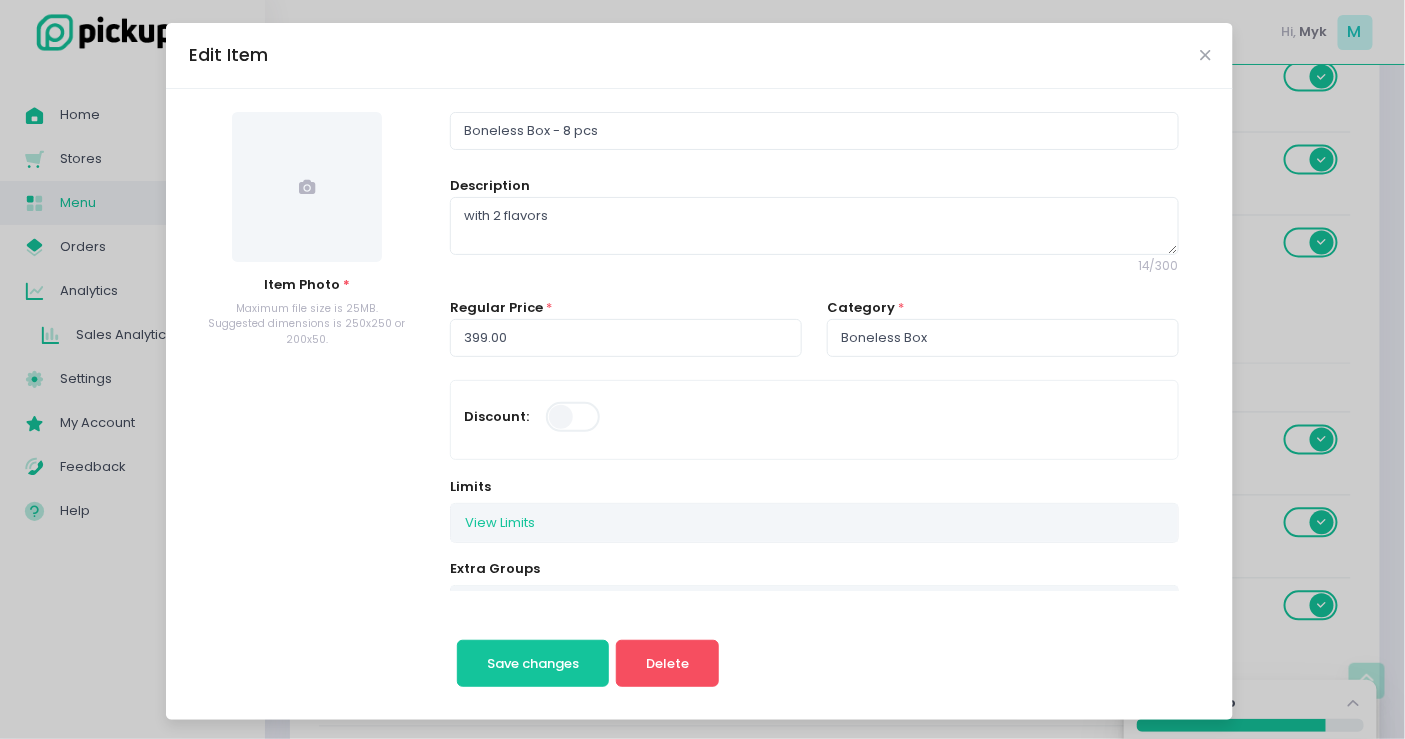 click at bounding box center (307, 187) 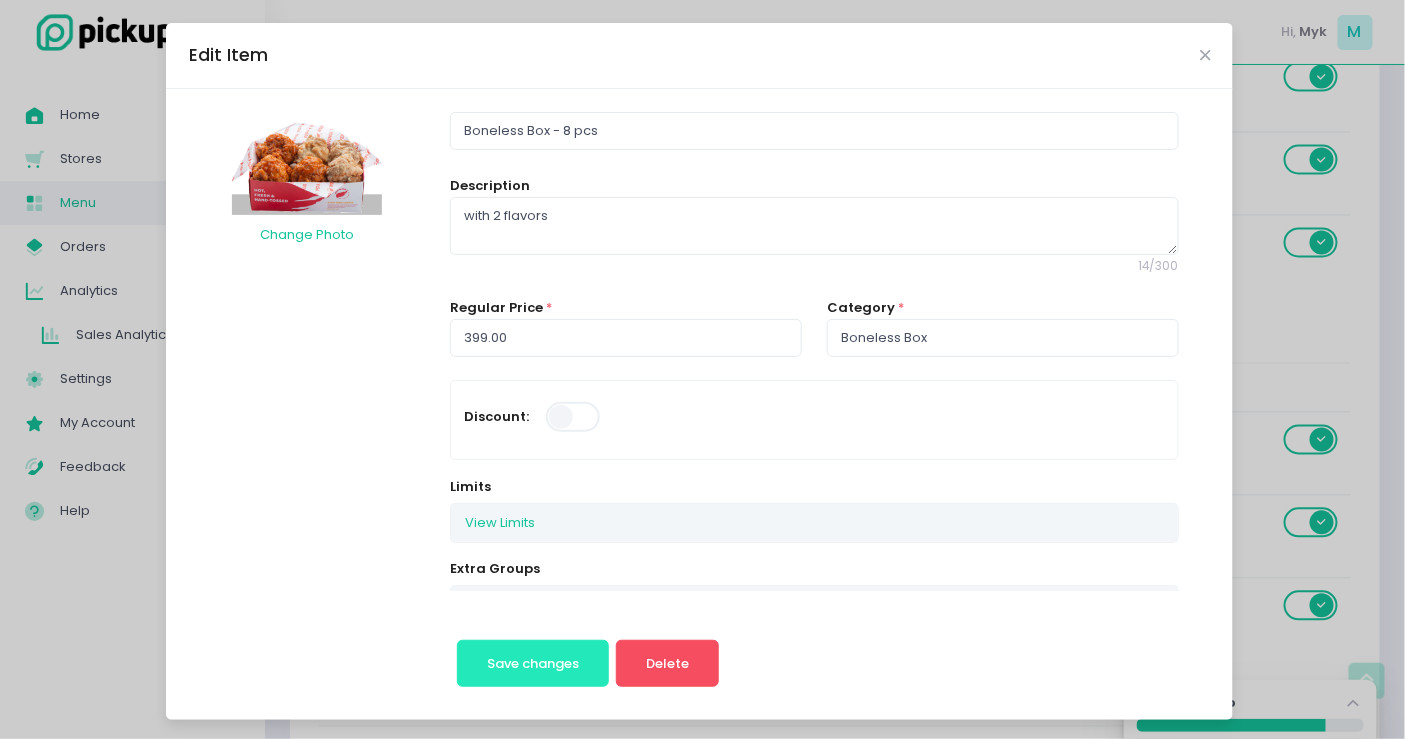 click on "Save changes" at bounding box center [533, 663] 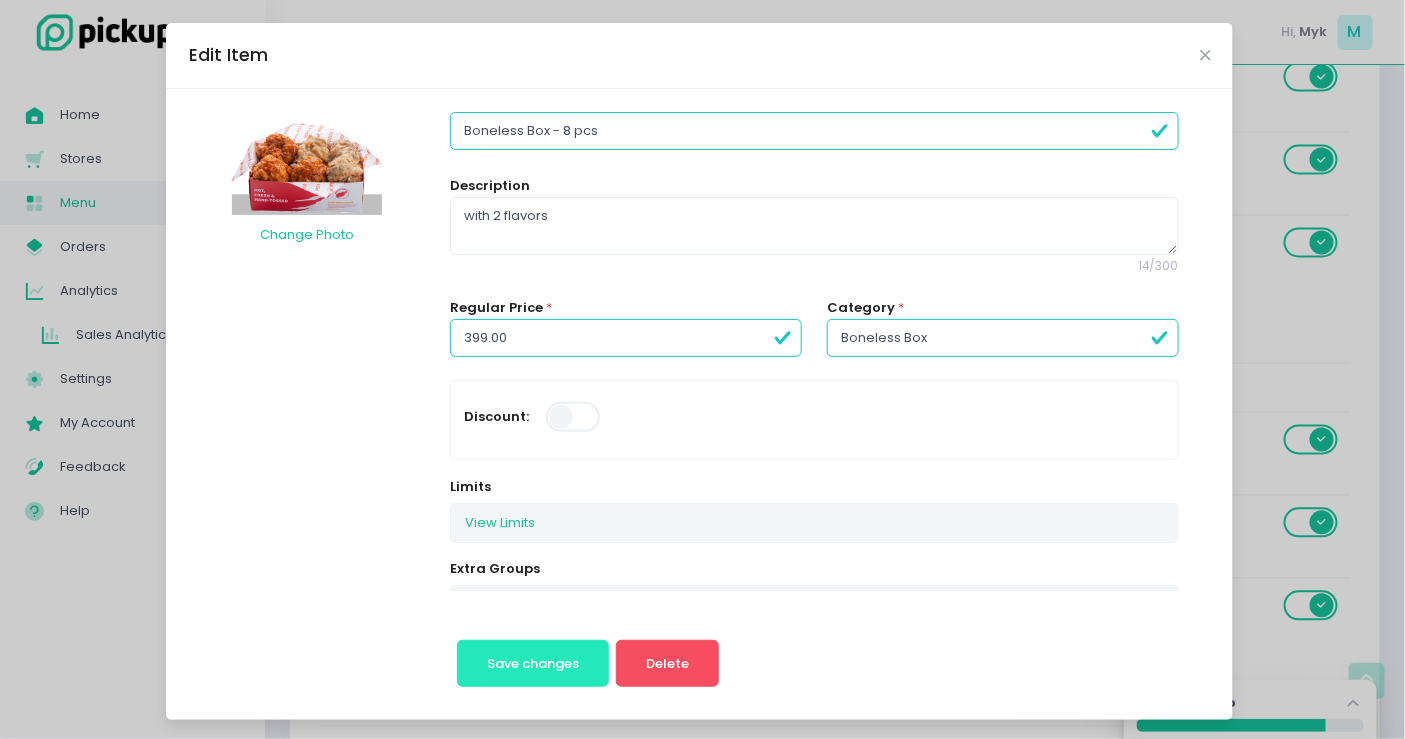 scroll, scrollTop: 0, scrollLeft: 0, axis: both 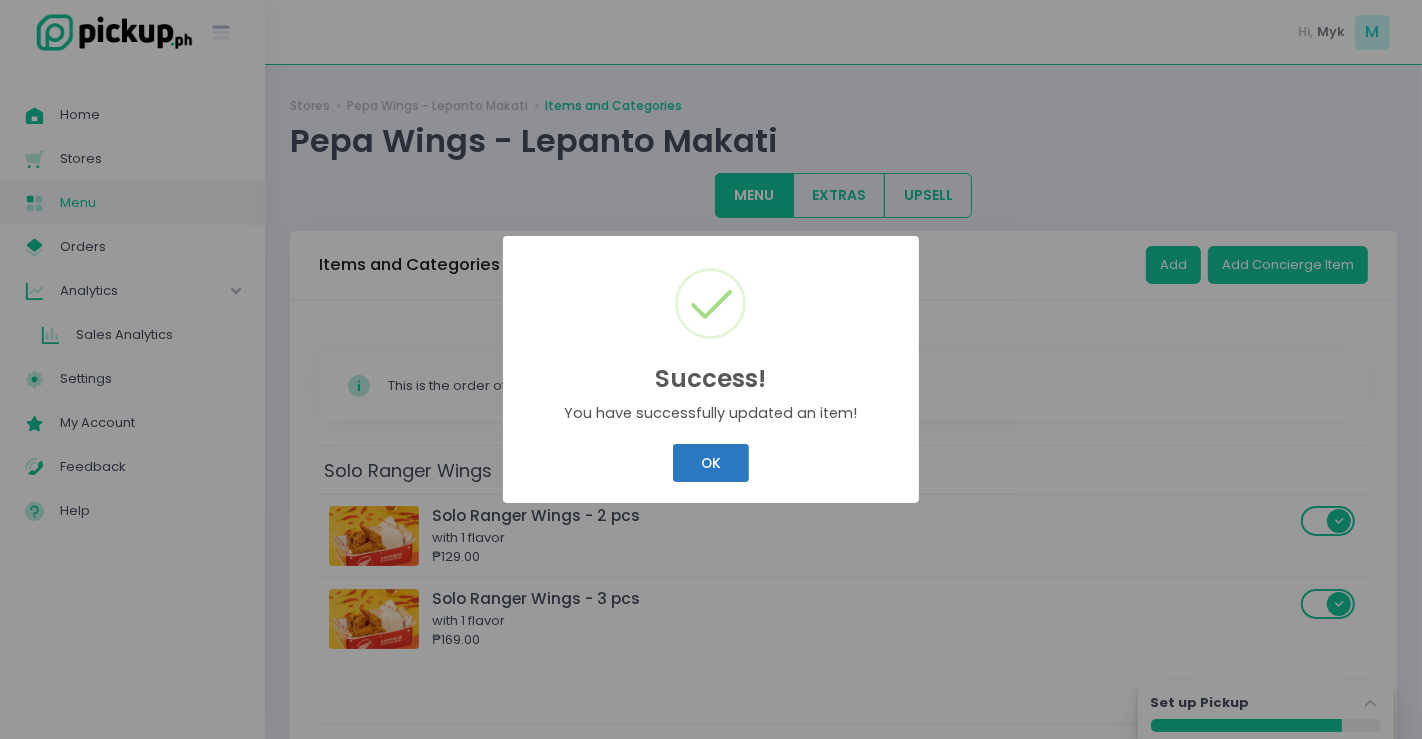 click on "Success! × You have successfully updated an item! OK Cancel" at bounding box center [711, 369] 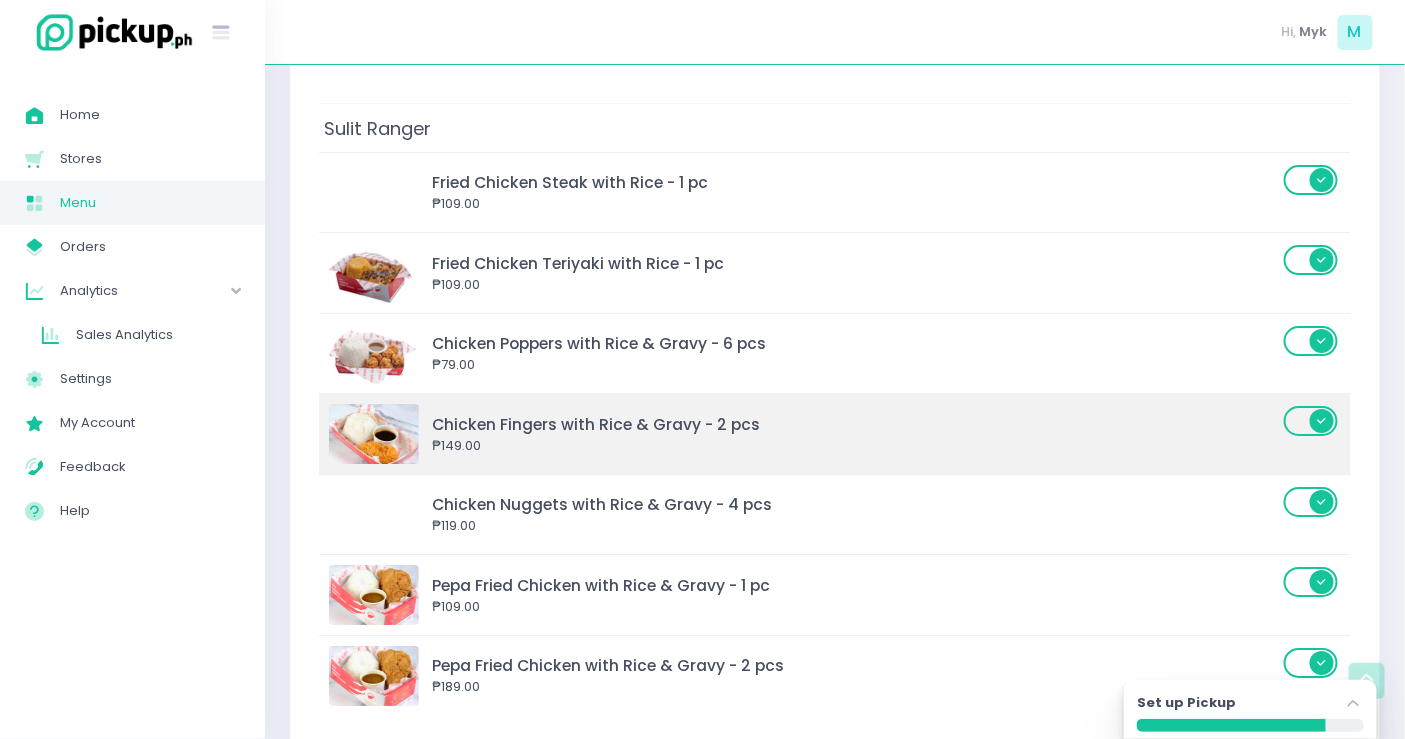 scroll, scrollTop: 2064, scrollLeft: 0, axis: vertical 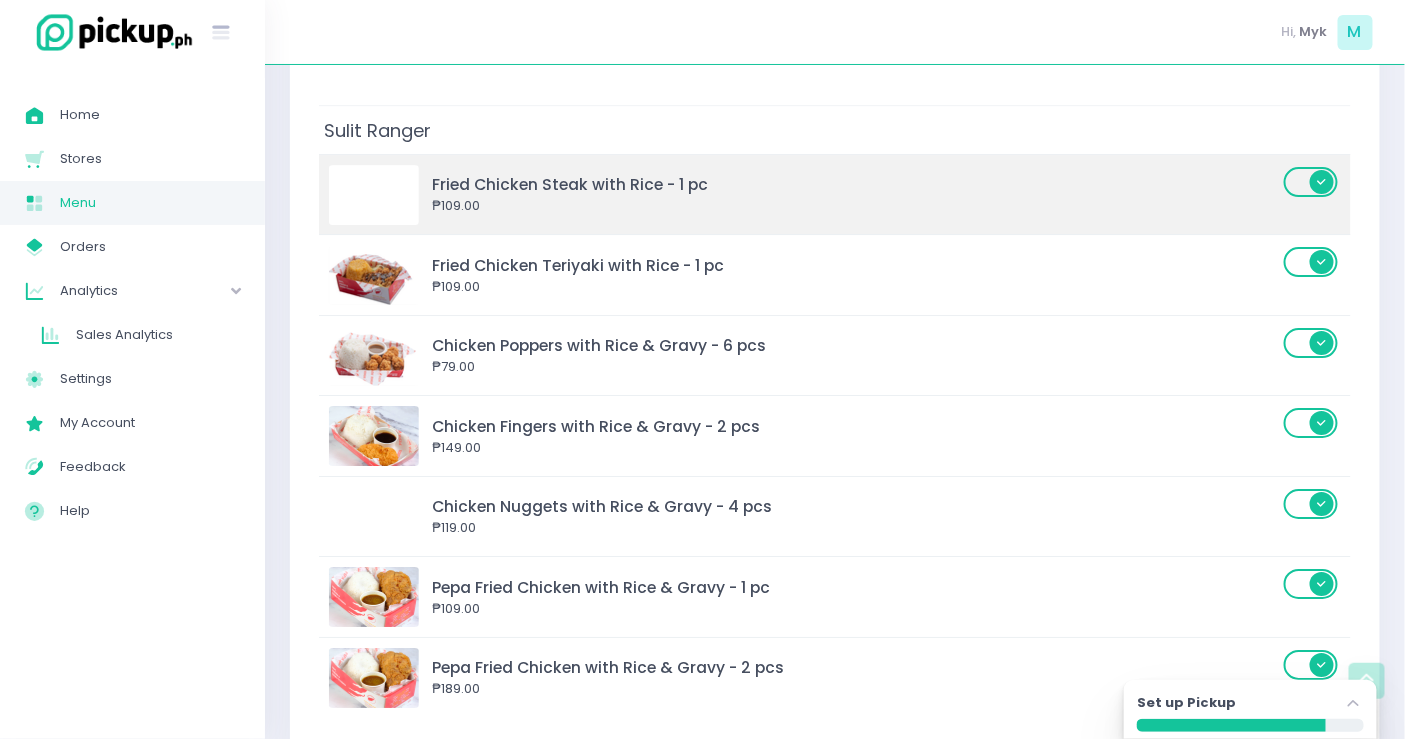 click at bounding box center [374, 195] 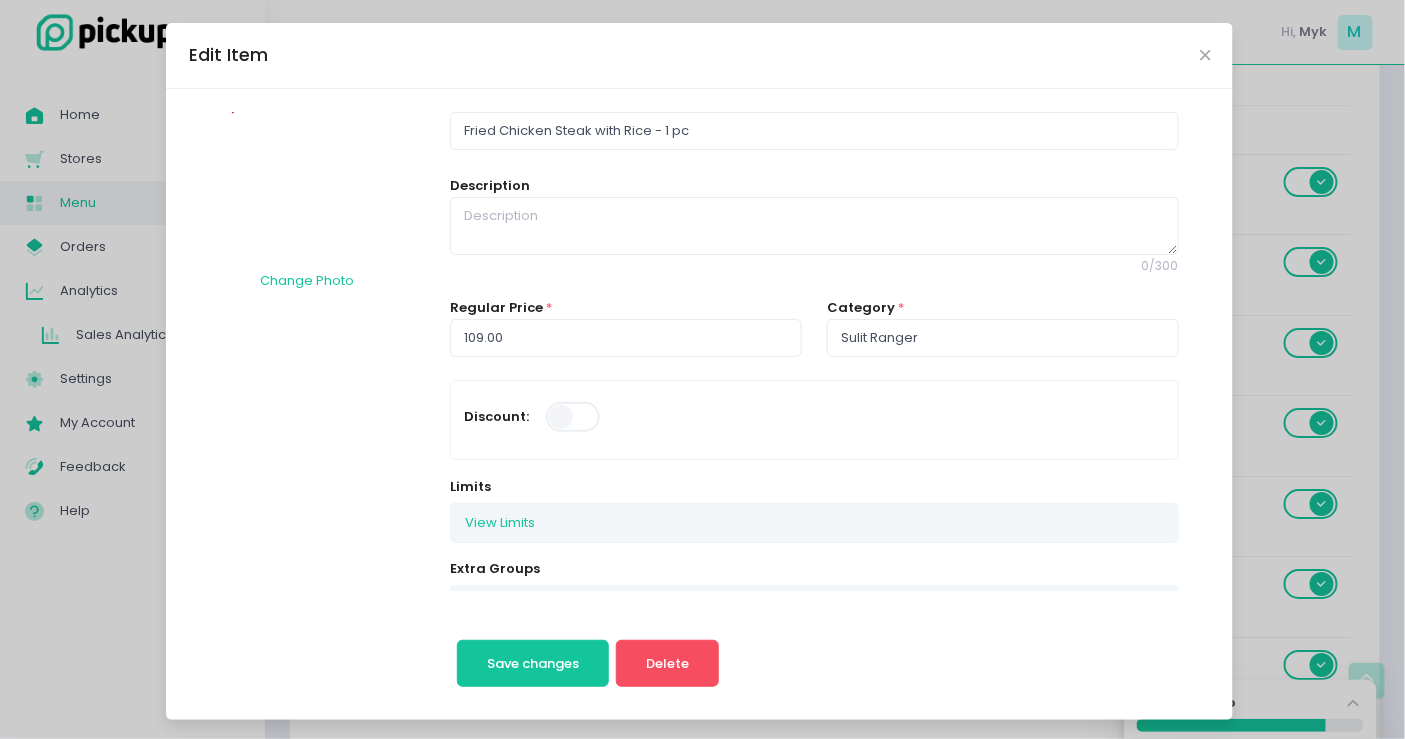 click at bounding box center [307, 187] 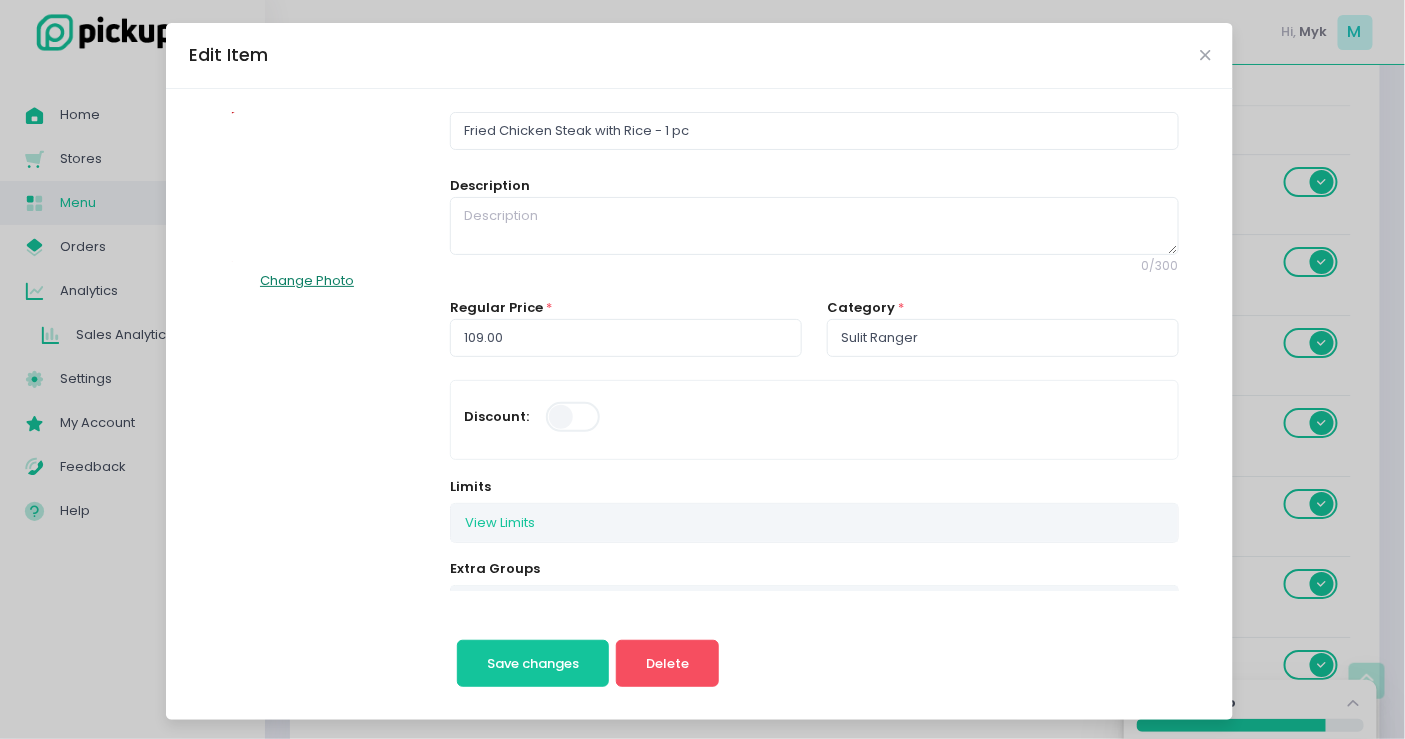 click on "Change Photo" at bounding box center [307, 281] 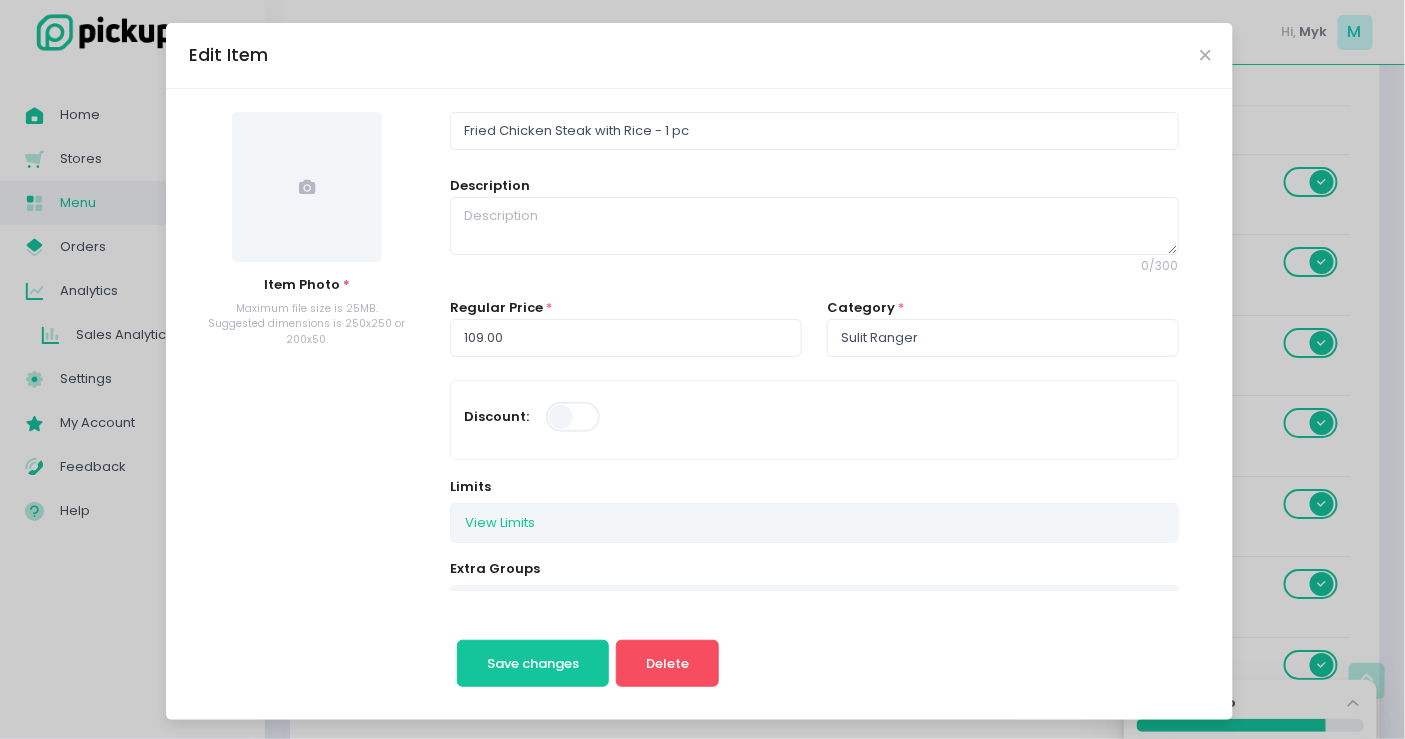 click at bounding box center [307, 187] 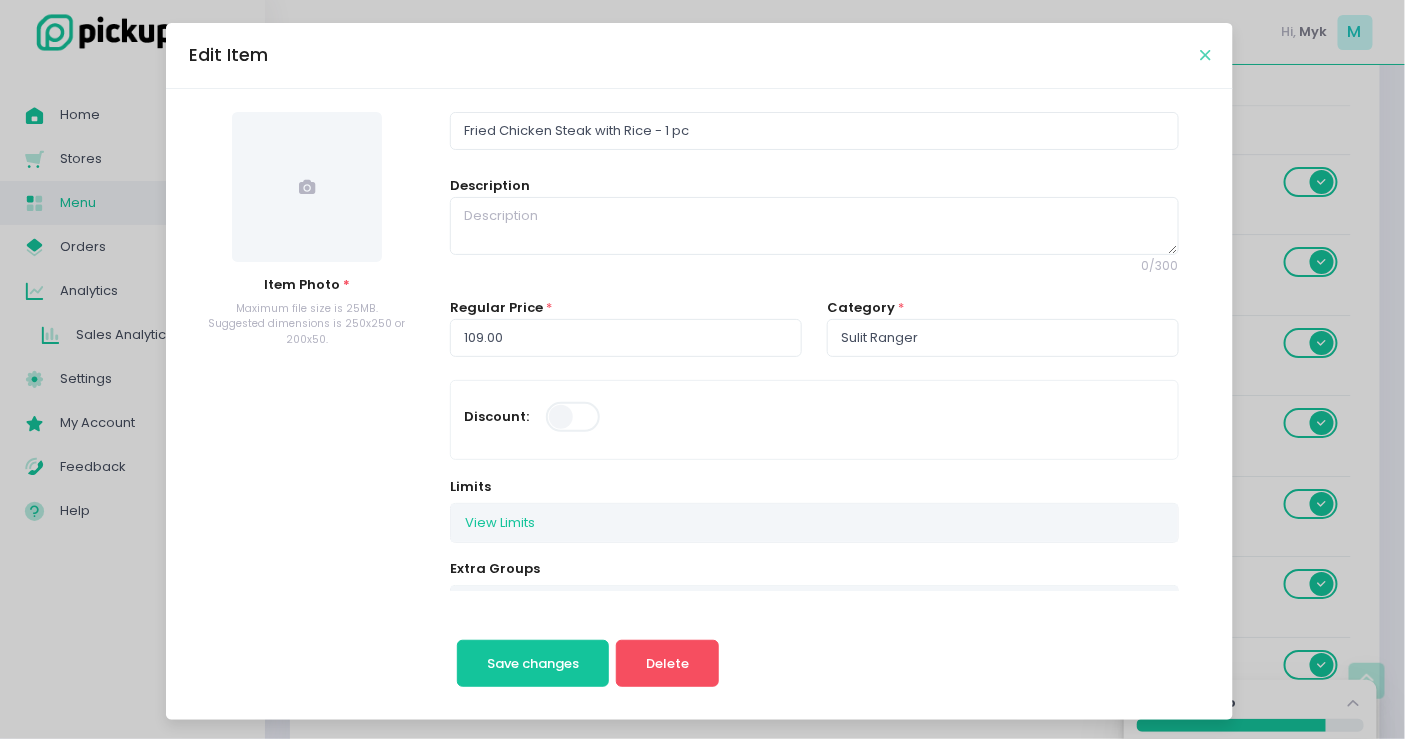 click at bounding box center (1205, 55) 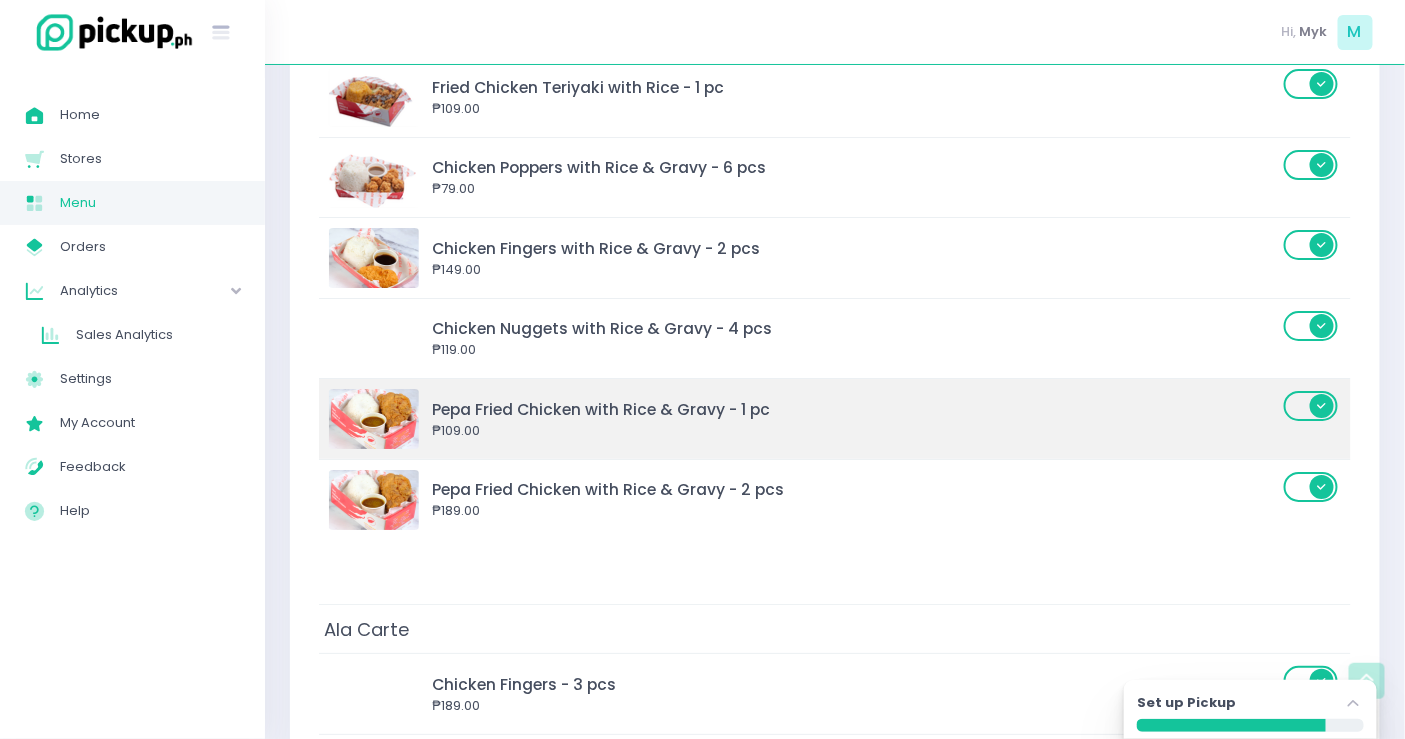 scroll, scrollTop: 2051, scrollLeft: 0, axis: vertical 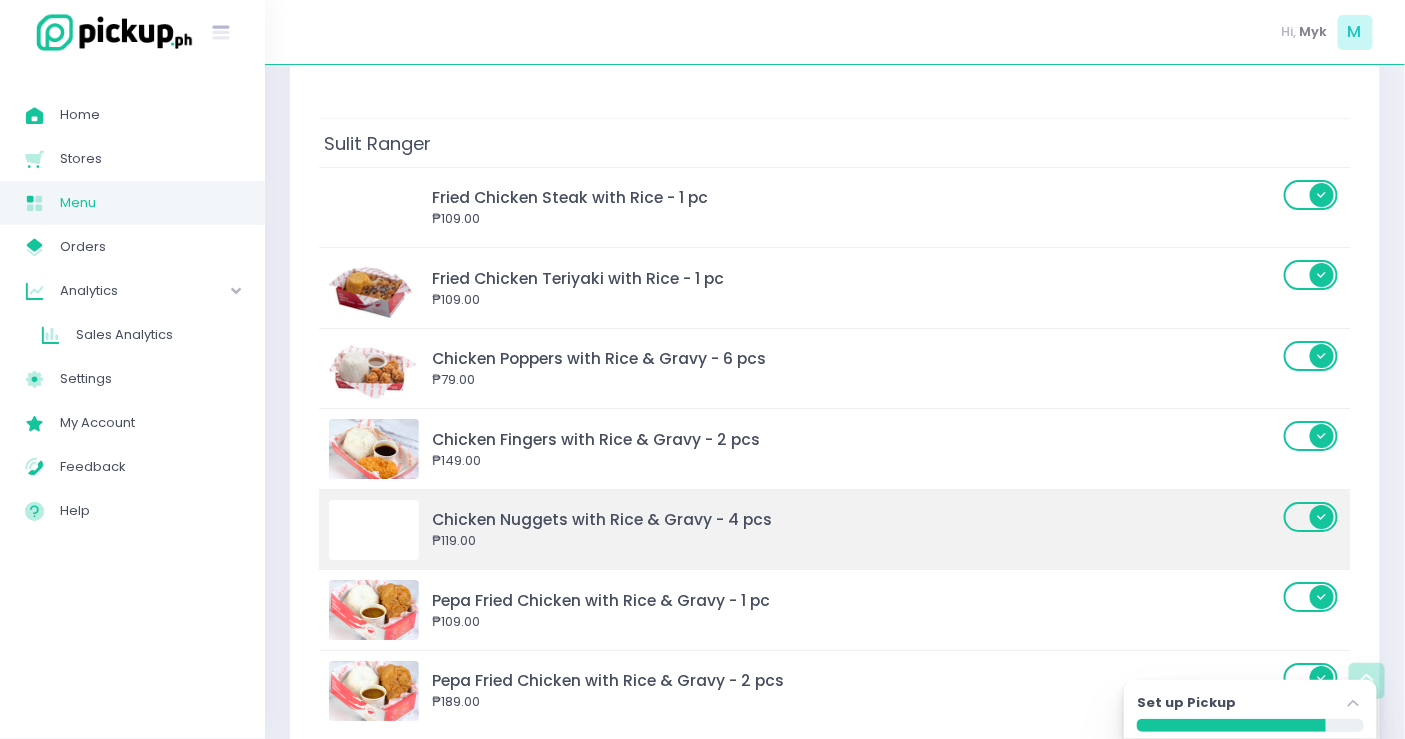 click at bounding box center (374, 530) 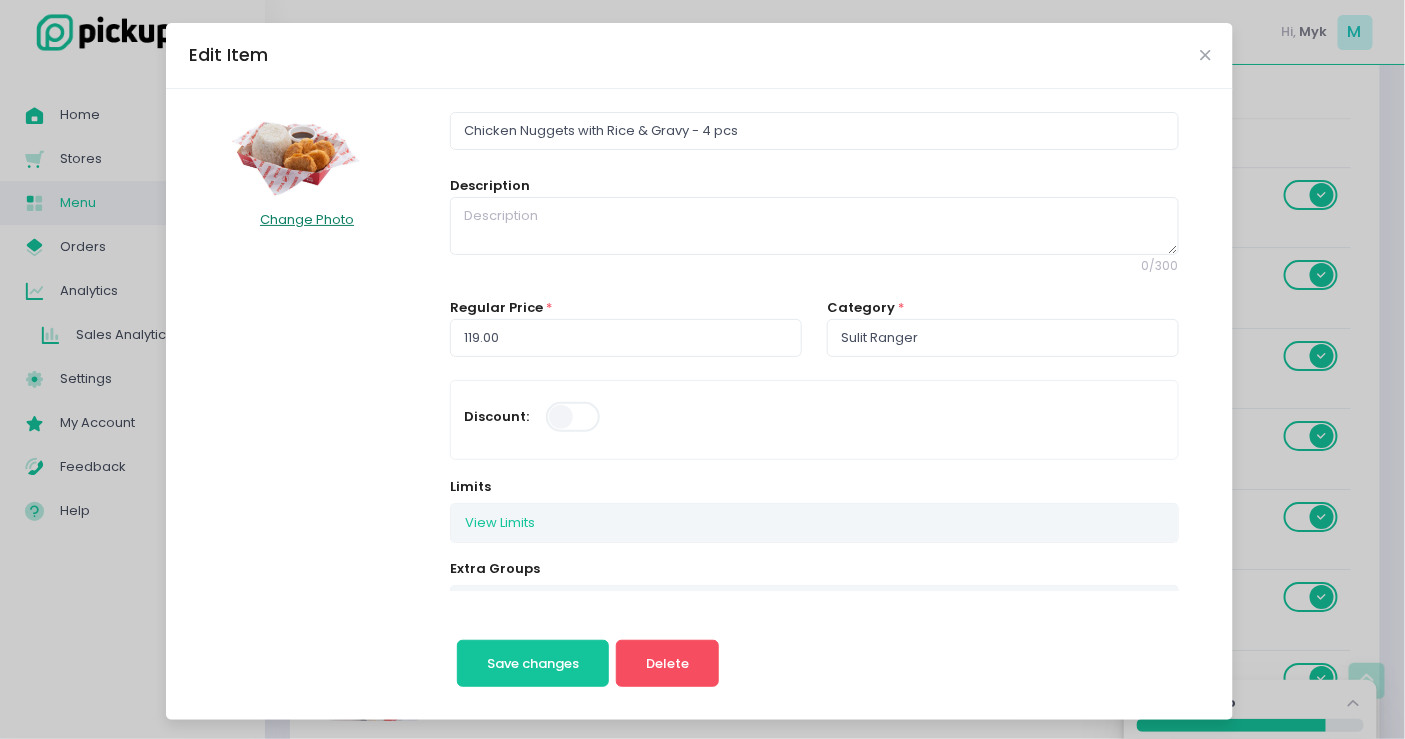 click on "Change Photo" at bounding box center (307, 219) 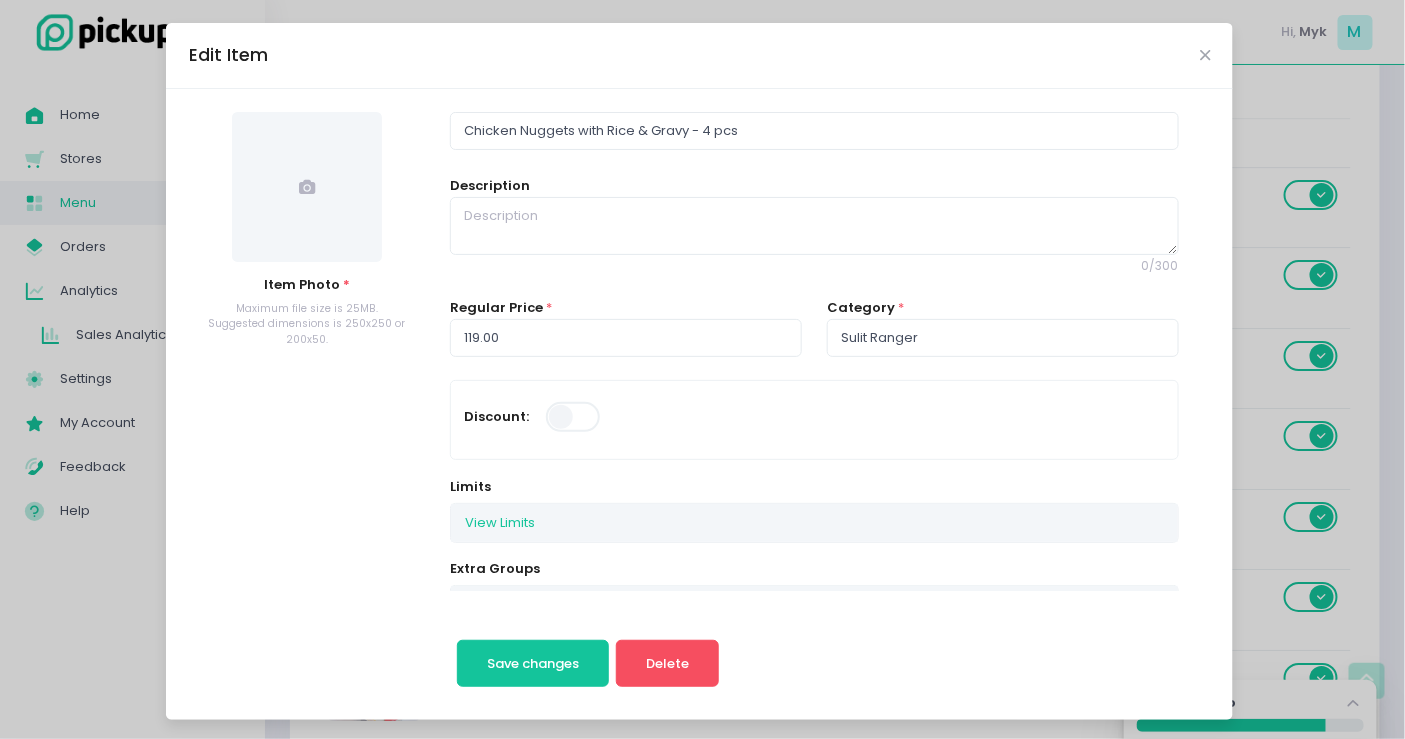 click at bounding box center (307, 187) 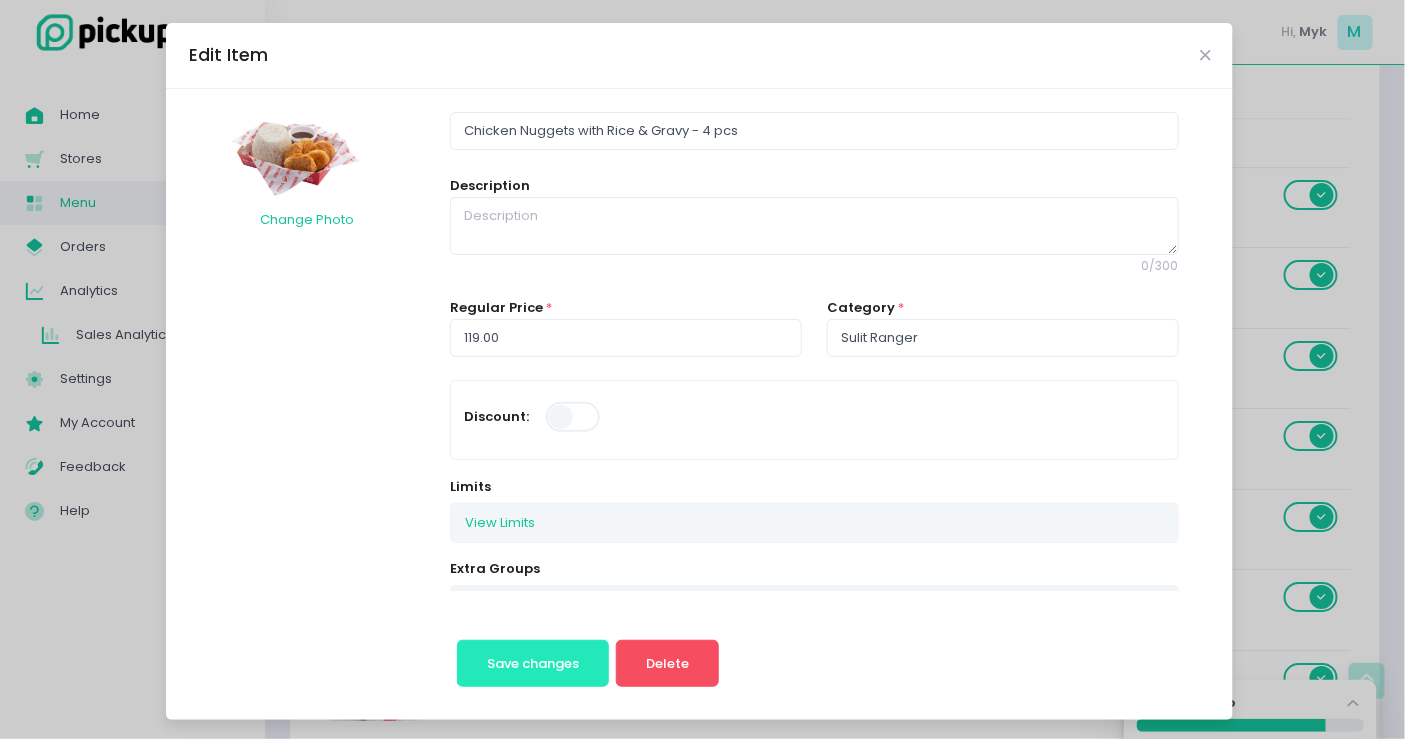 click on "Save changes" at bounding box center [533, 663] 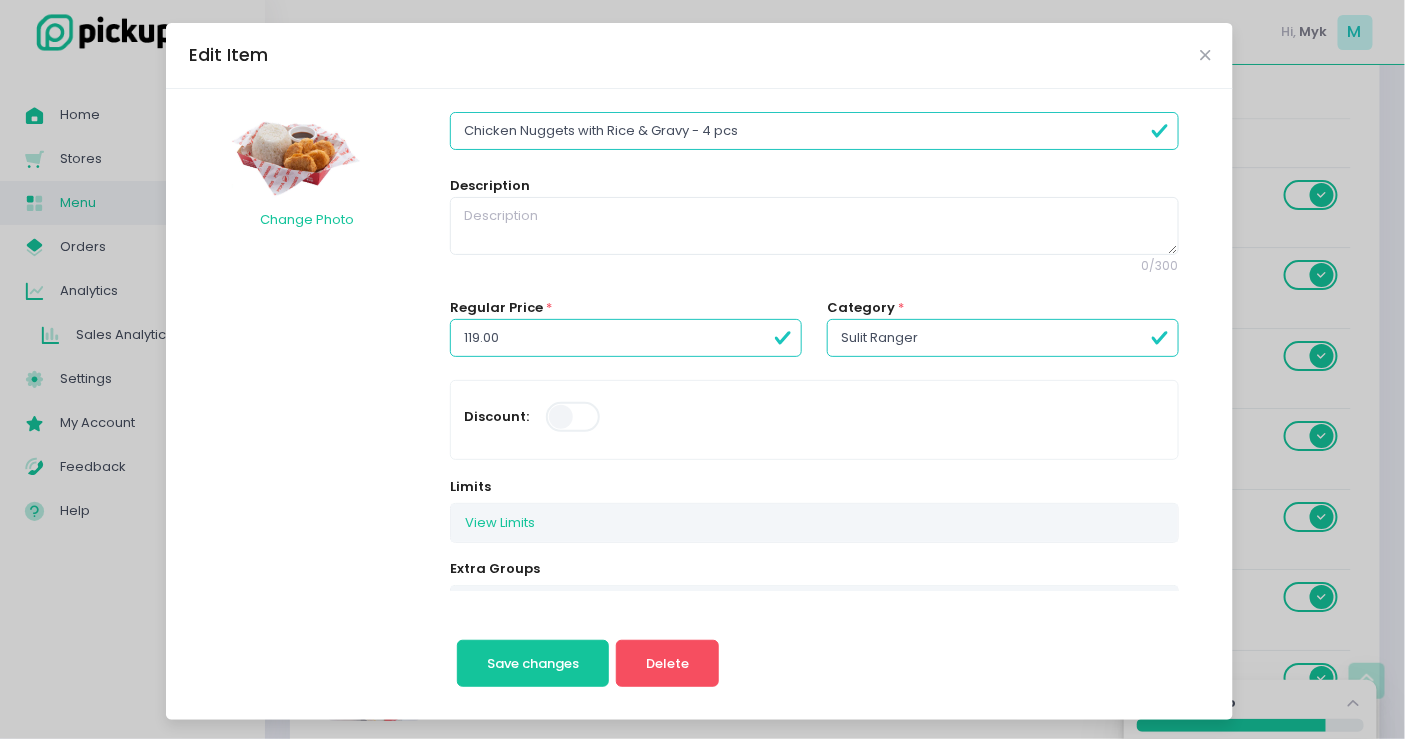 scroll, scrollTop: 0, scrollLeft: 0, axis: both 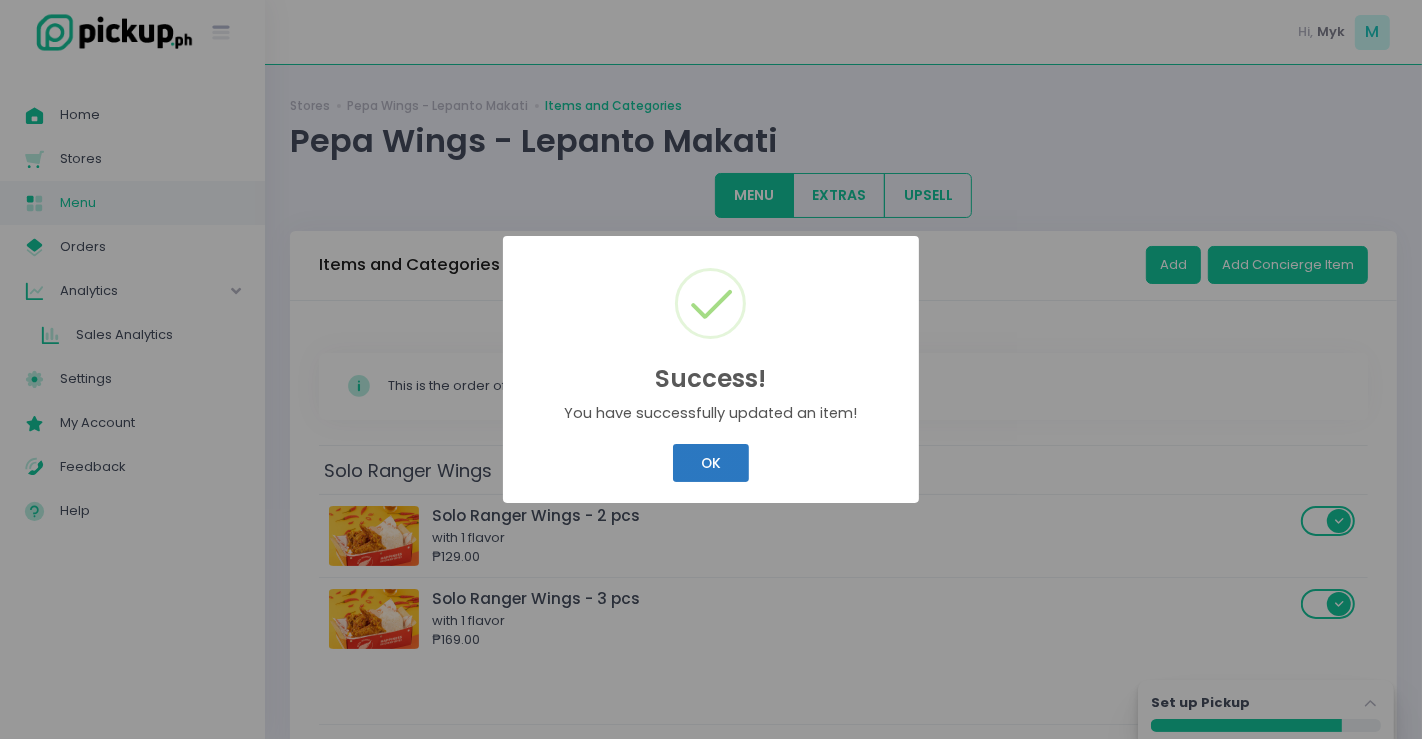 click on "OK" at bounding box center [710, 463] 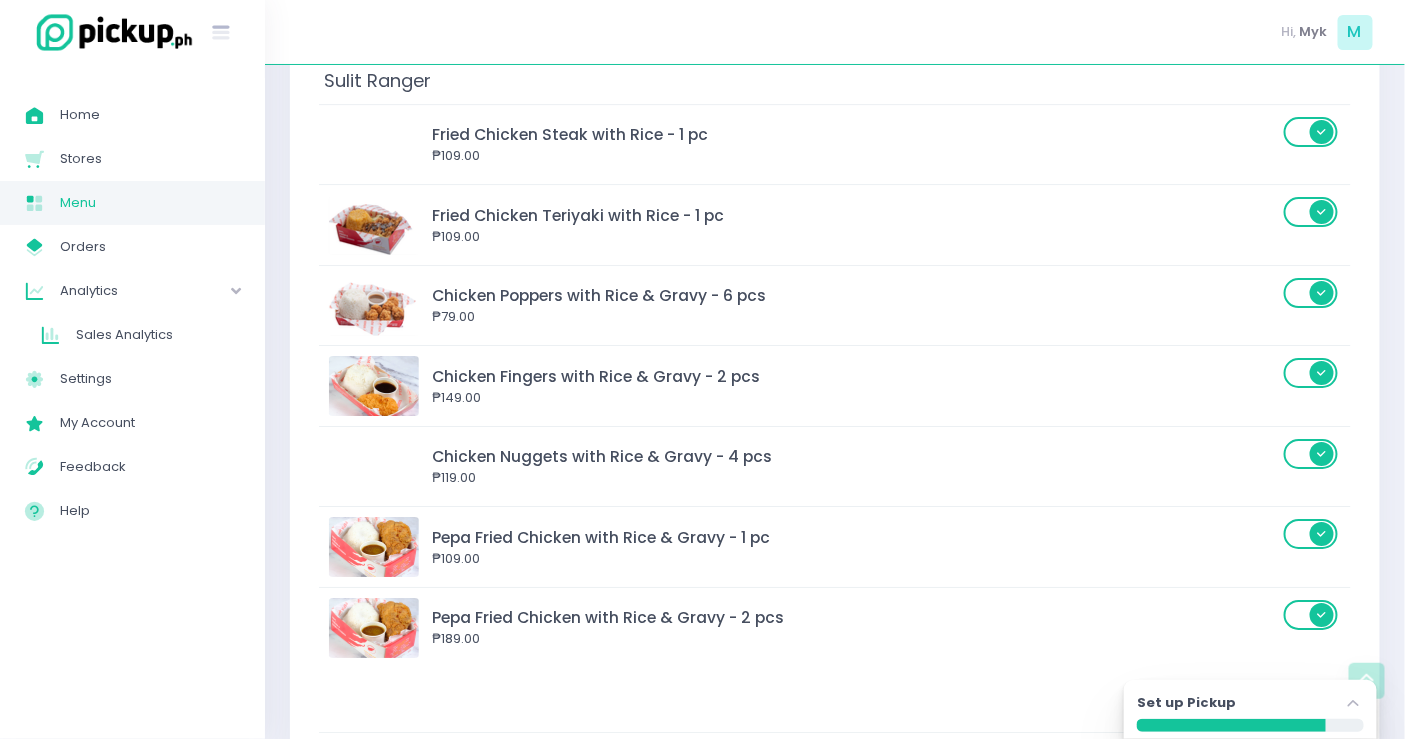 scroll, scrollTop: 2113, scrollLeft: 0, axis: vertical 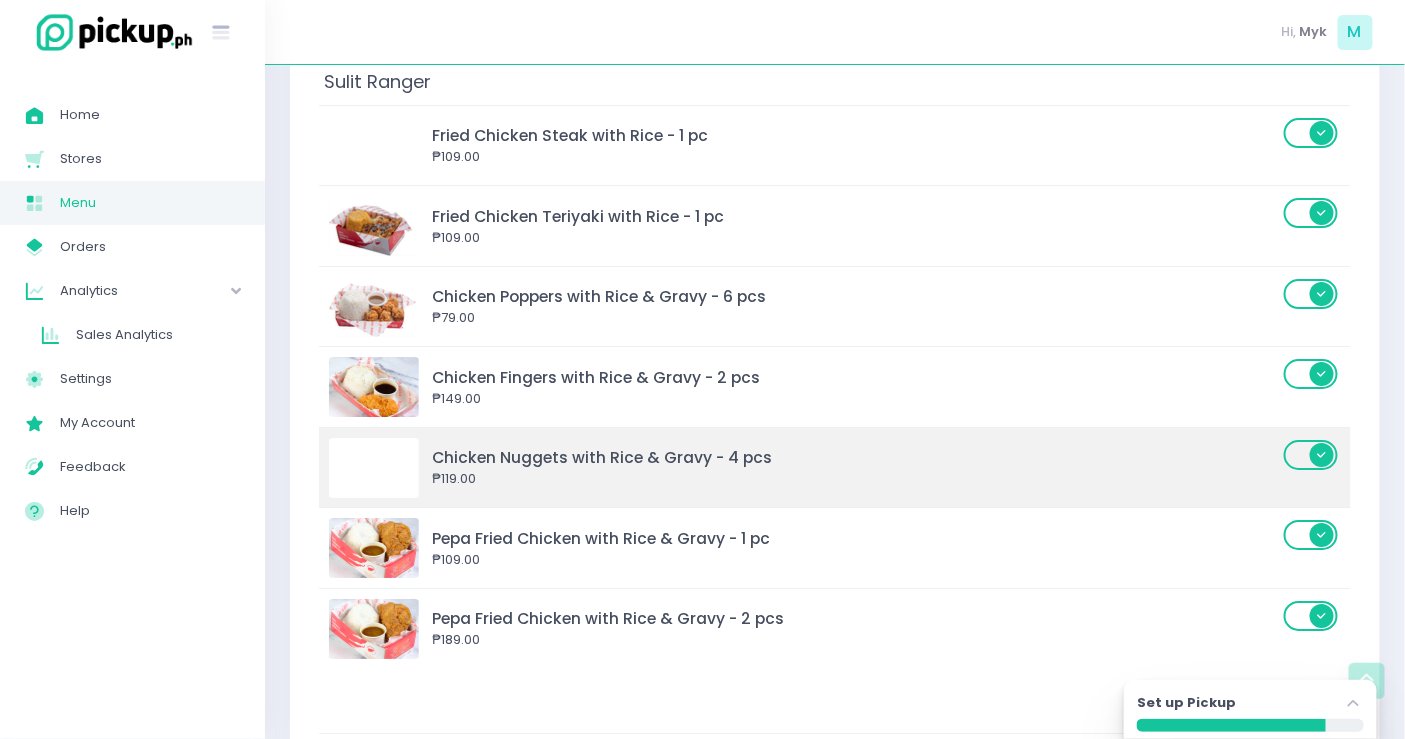 click at bounding box center [374, 468] 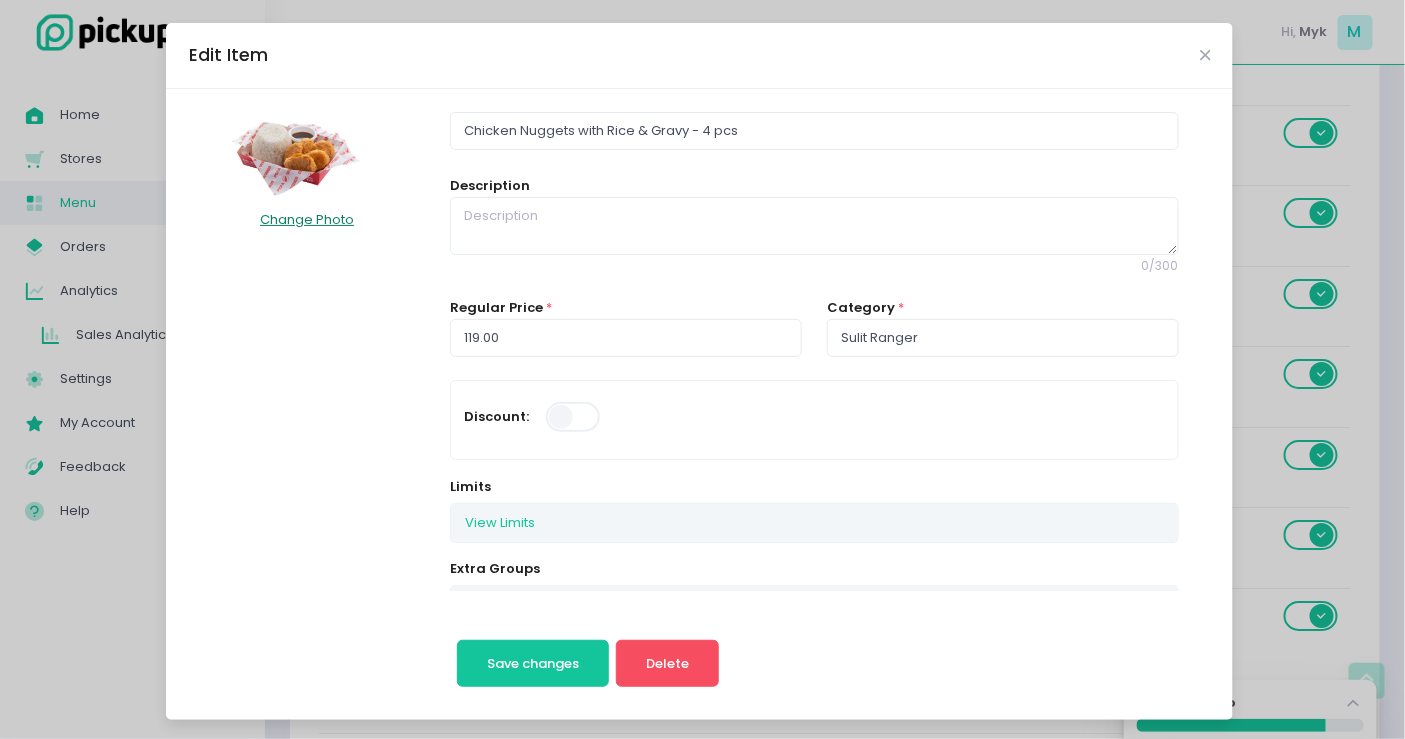 click on "Change Photo" at bounding box center [307, 219] 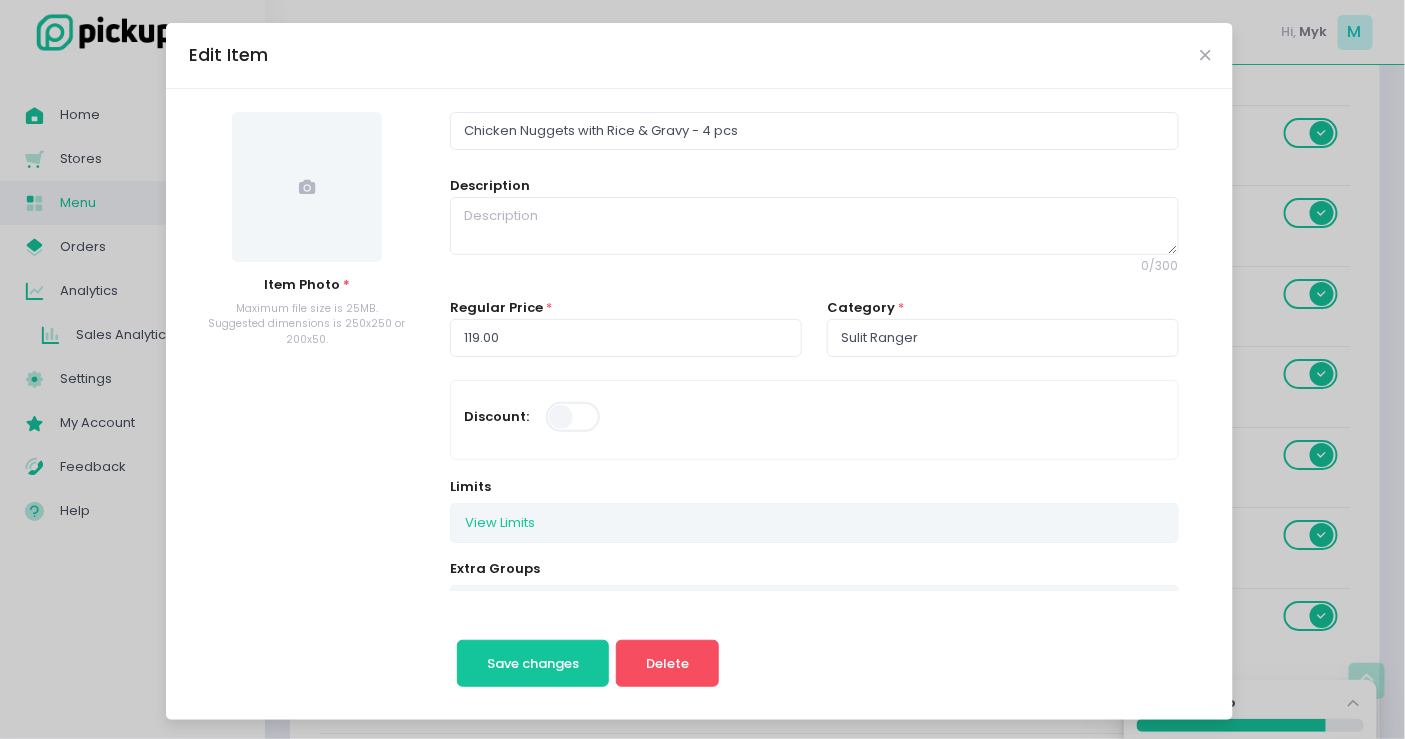 click at bounding box center [307, 187] 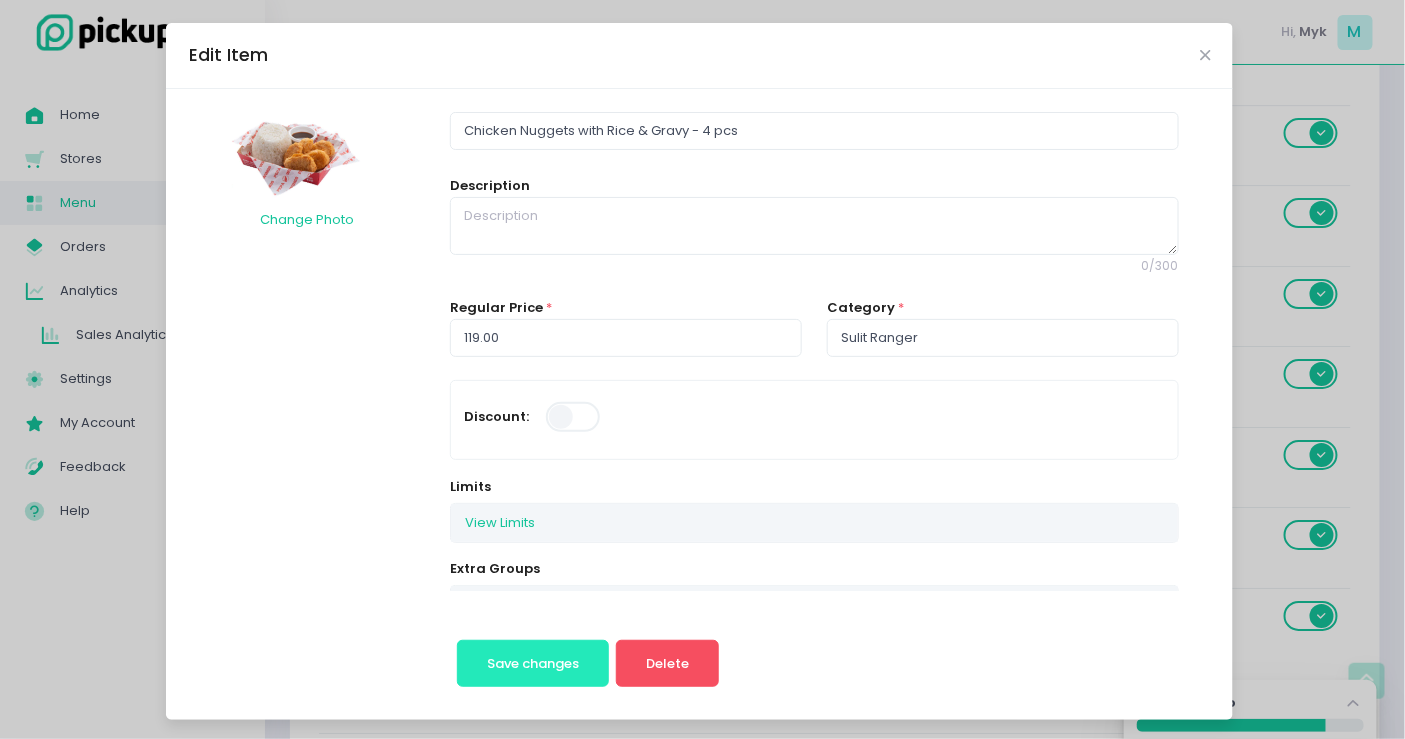 click on "Save changes" at bounding box center [533, 663] 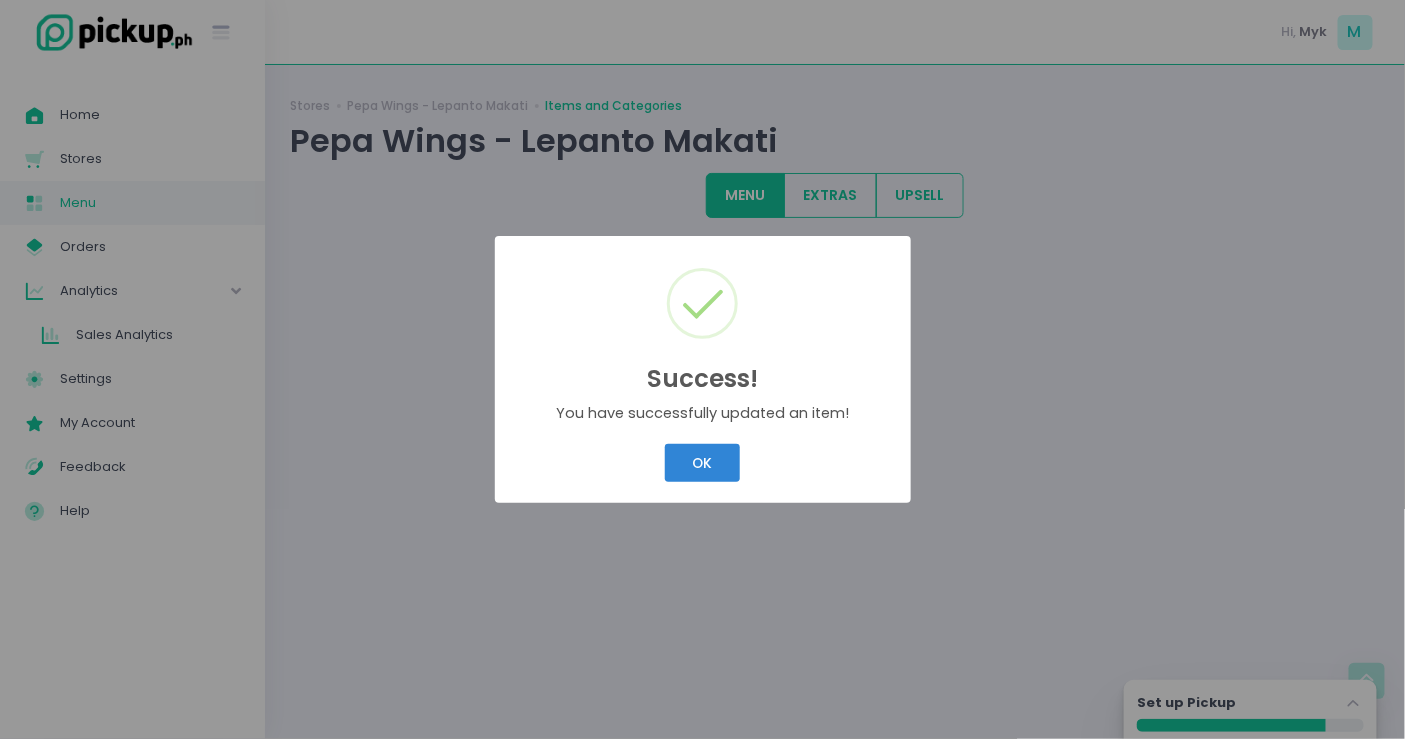 scroll, scrollTop: 0, scrollLeft: 0, axis: both 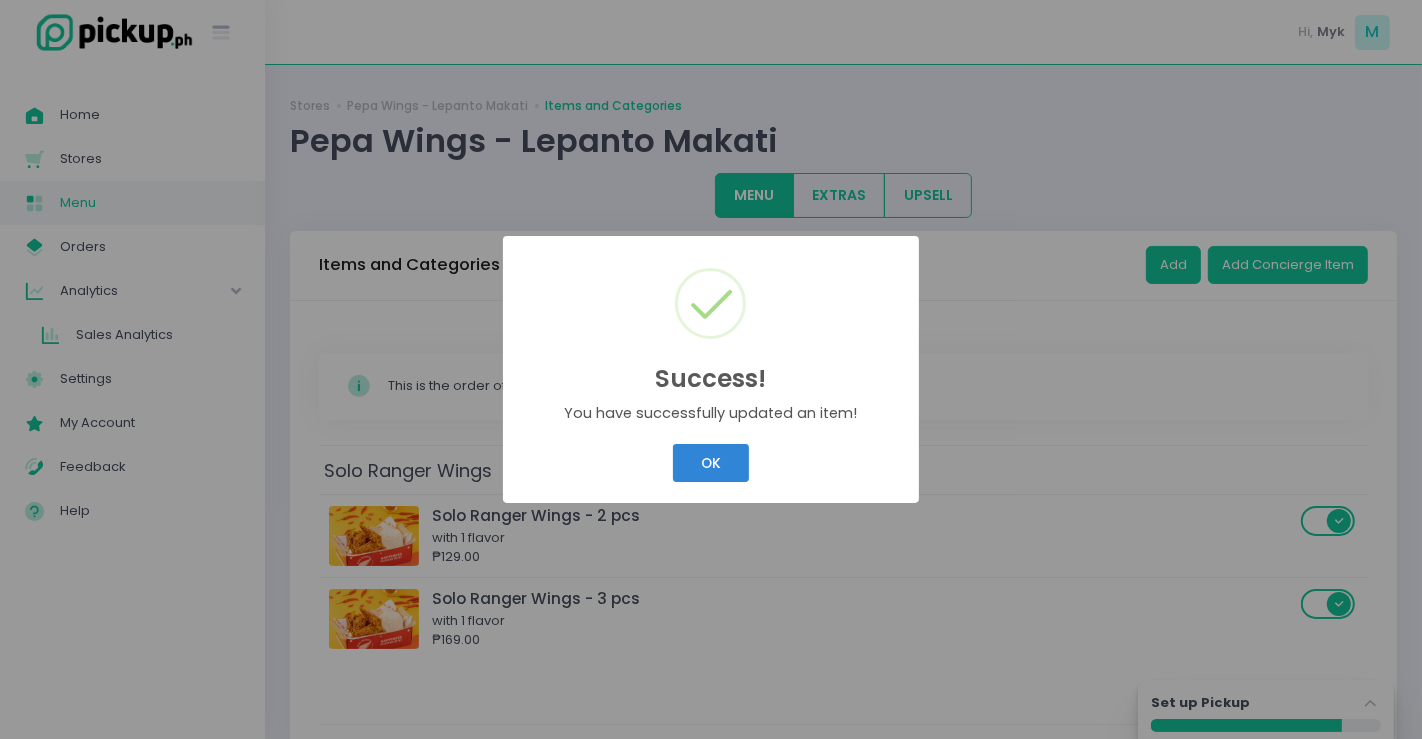 click on "OK Cancel" at bounding box center [711, 463] 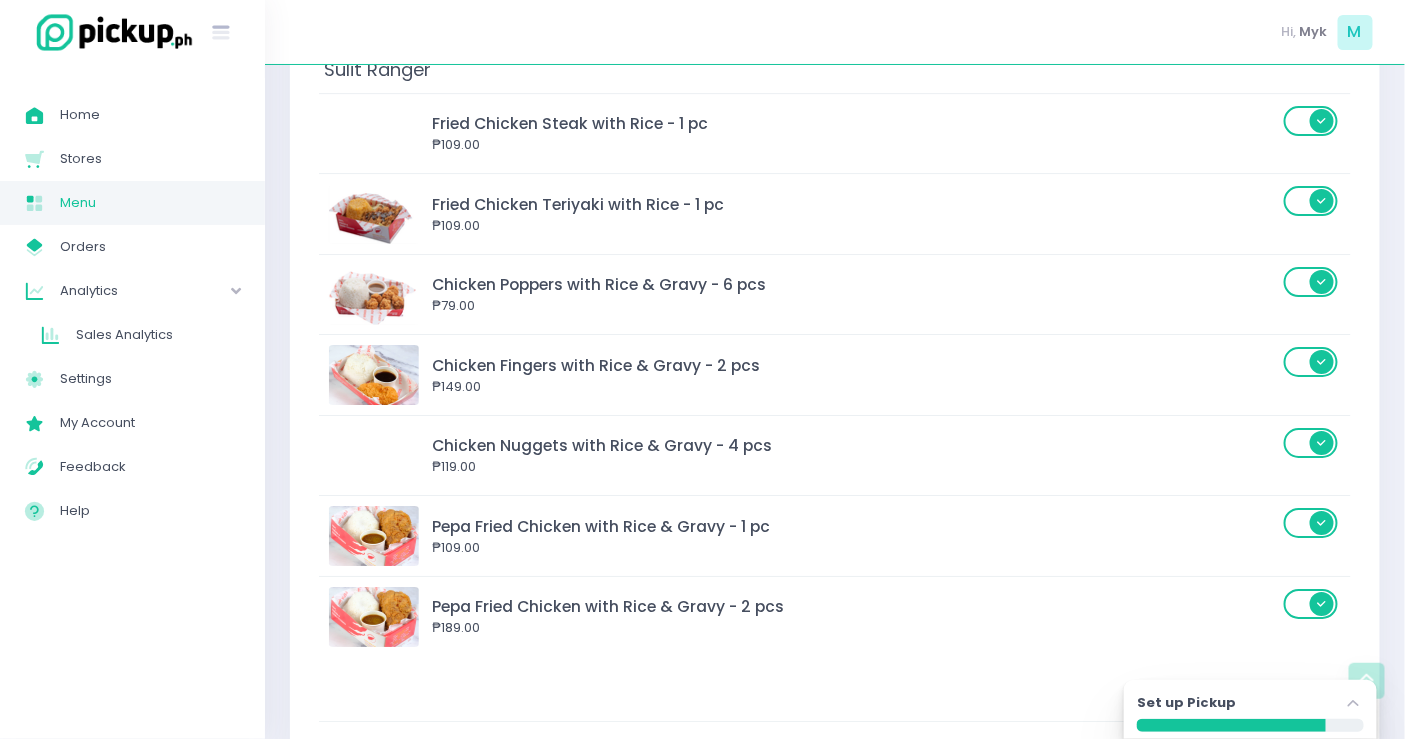scroll, scrollTop: 2126, scrollLeft: 0, axis: vertical 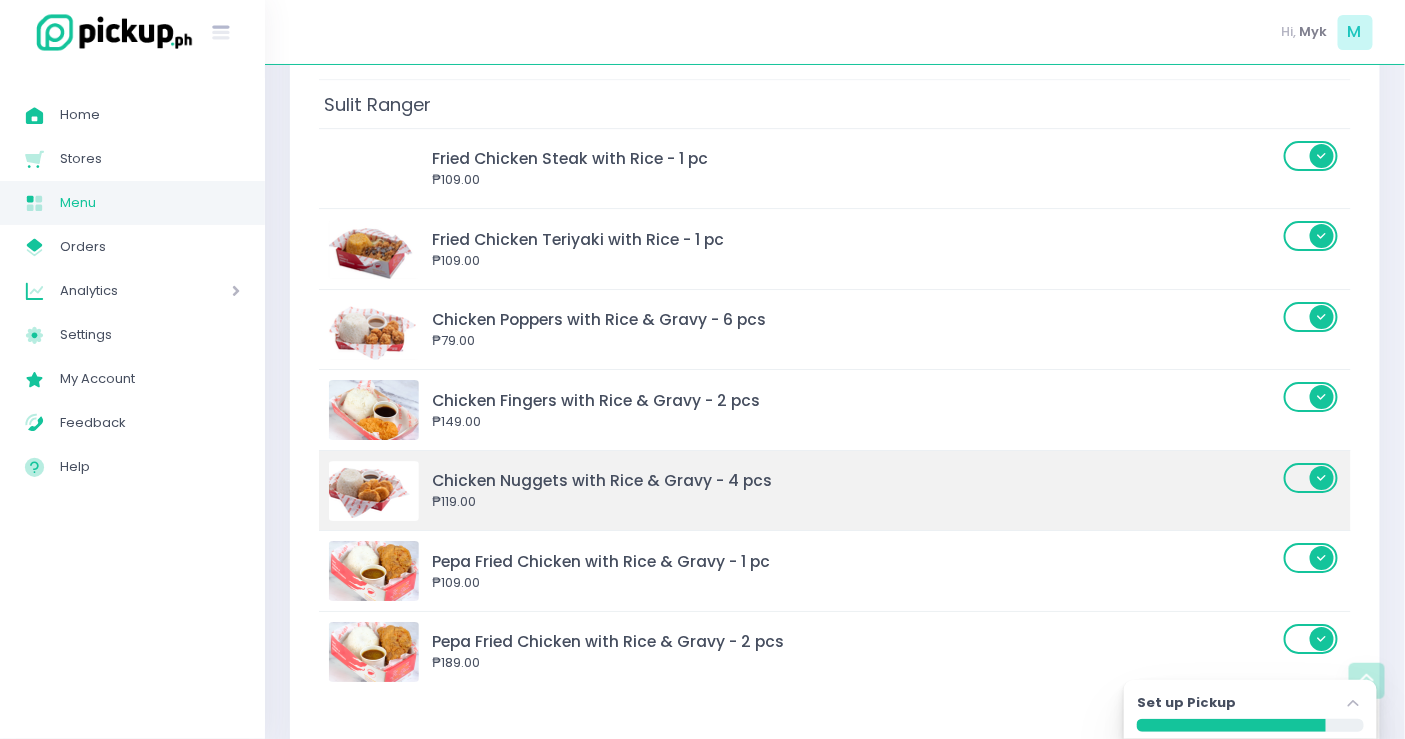 click at bounding box center [374, 491] 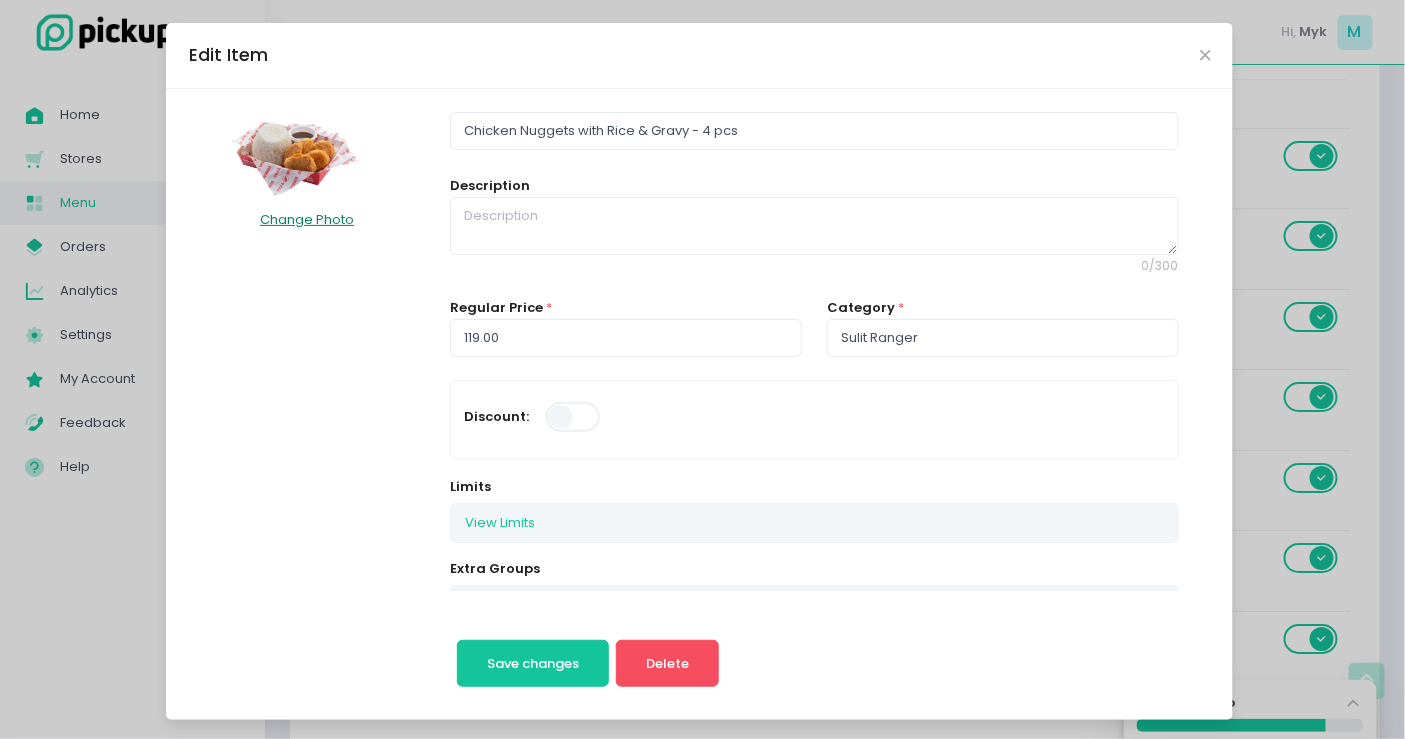 click on "Change Photo" at bounding box center [307, 219] 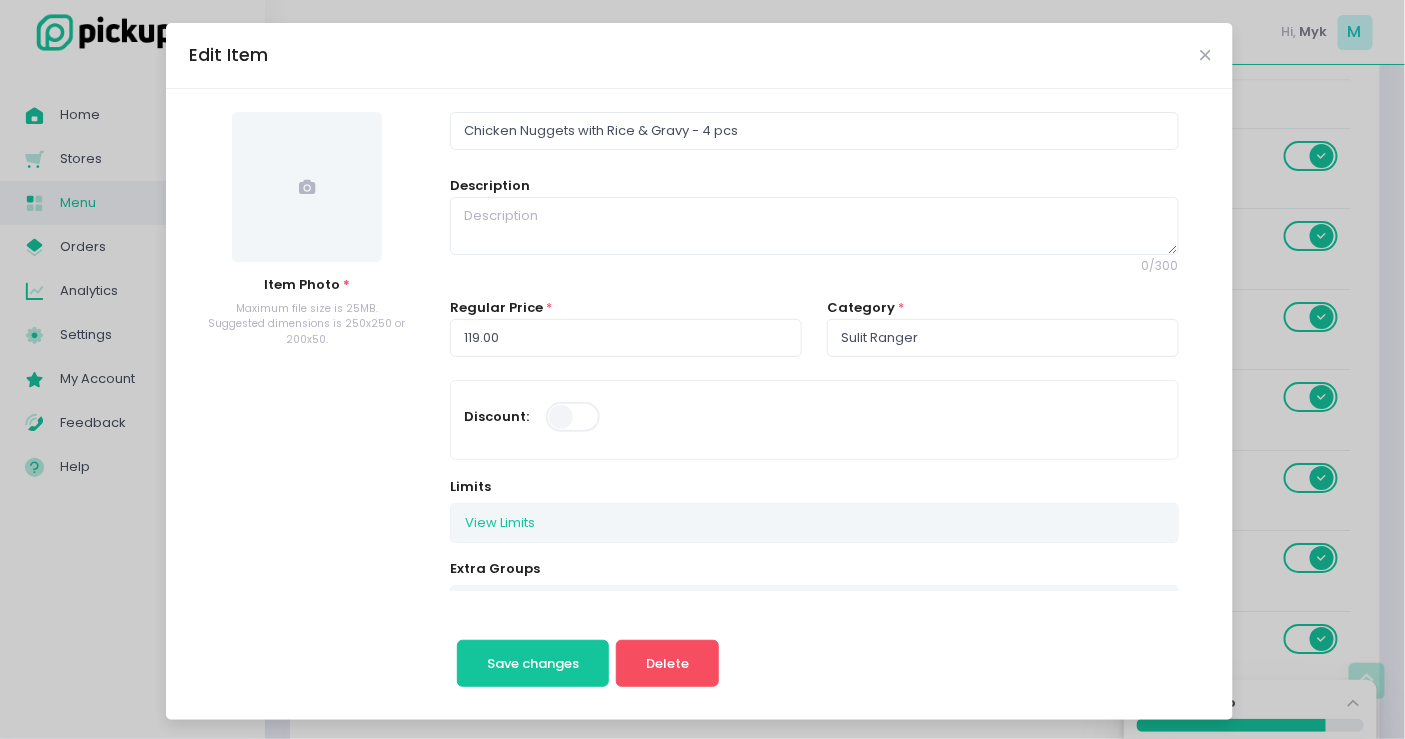 click at bounding box center [307, 187] 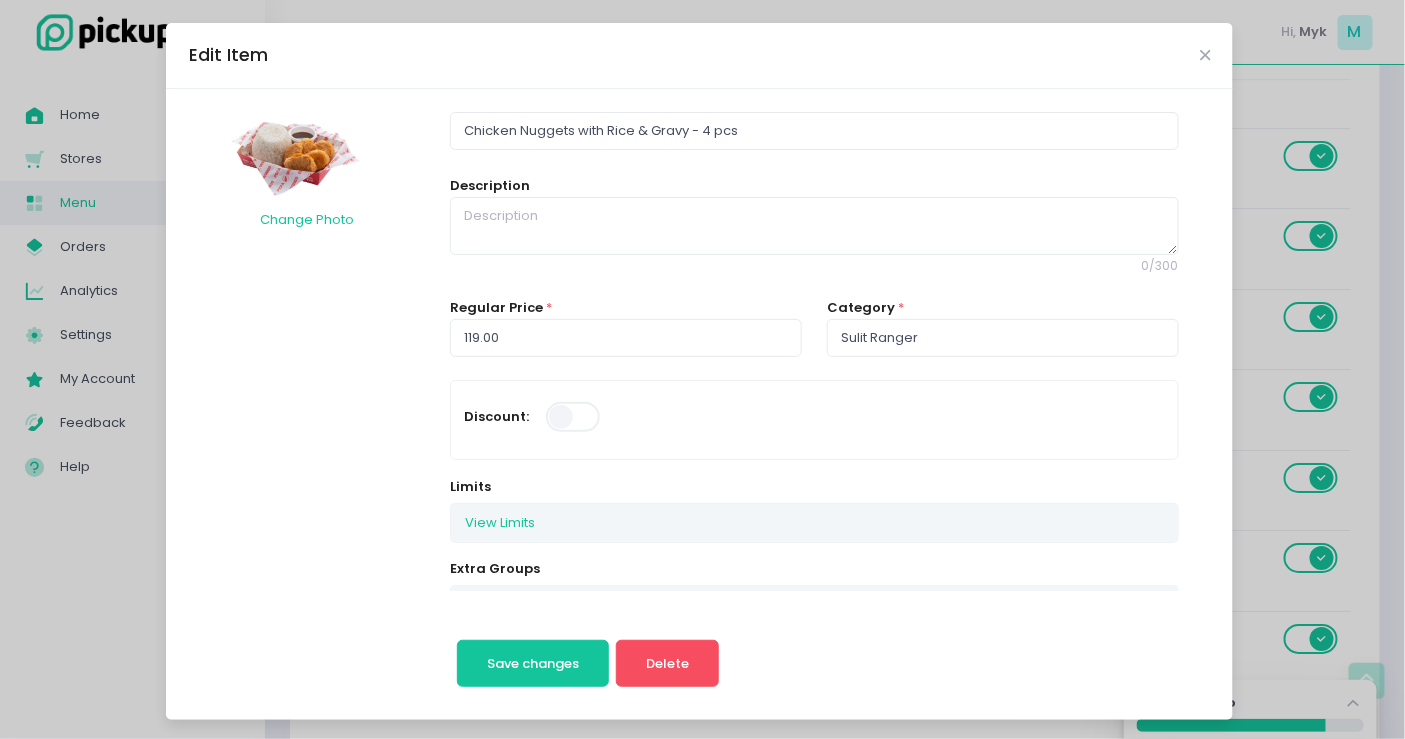 click on "Save changes Delete" at bounding box center (827, 644) 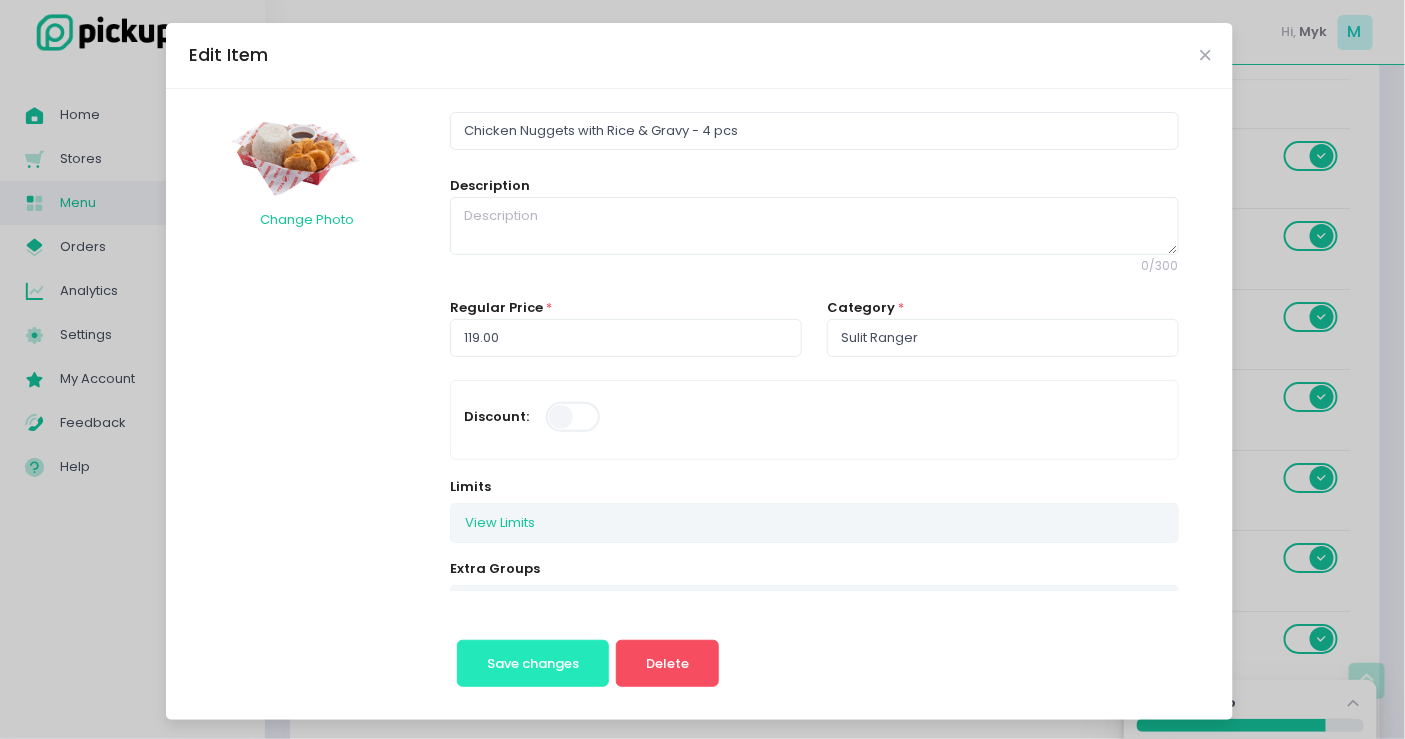 click on "Save changes" at bounding box center (533, 663) 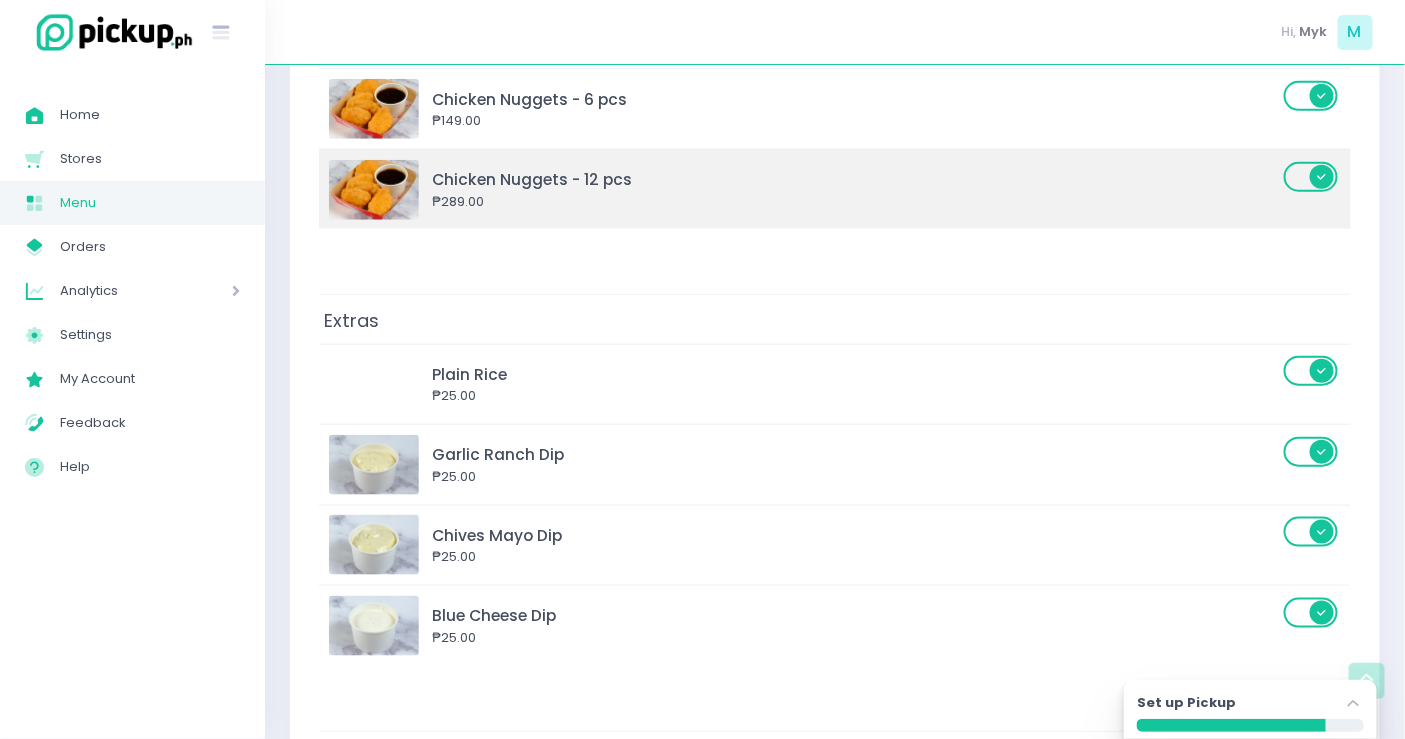 scroll, scrollTop: 3312, scrollLeft: 0, axis: vertical 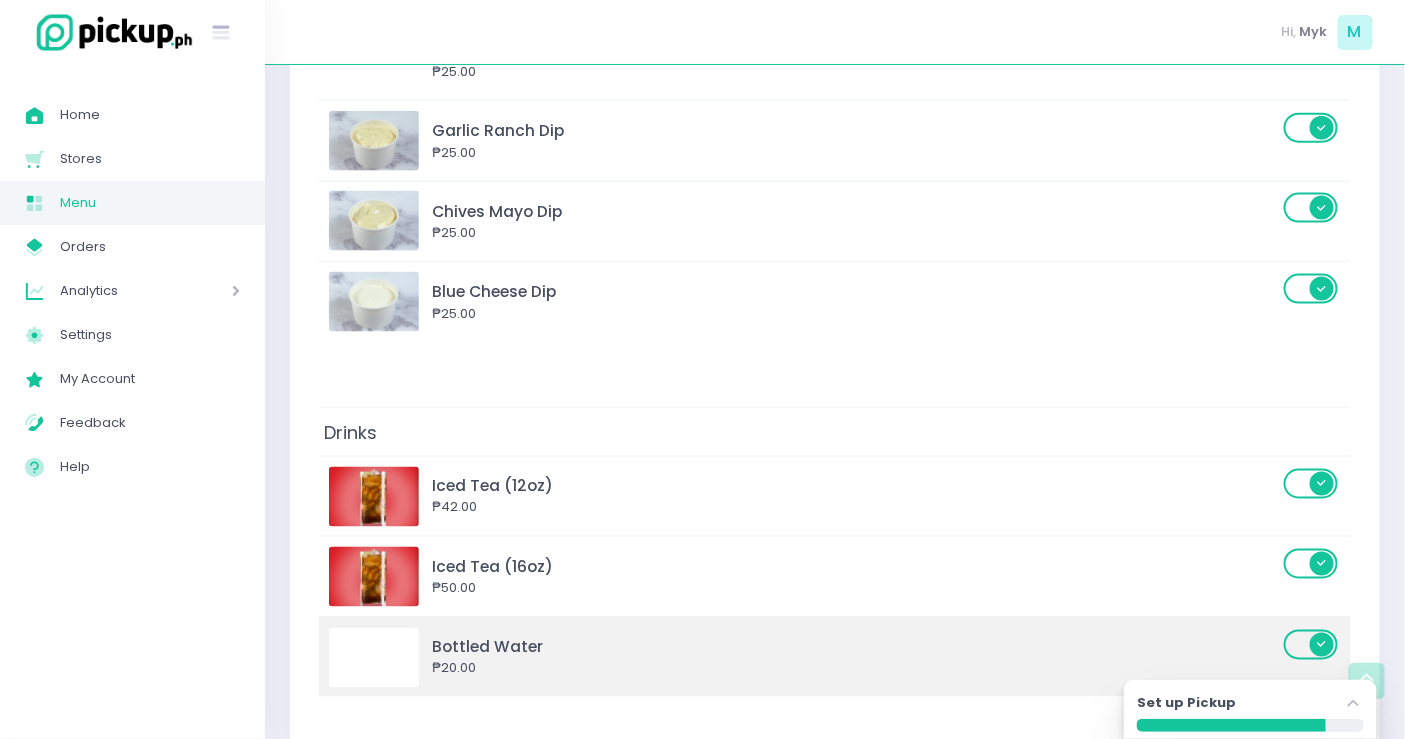 click at bounding box center (374, 658) 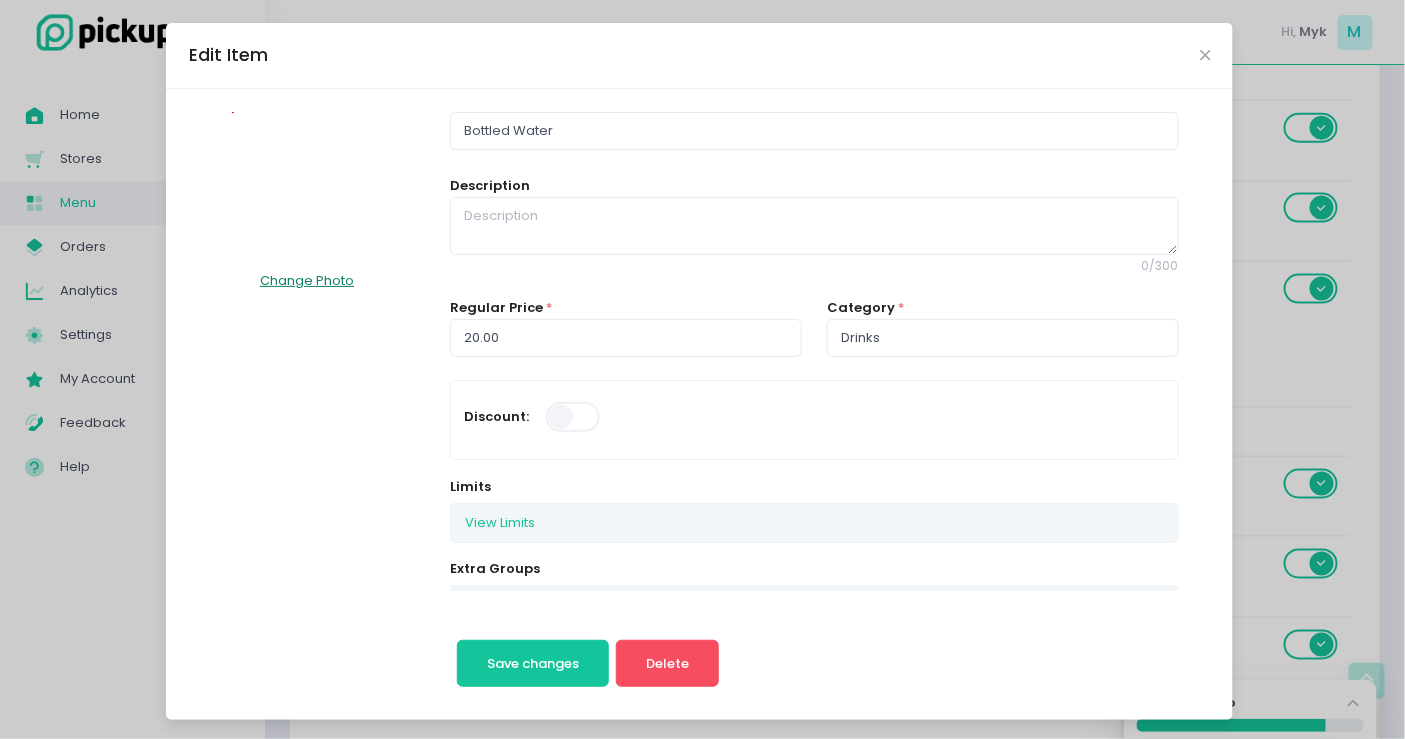 click on "Change Photo" at bounding box center [307, 281] 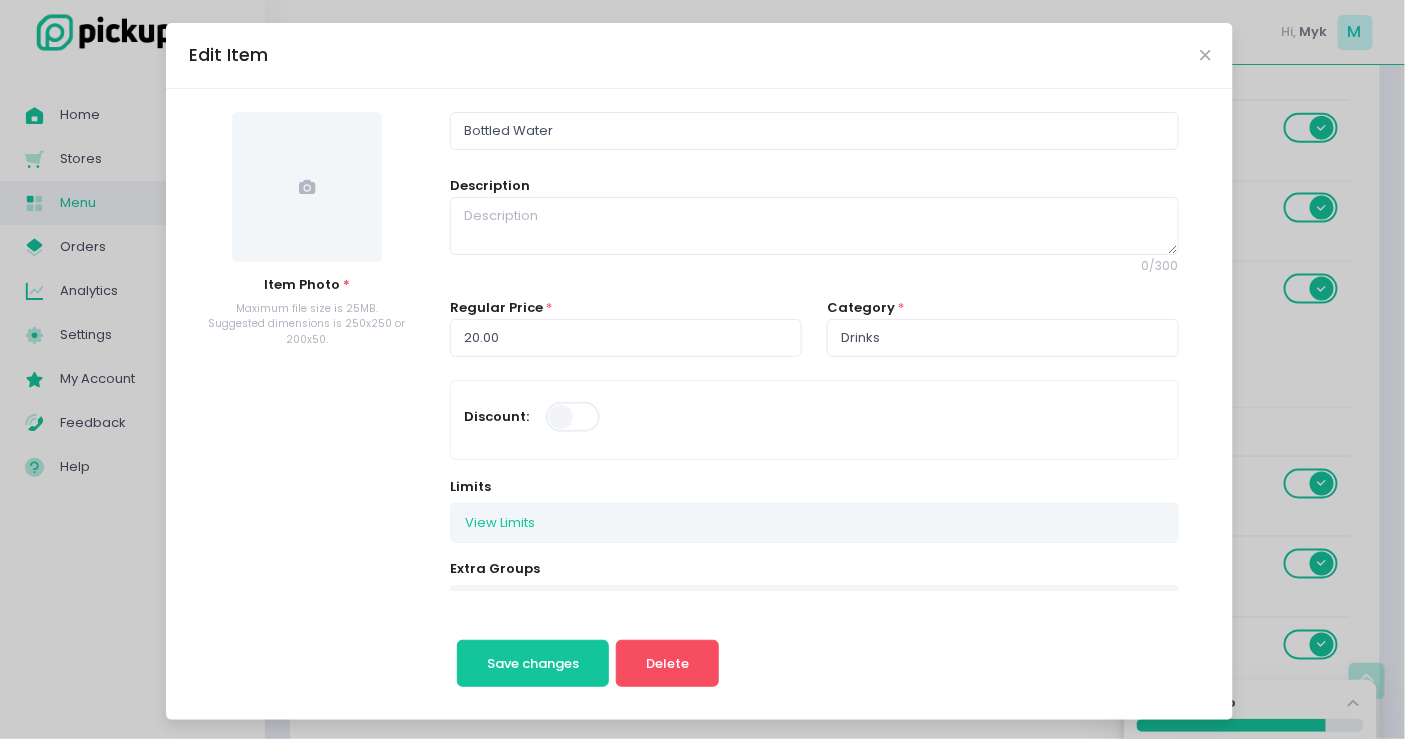 click at bounding box center (307, 187) 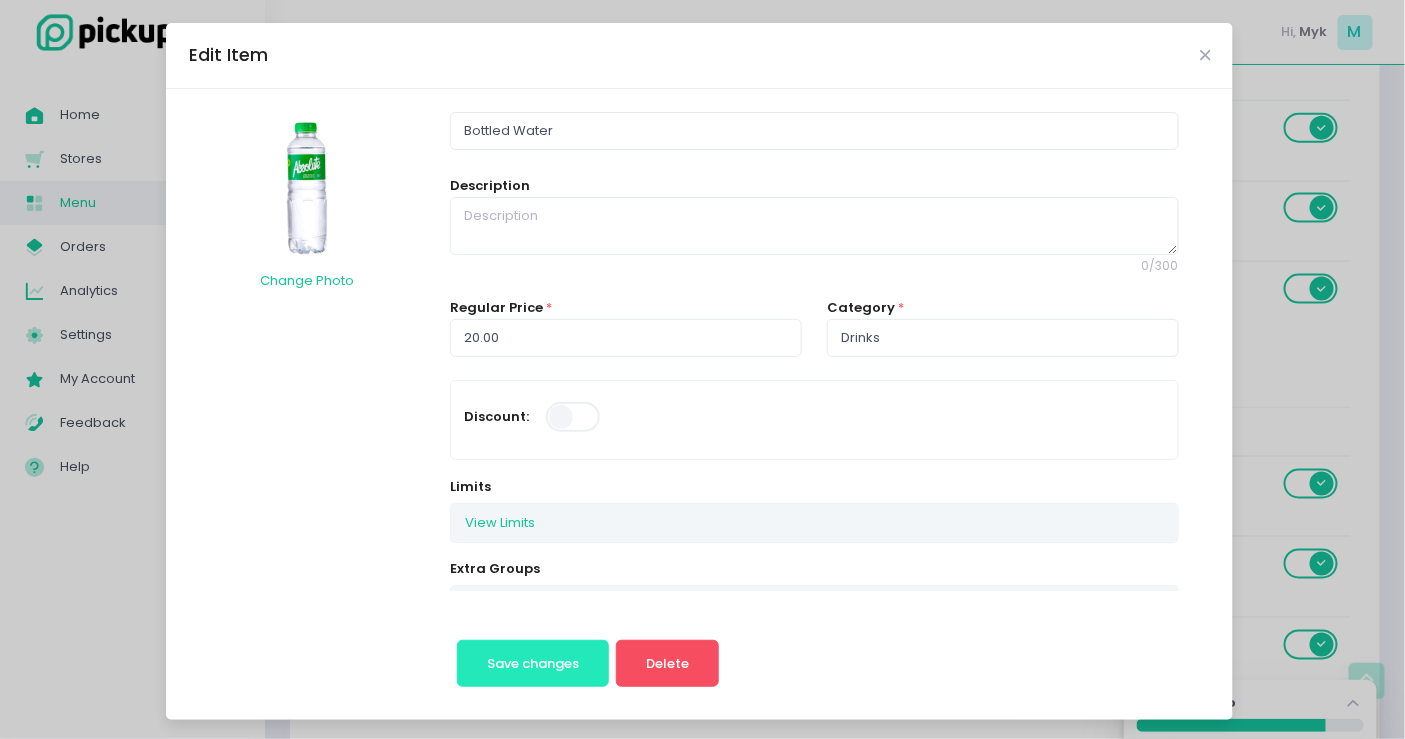 click on "Save changes" at bounding box center (533, 663) 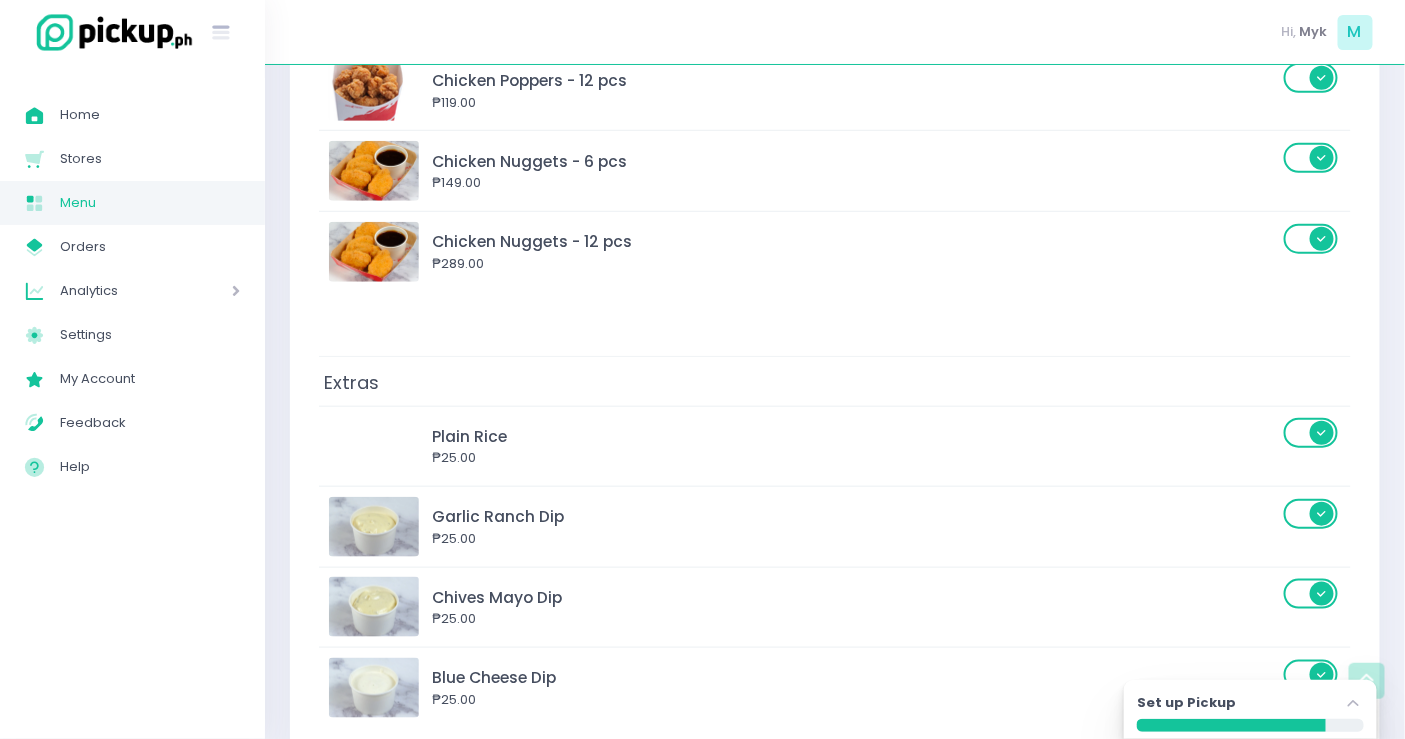 scroll, scrollTop: 2923, scrollLeft: 0, axis: vertical 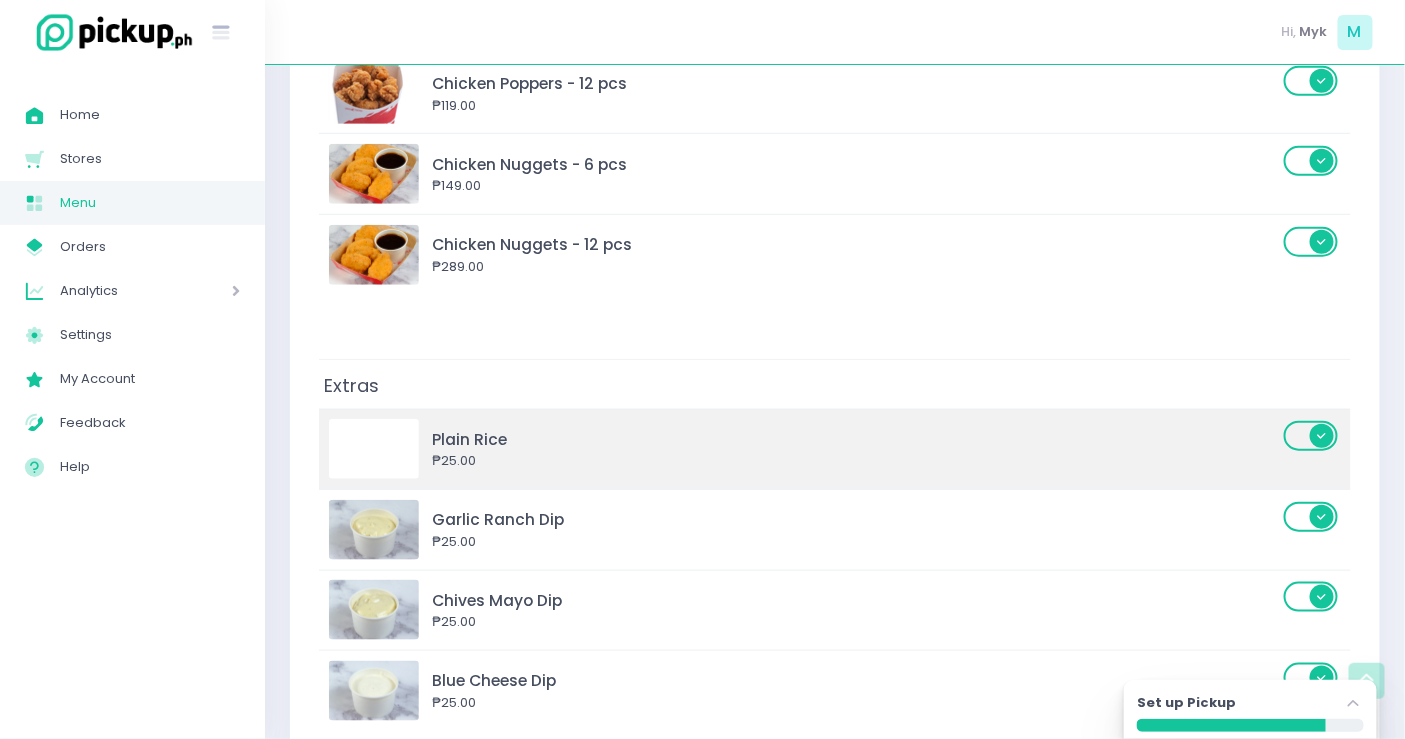 click at bounding box center [374, 449] 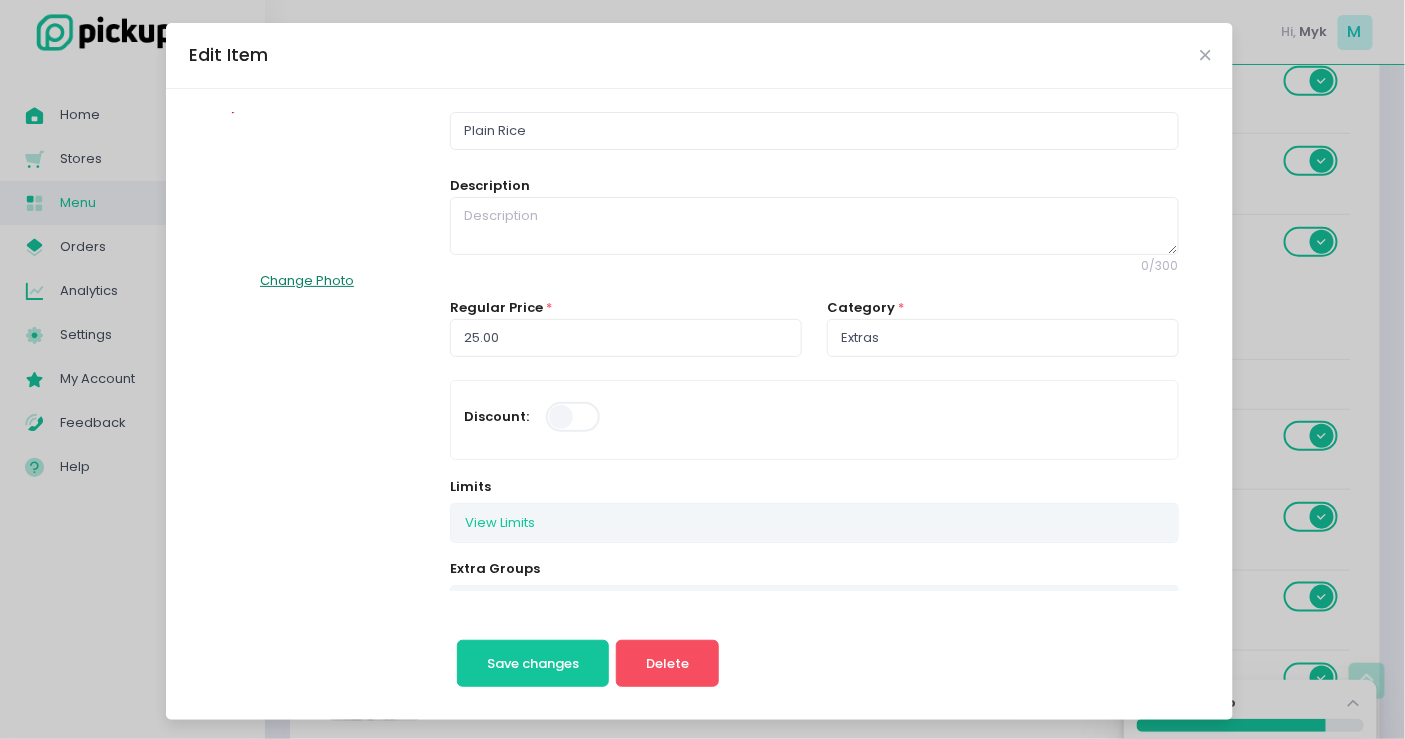 click on "Change Photo" at bounding box center (307, 281) 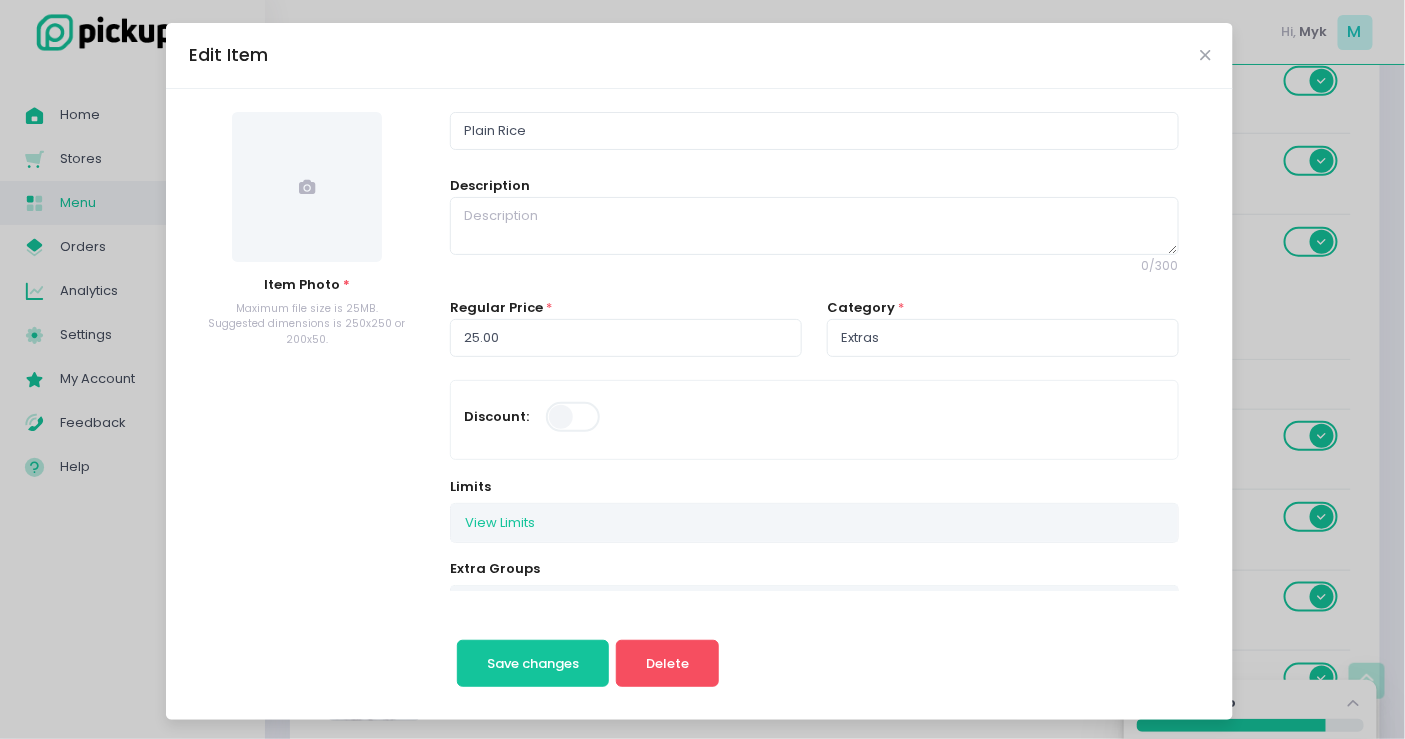 click at bounding box center (307, 187) 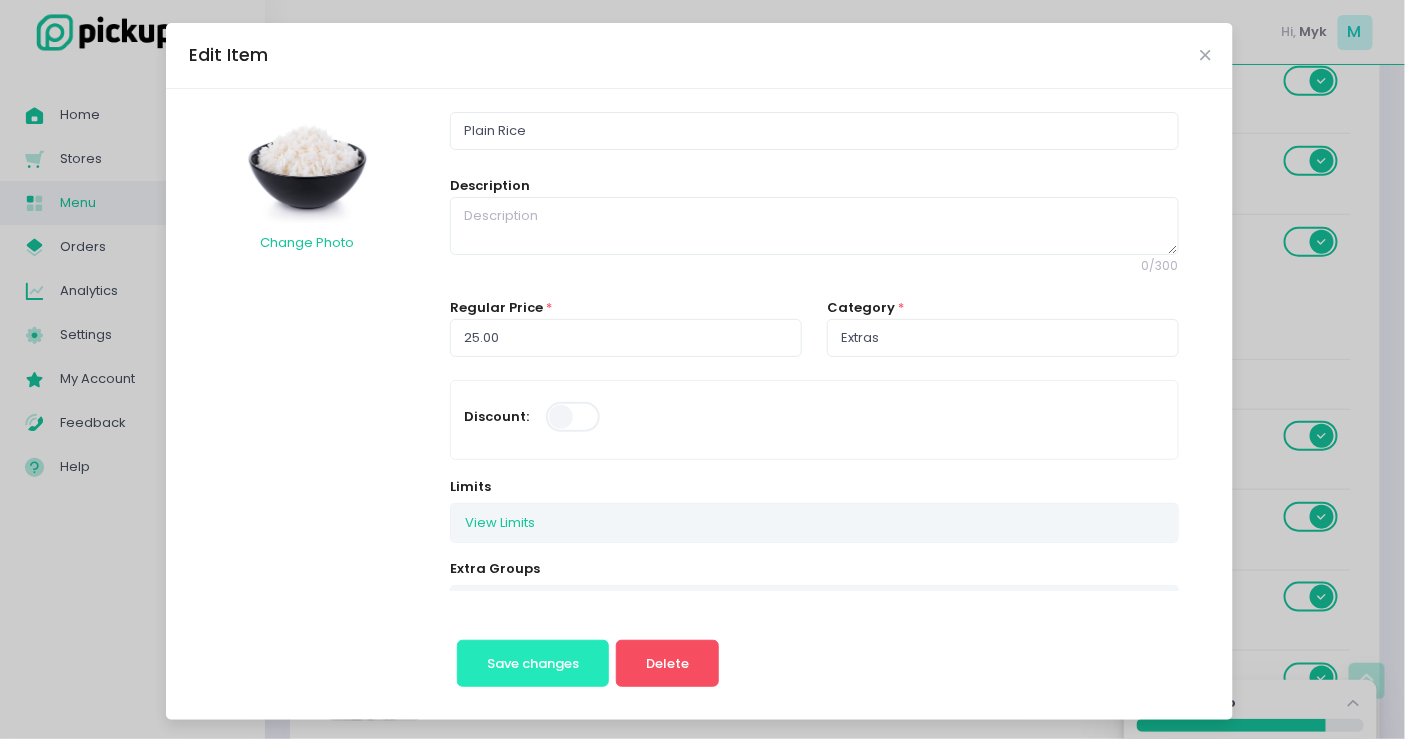 click on "Save changes" at bounding box center (533, 663) 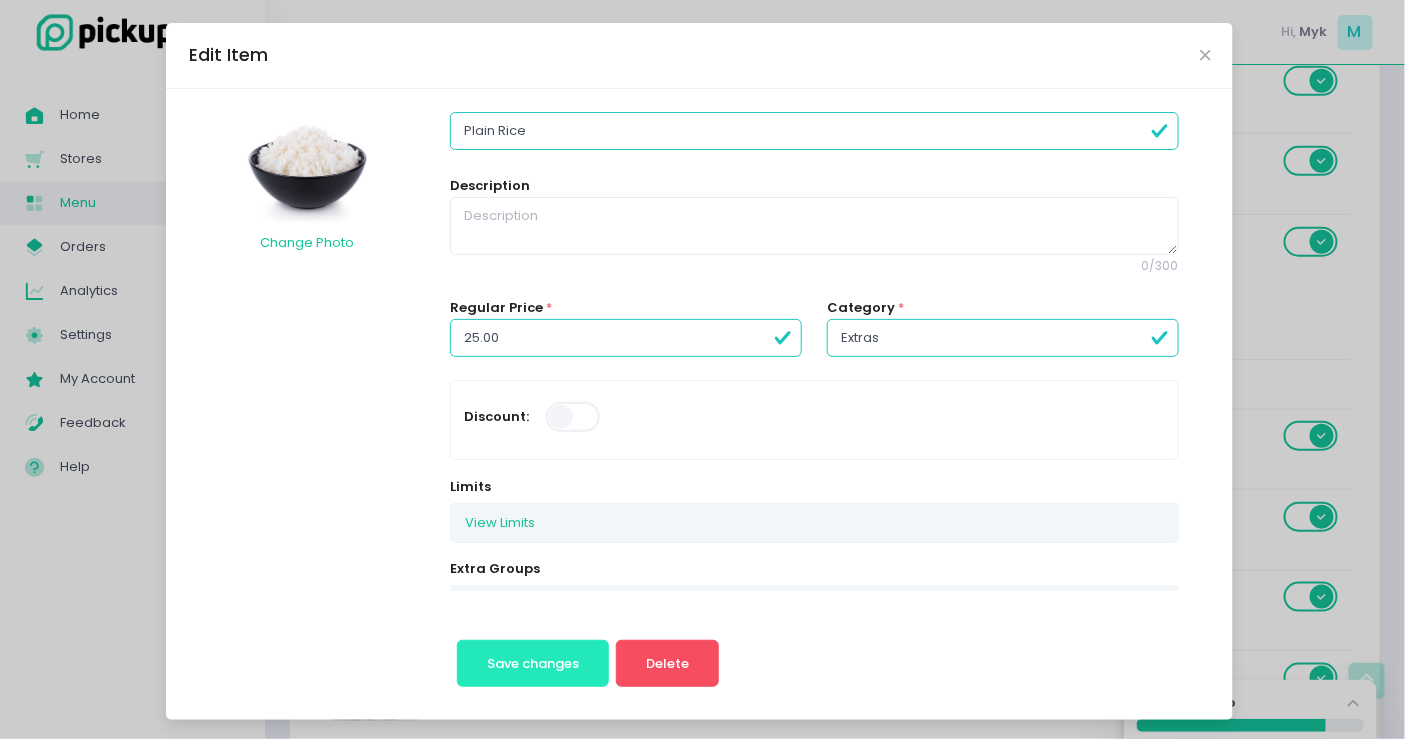 scroll, scrollTop: 0, scrollLeft: 0, axis: both 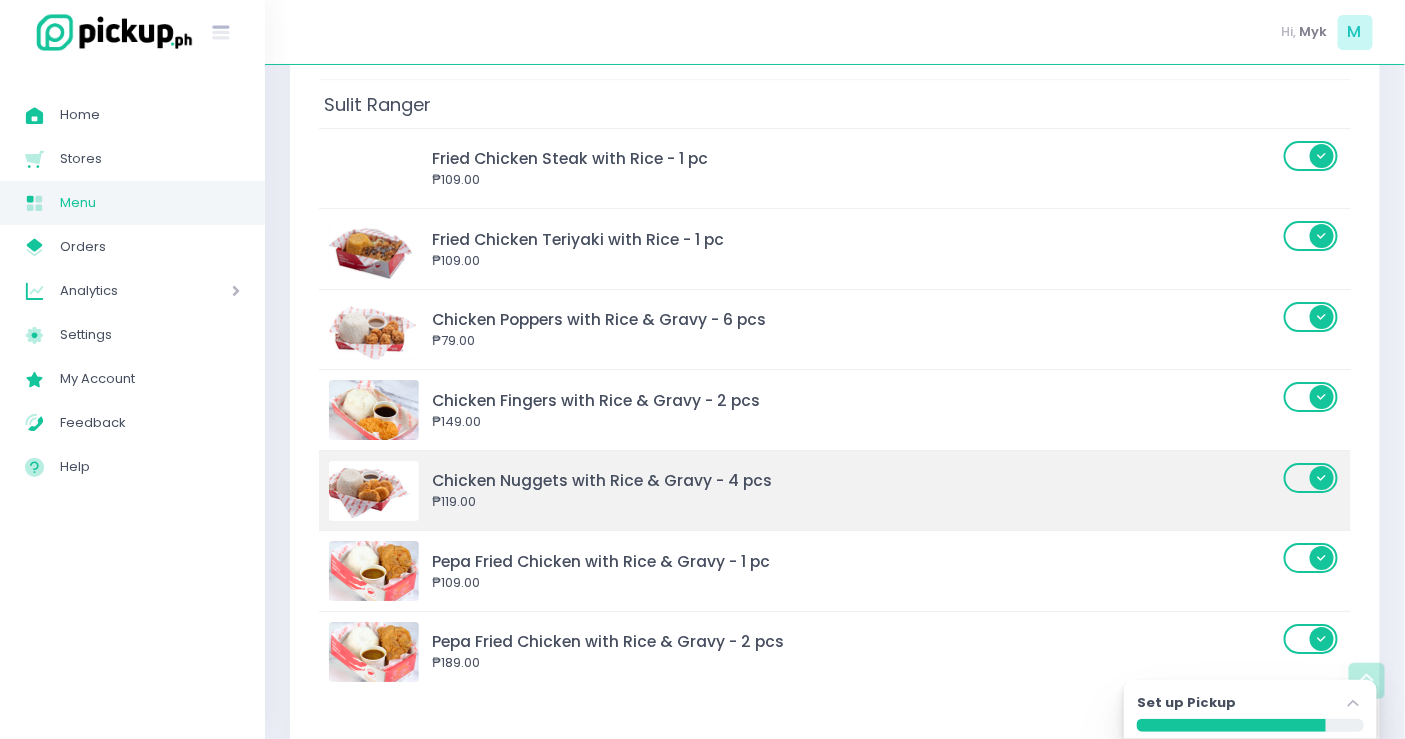click at bounding box center [374, 491] 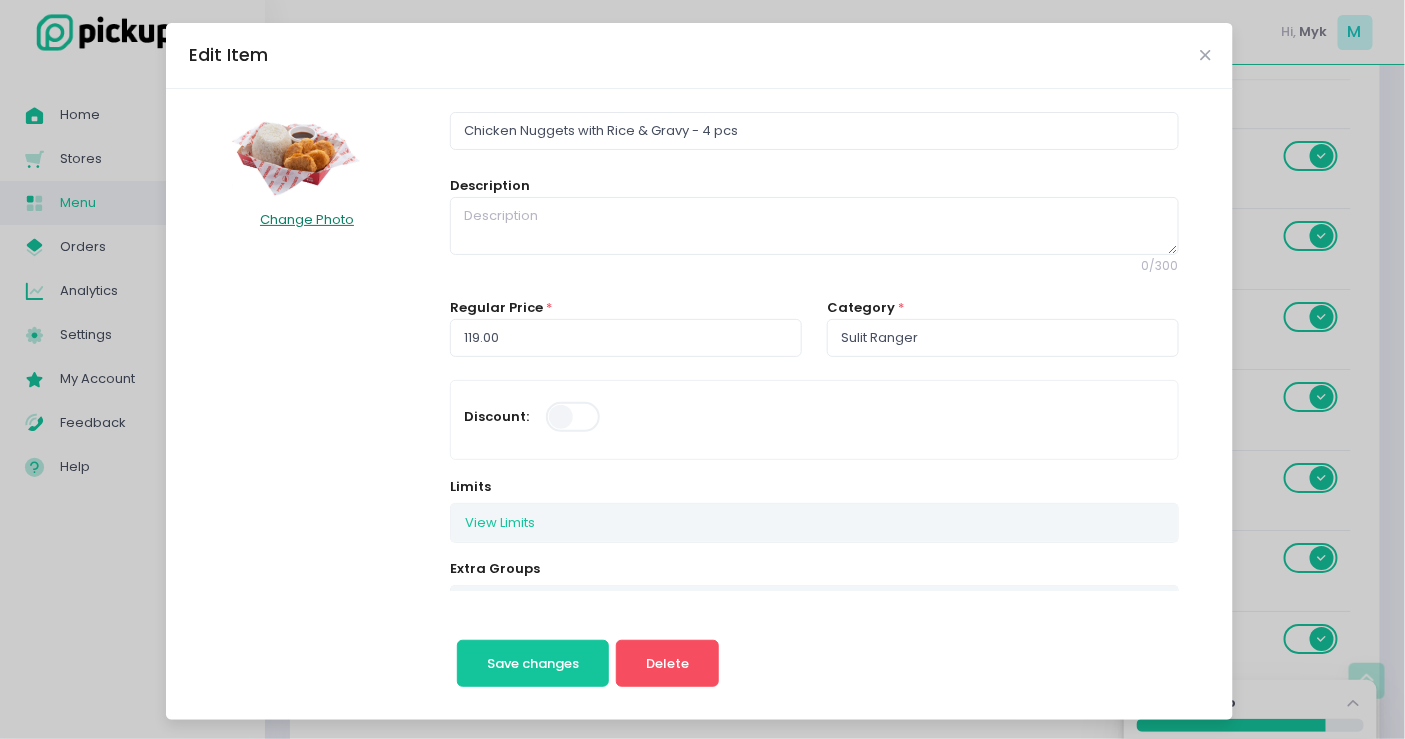 click on "Change Photo" at bounding box center [307, 219] 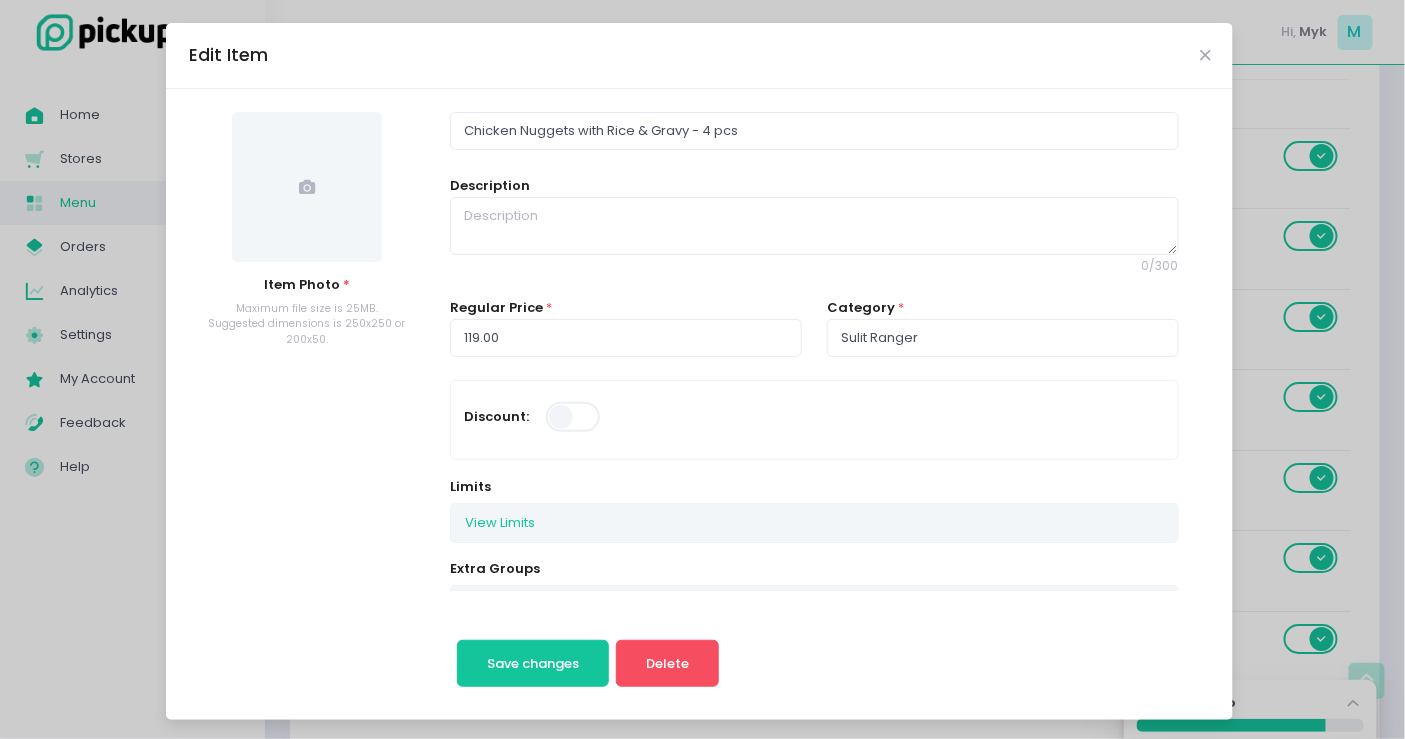 click at bounding box center (307, 187) 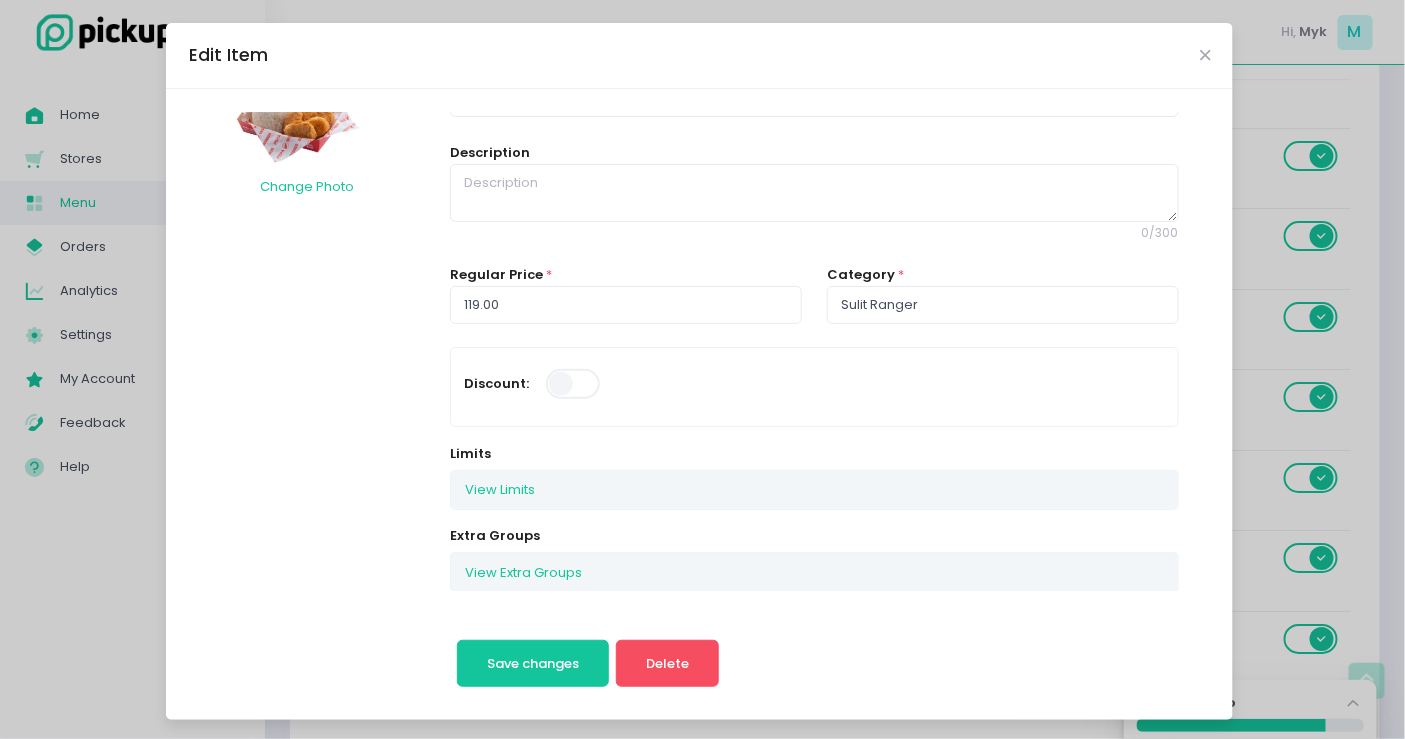 scroll, scrollTop: 0, scrollLeft: 0, axis: both 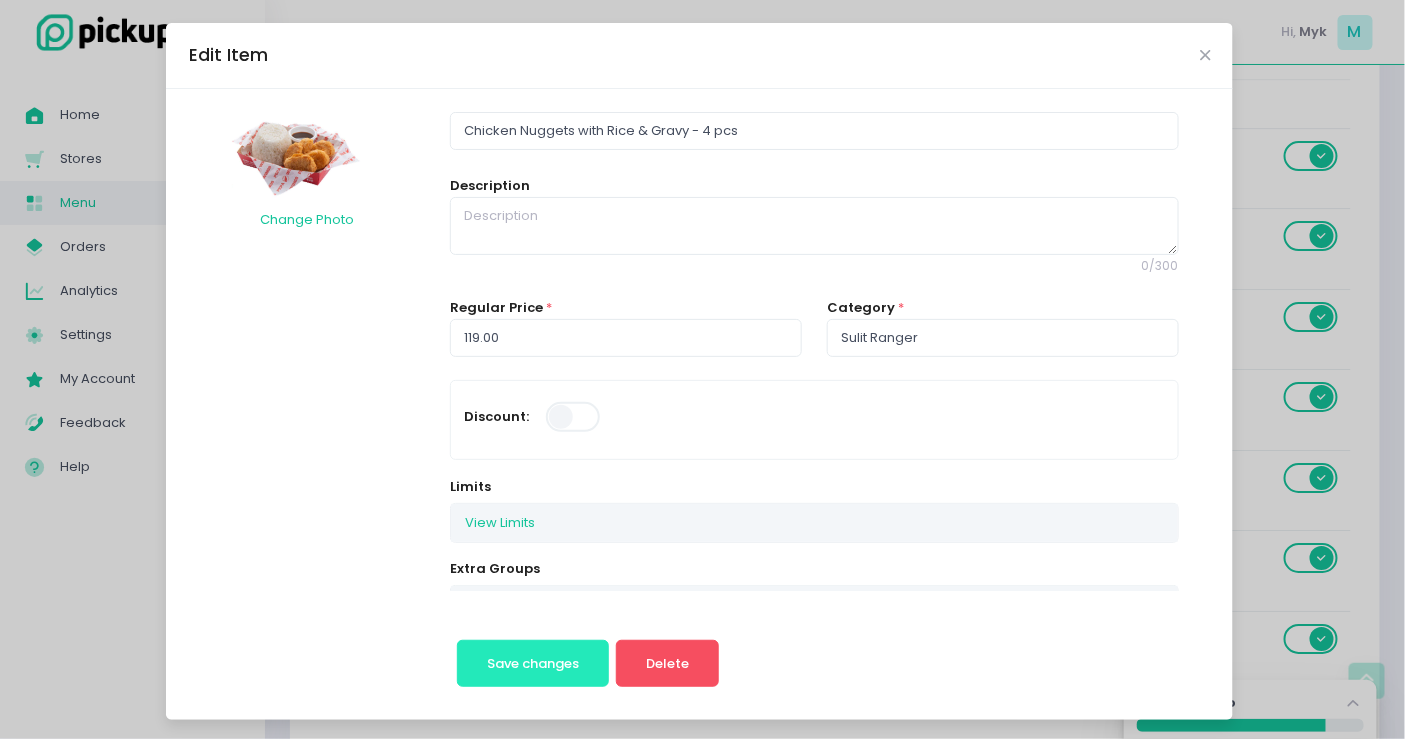 click on "Save changes" at bounding box center [533, 663] 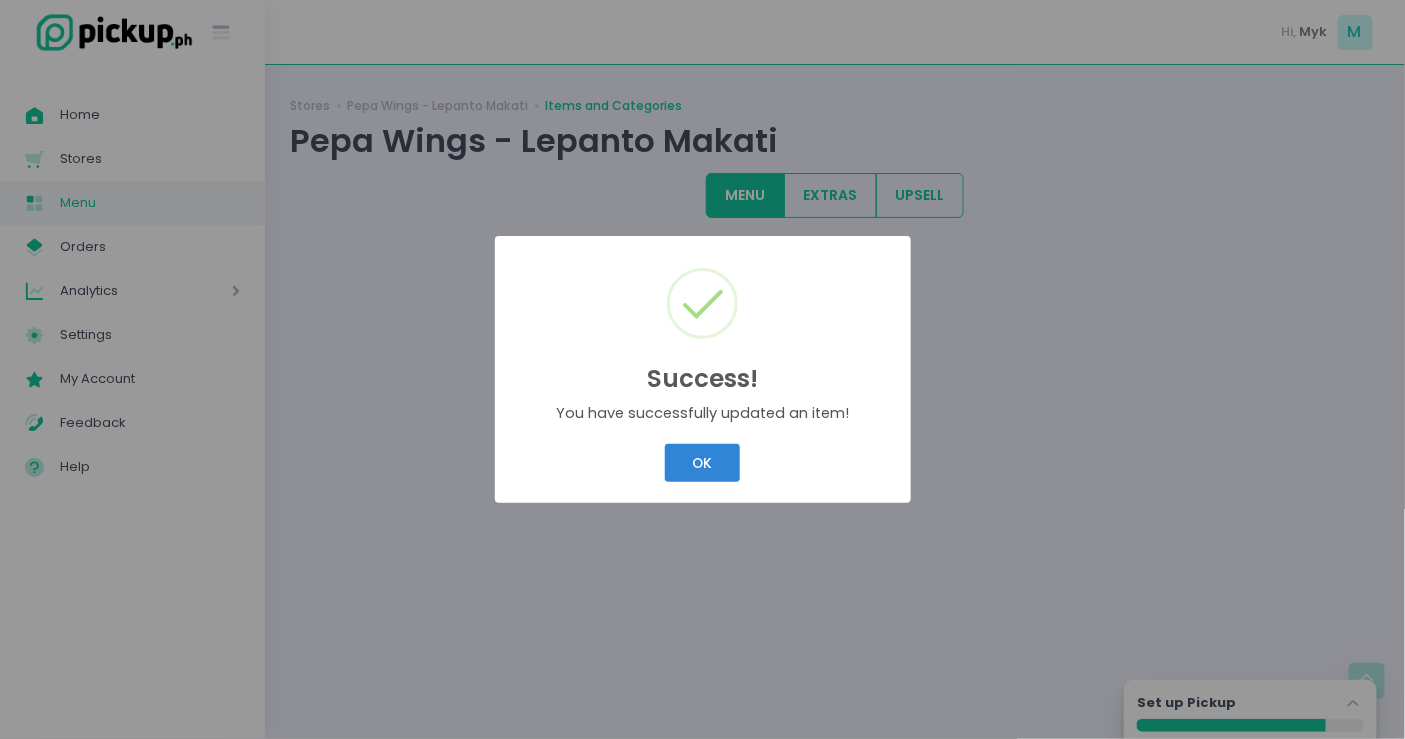 scroll, scrollTop: 0, scrollLeft: 0, axis: both 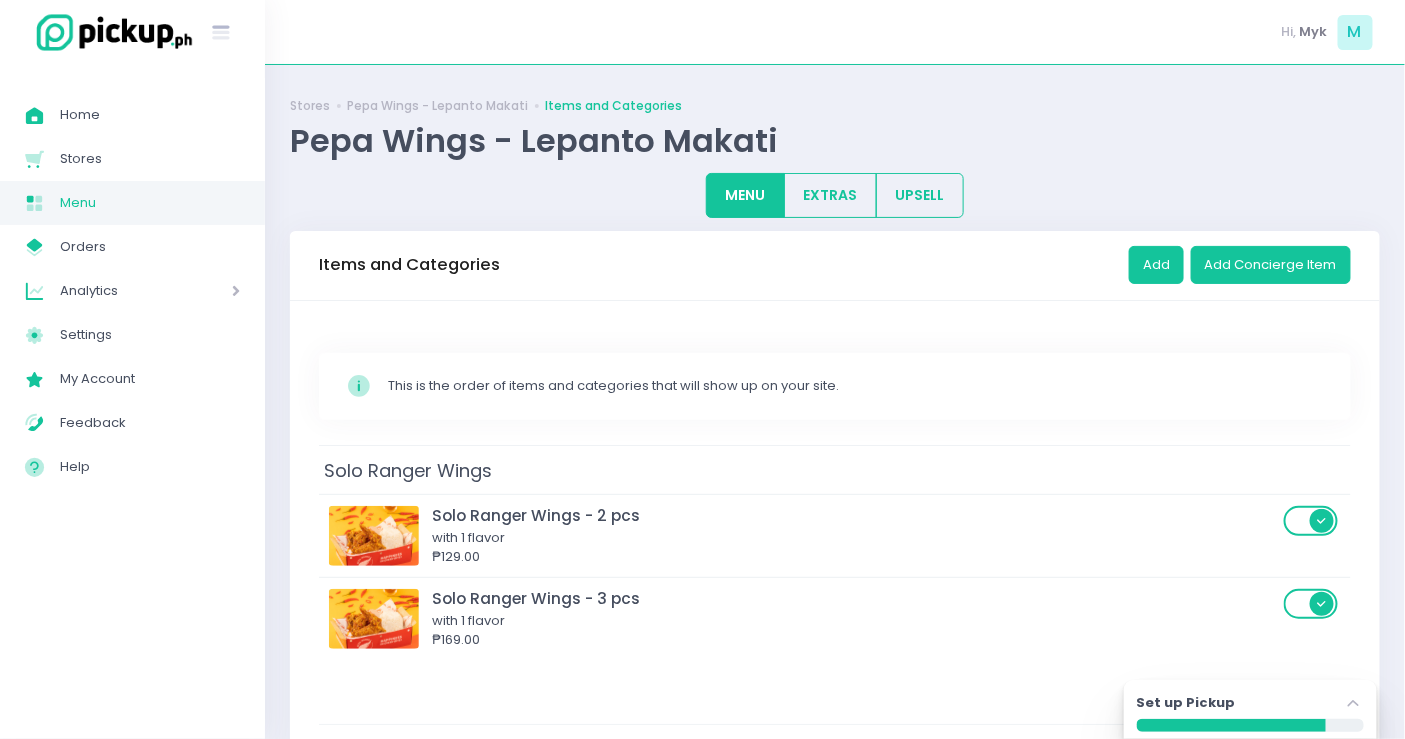 click on "Solo Ranger Wings" at bounding box center [835, 469] 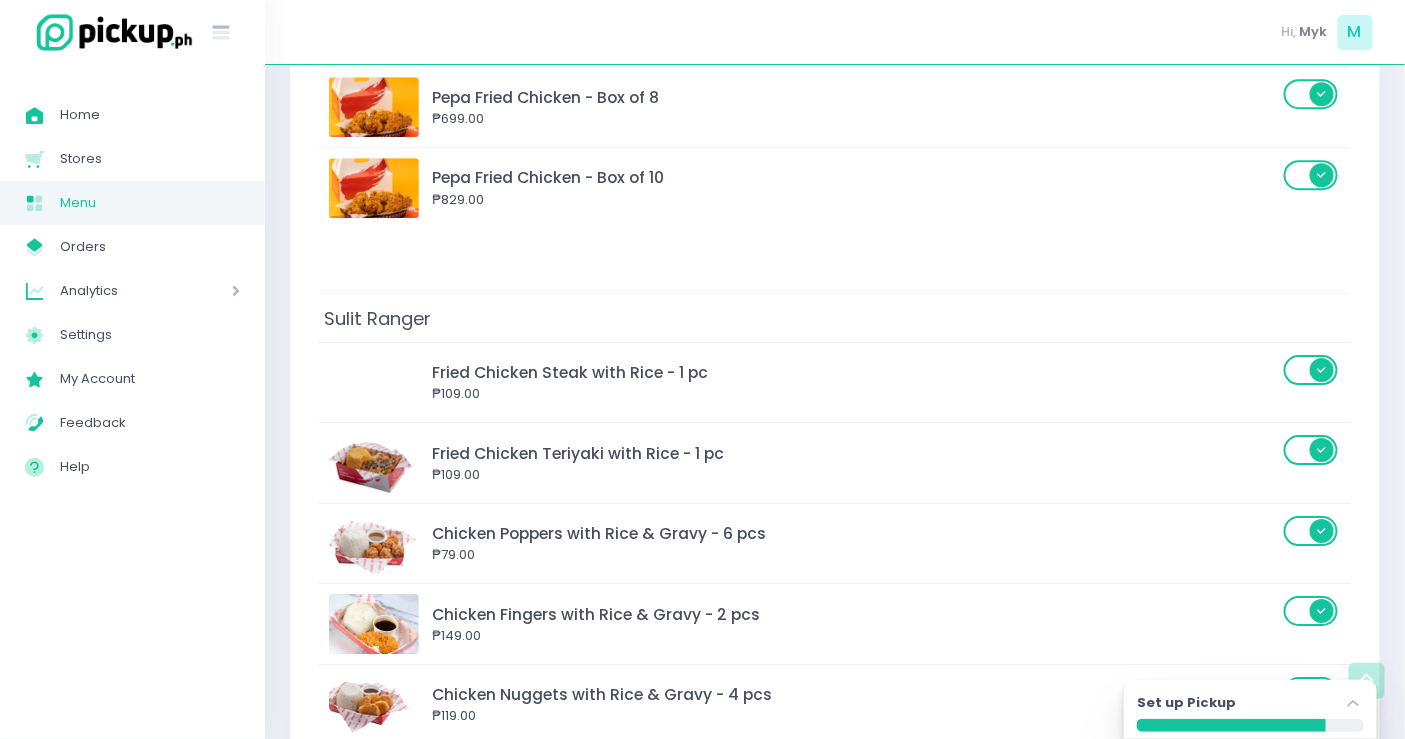 scroll, scrollTop: 2070, scrollLeft: 0, axis: vertical 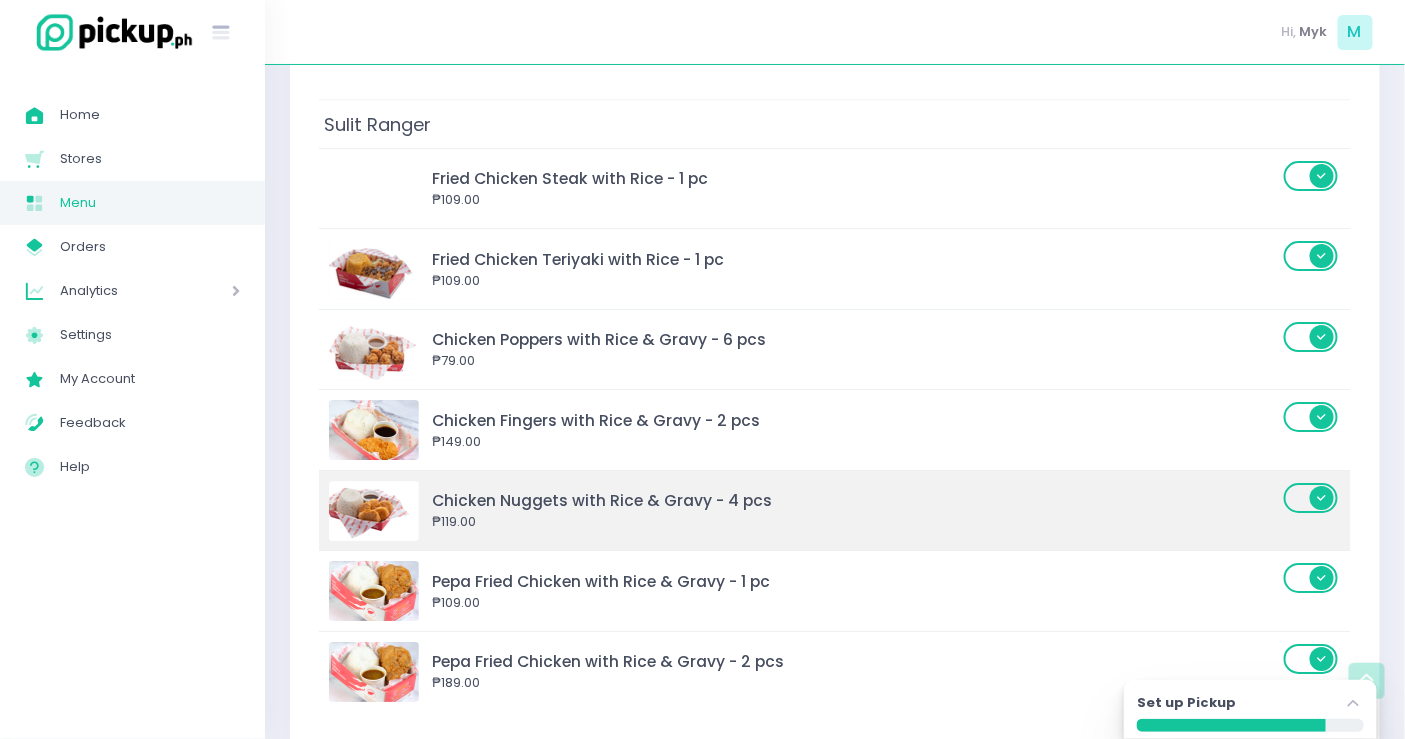 click on "Chicken Nuggets with Rice & Gravy - 4 pcs  ₱119.00" at bounding box center (806, 511) 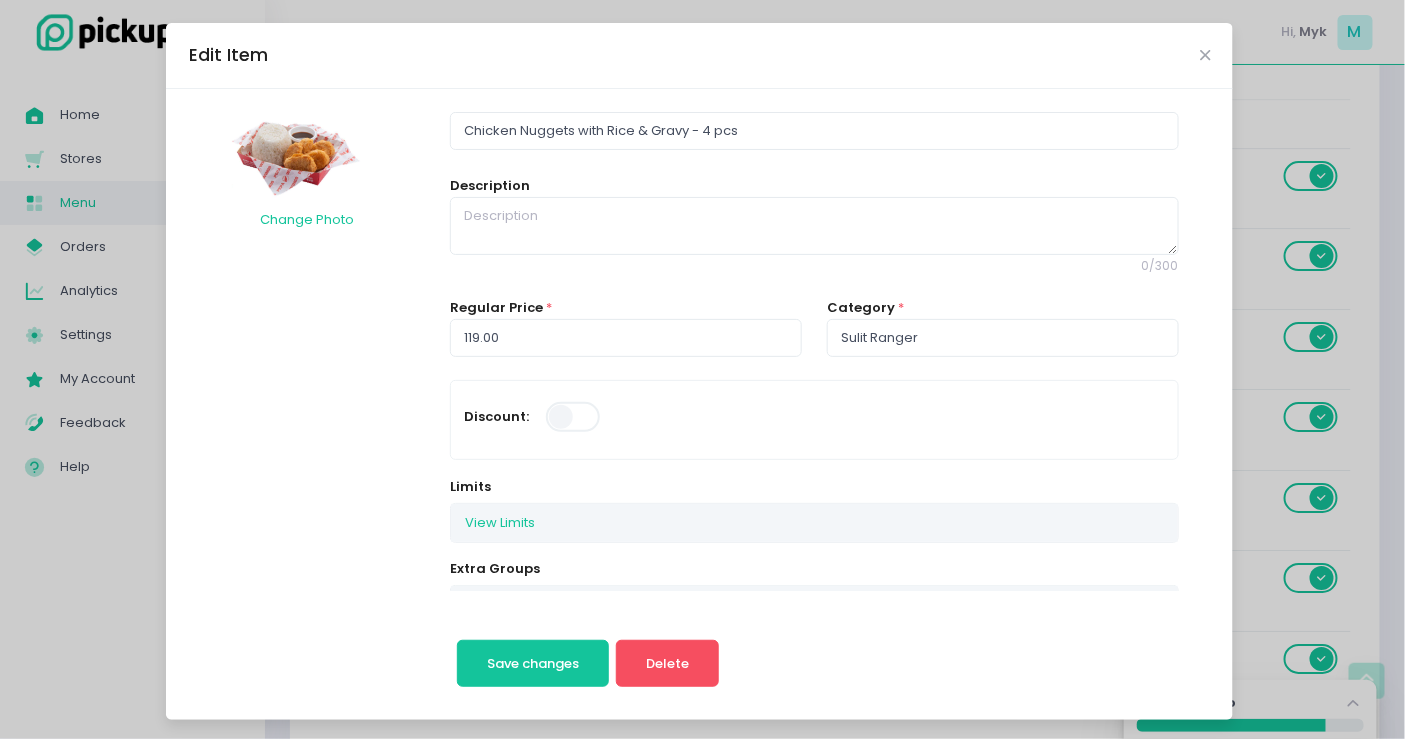 click at bounding box center [307, 156] 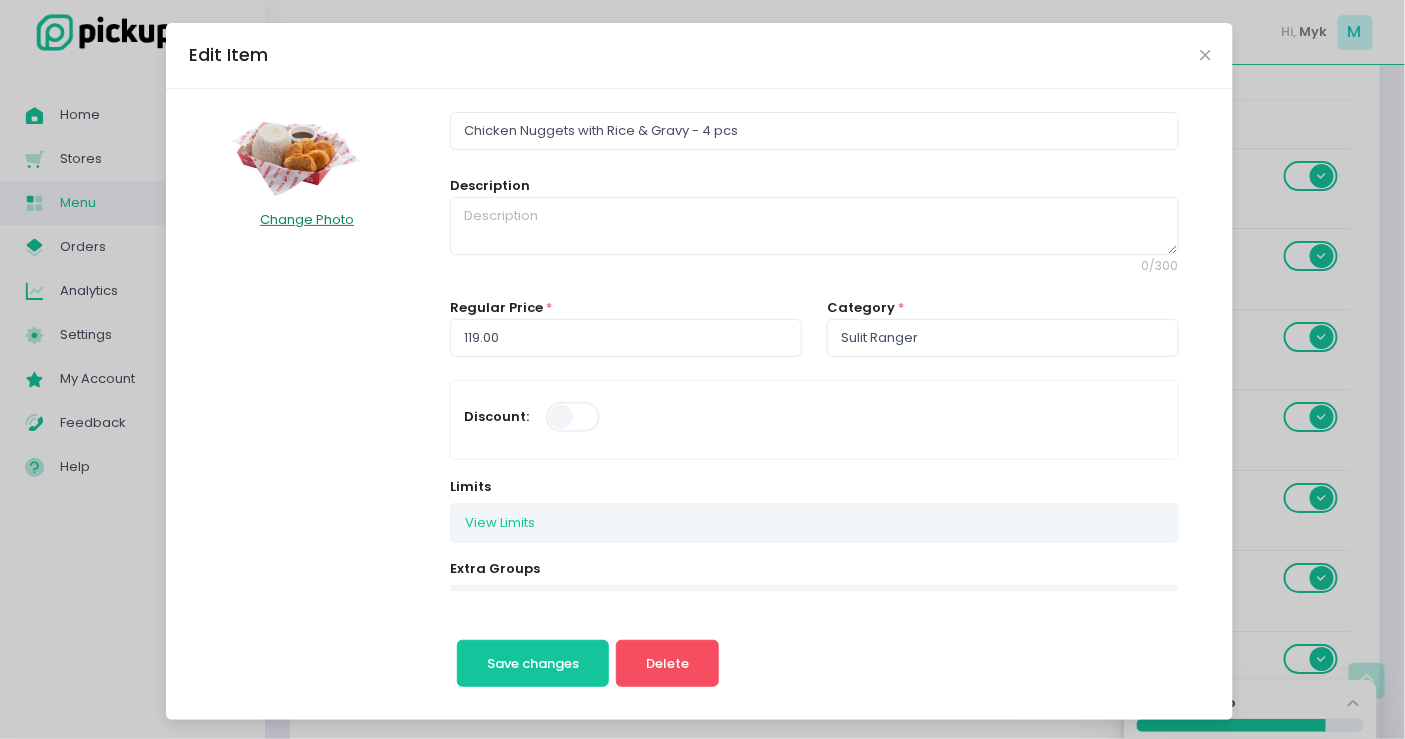 click on "Change Photo" at bounding box center (307, 219) 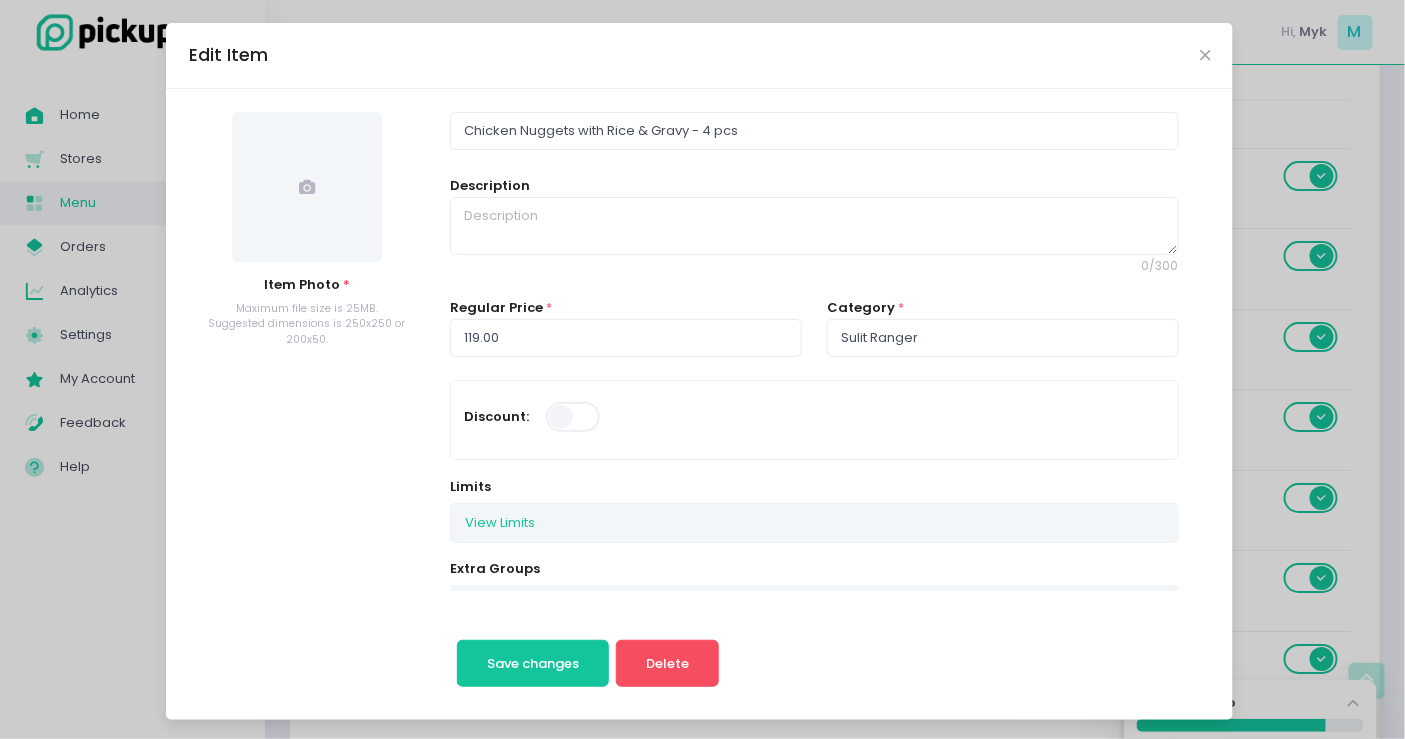 click at bounding box center (307, 187) 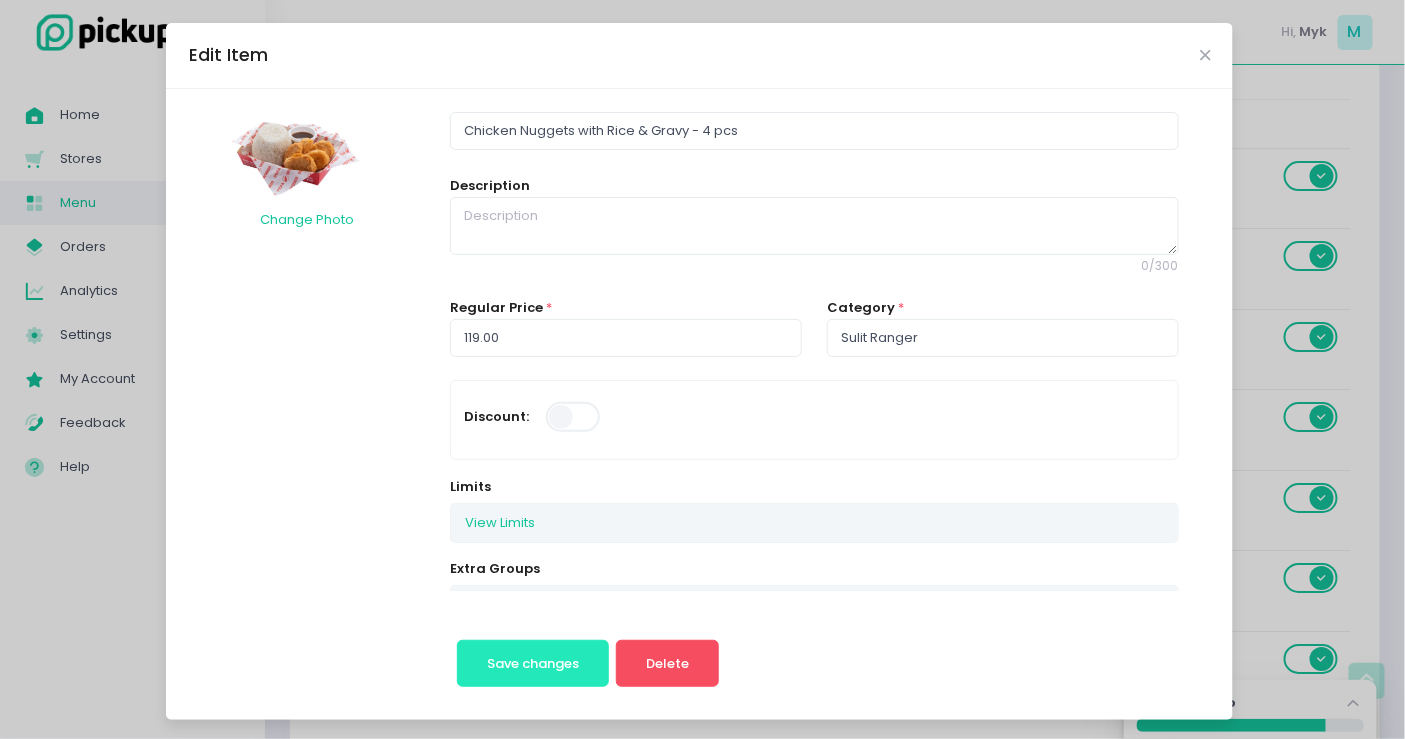 click on "Save changes" at bounding box center [533, 664] 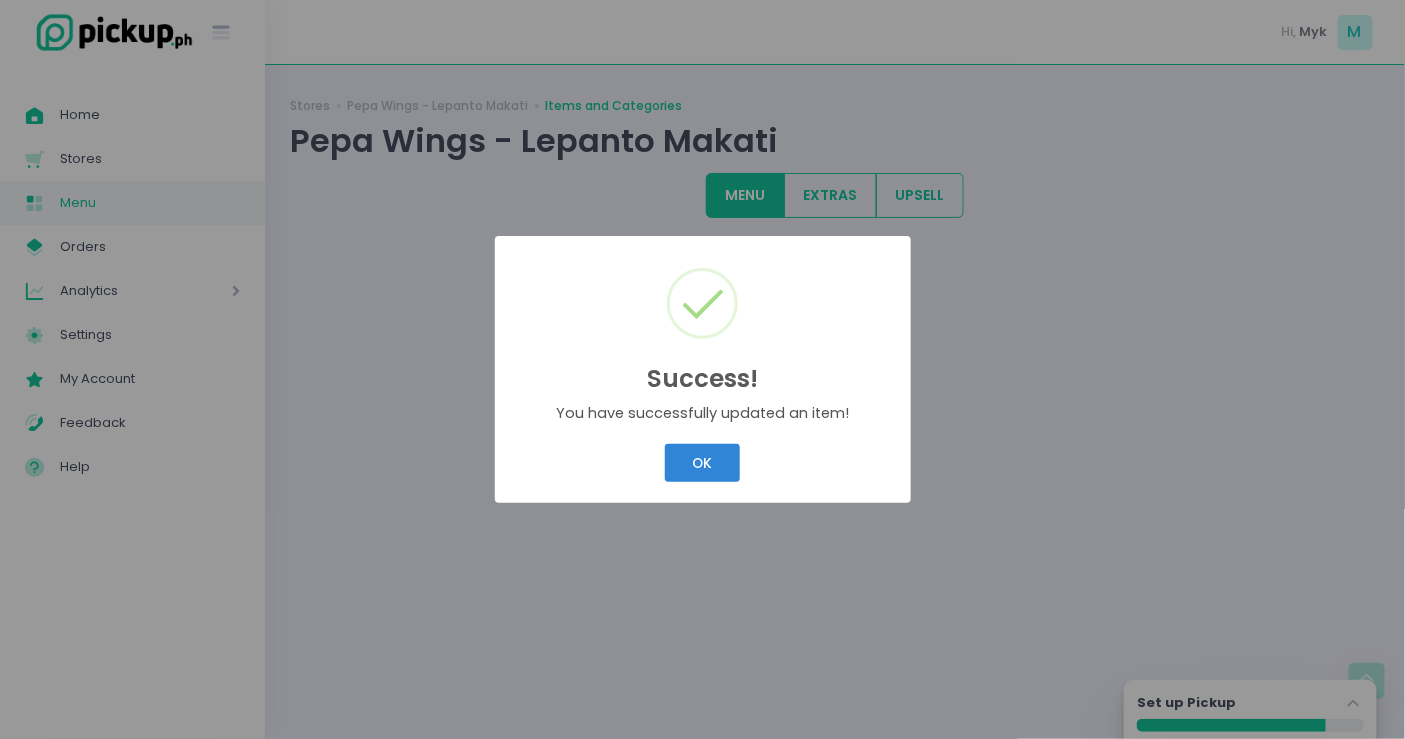 scroll, scrollTop: 0, scrollLeft: 0, axis: both 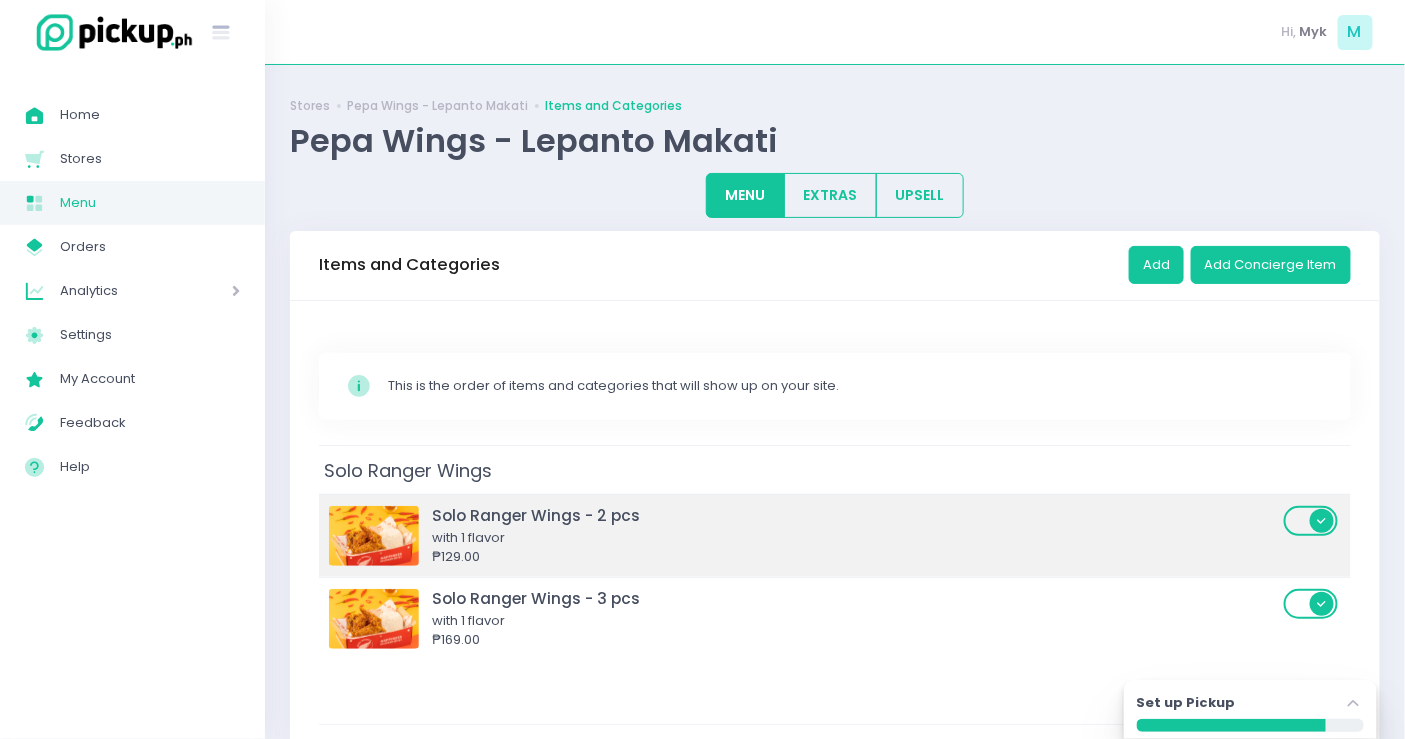 click on "Solo Ranger Wings - 2 pcs with 1 flavor ₱129.00" at bounding box center [835, 535] 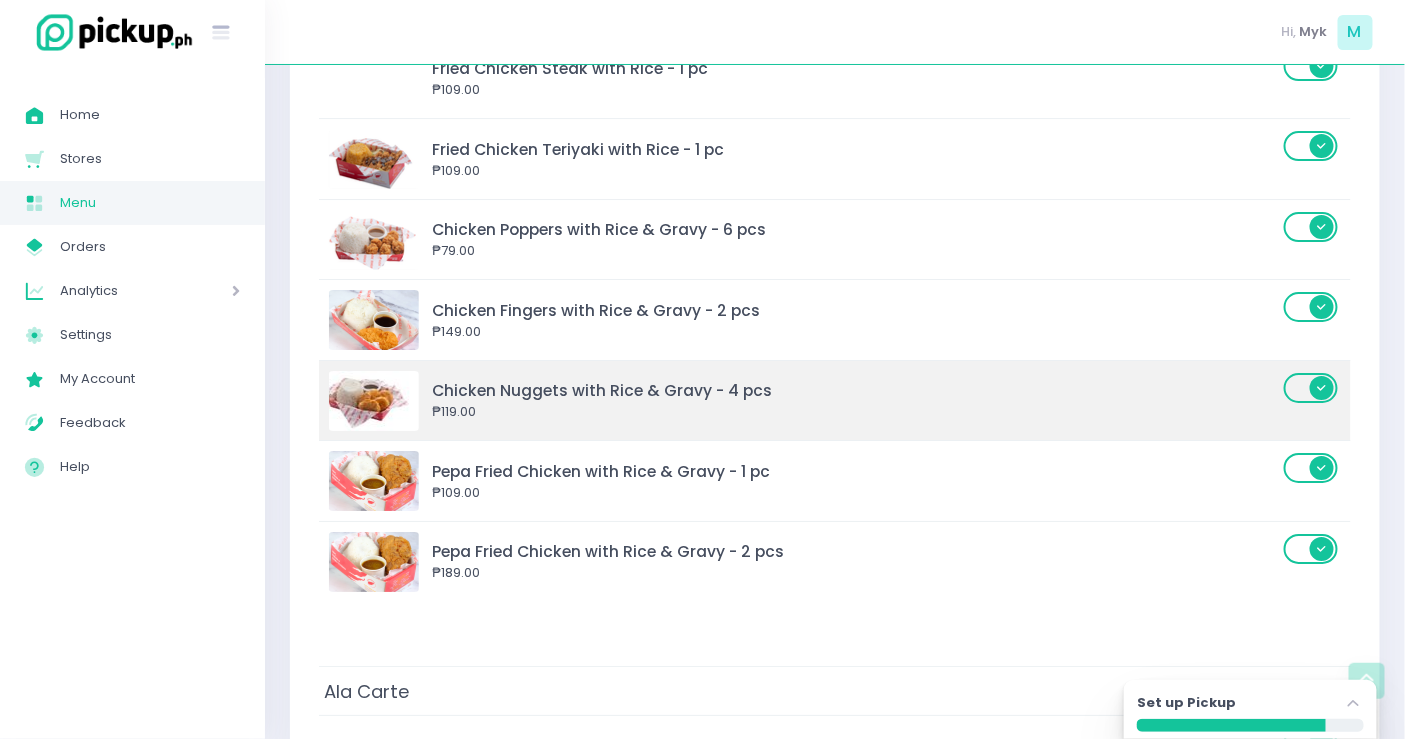 scroll, scrollTop: 2181, scrollLeft: 0, axis: vertical 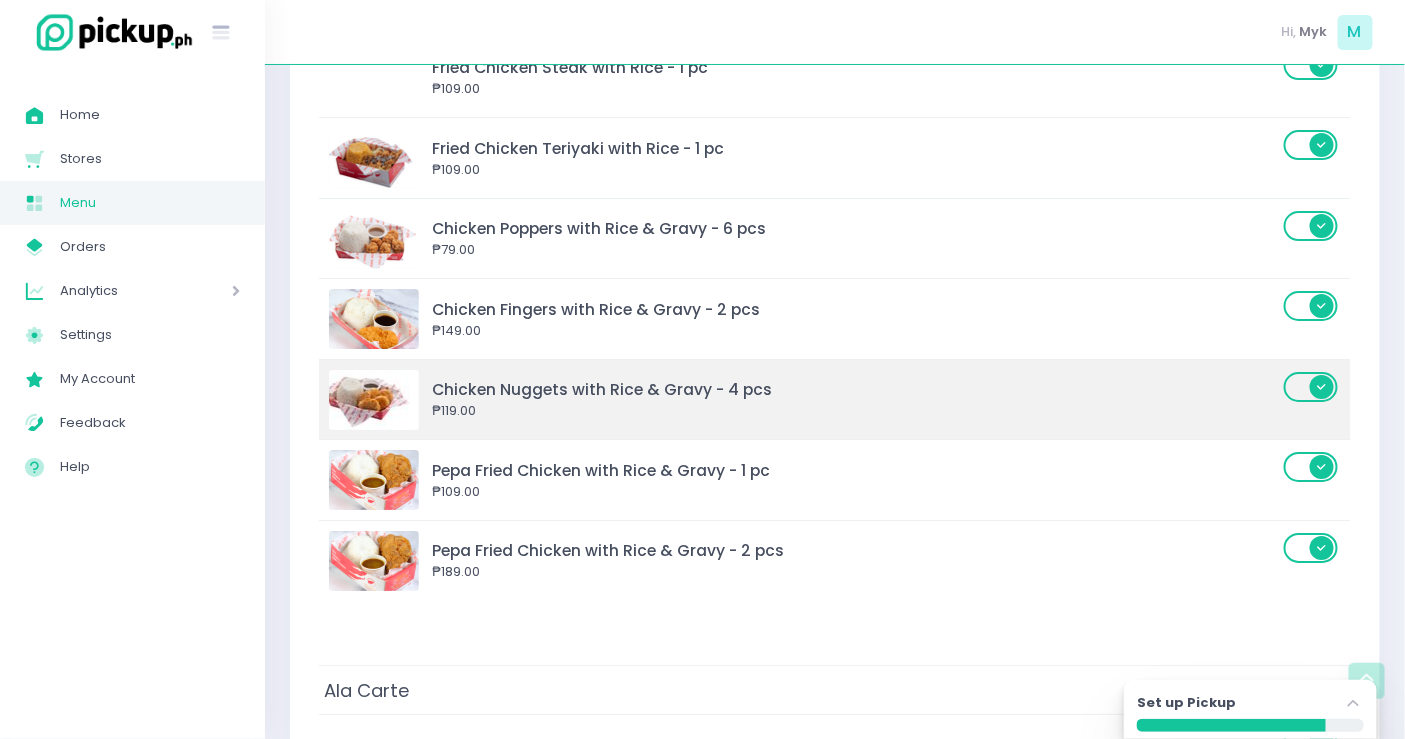 click at bounding box center [374, 400] 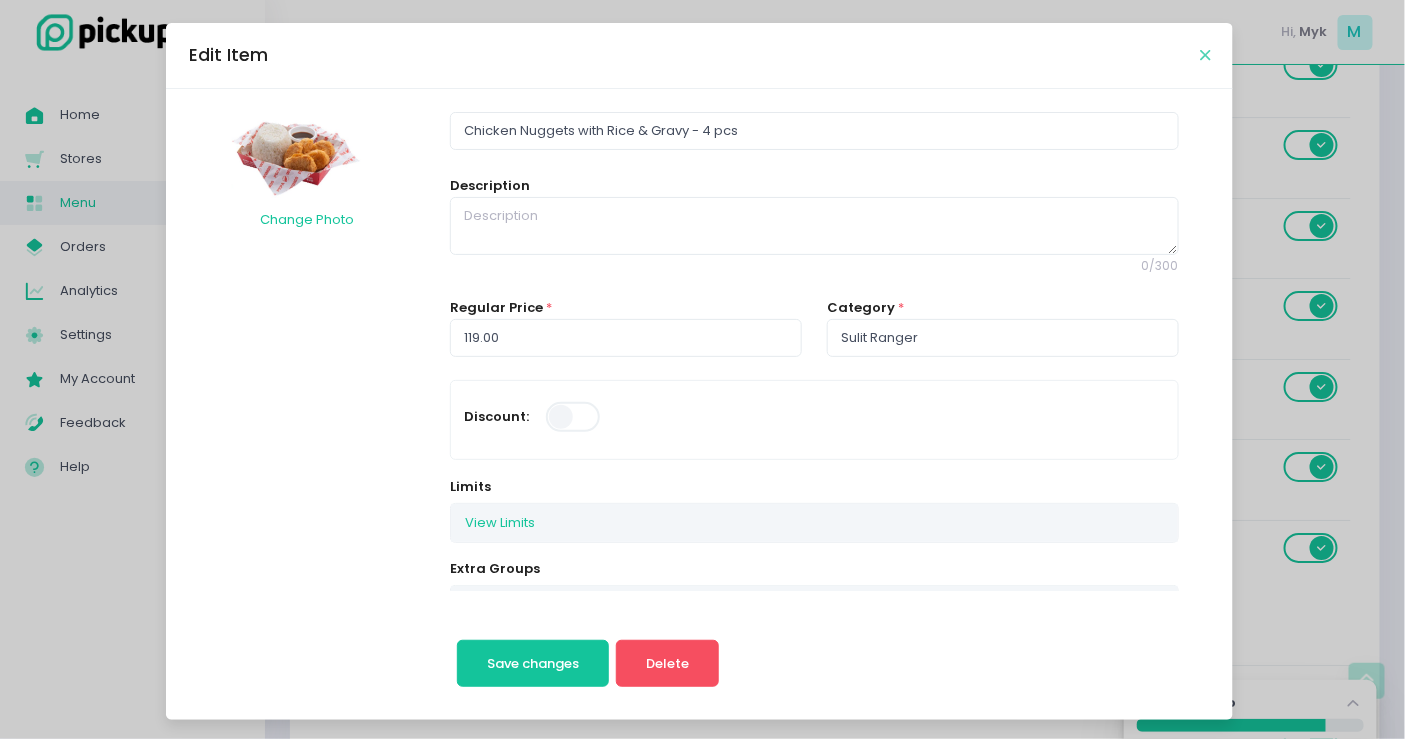 click at bounding box center [1205, 55] 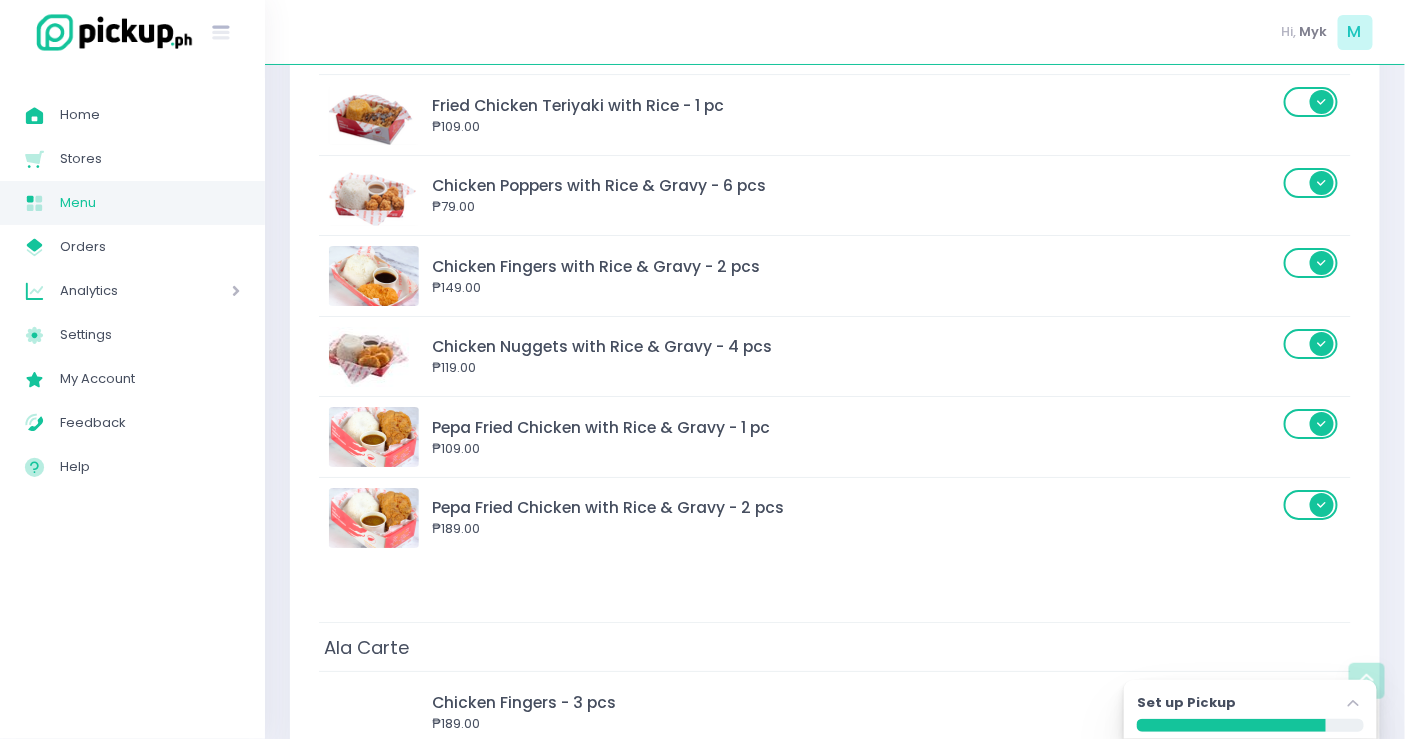 scroll, scrollTop: 2424, scrollLeft: 0, axis: vertical 